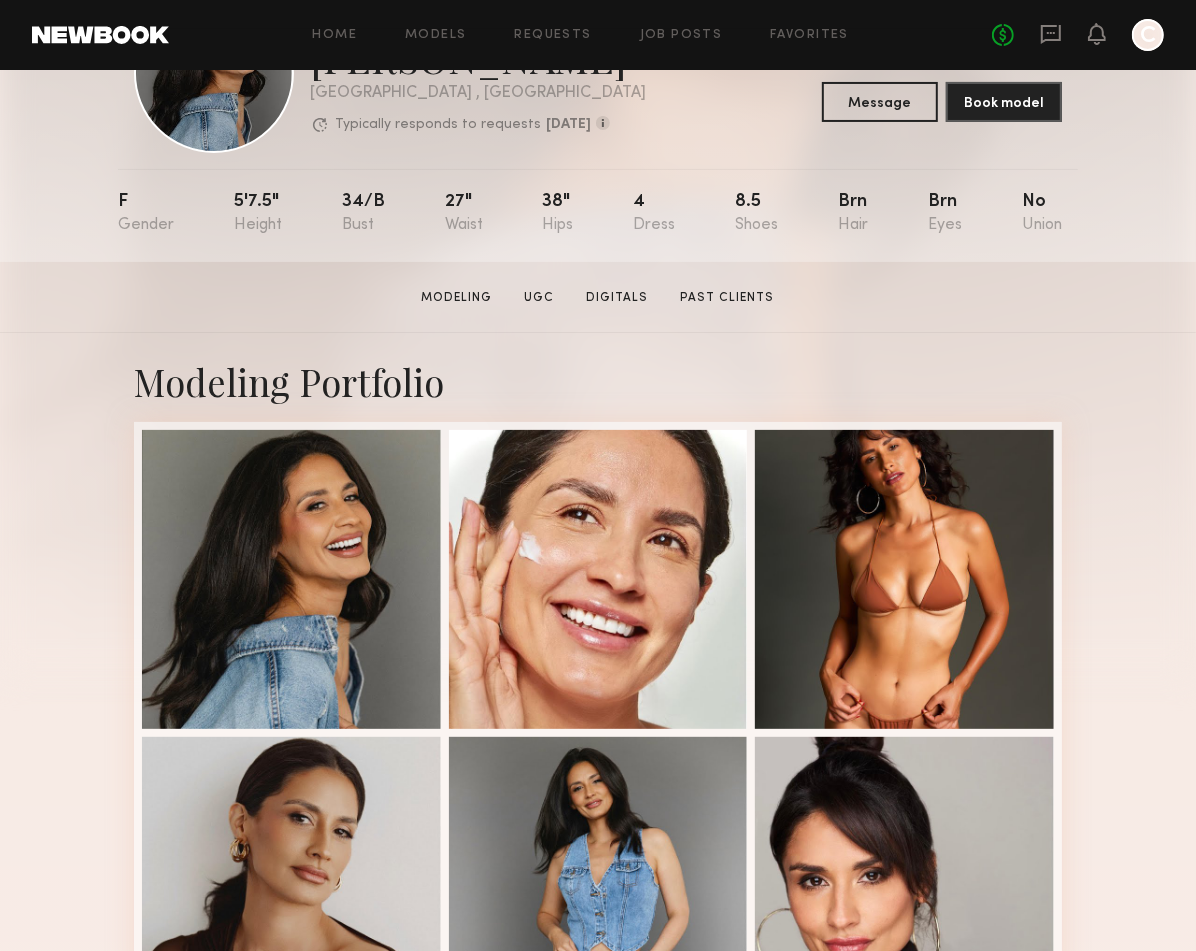 scroll, scrollTop: 0, scrollLeft: 0, axis: both 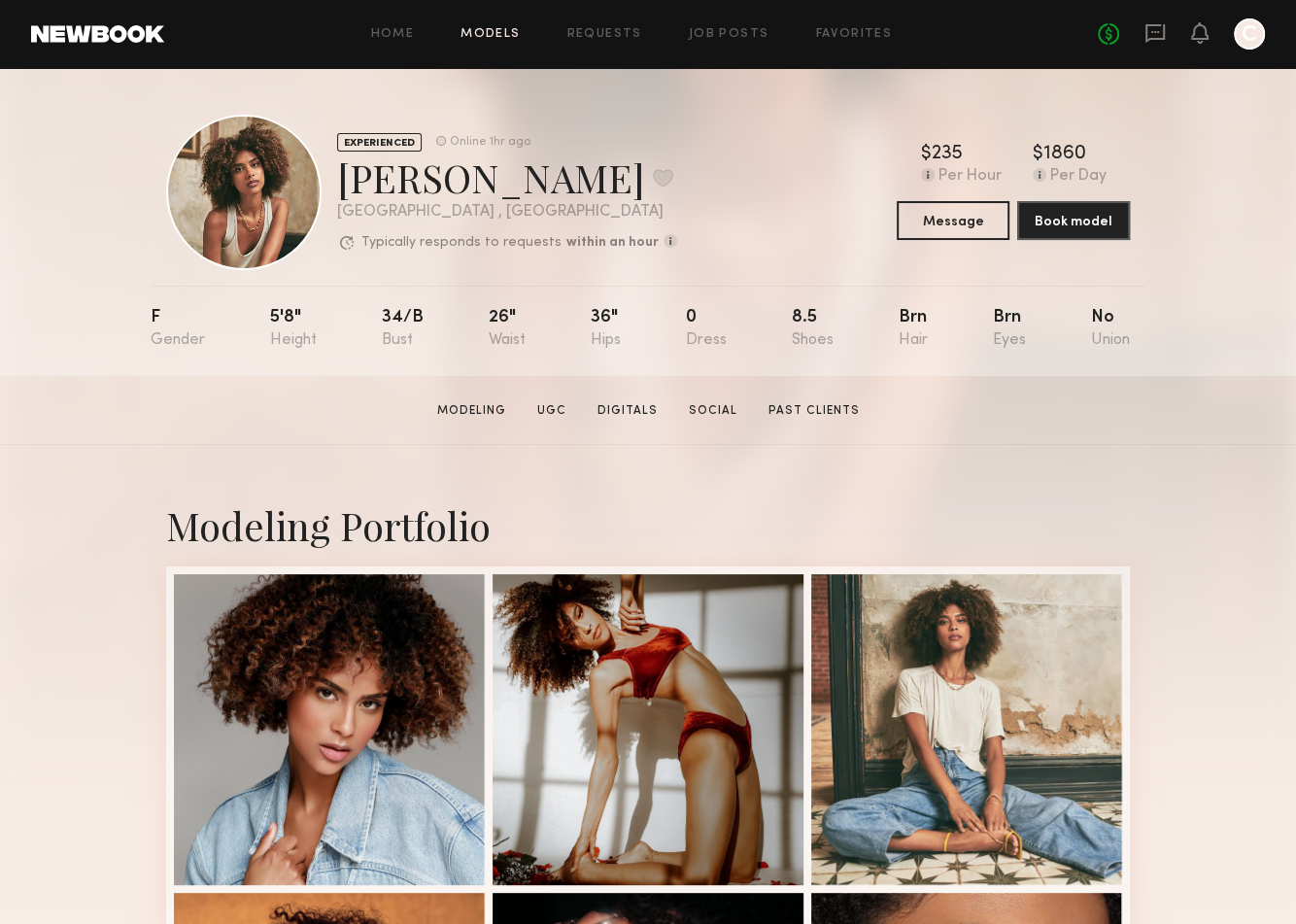 click on "Models" 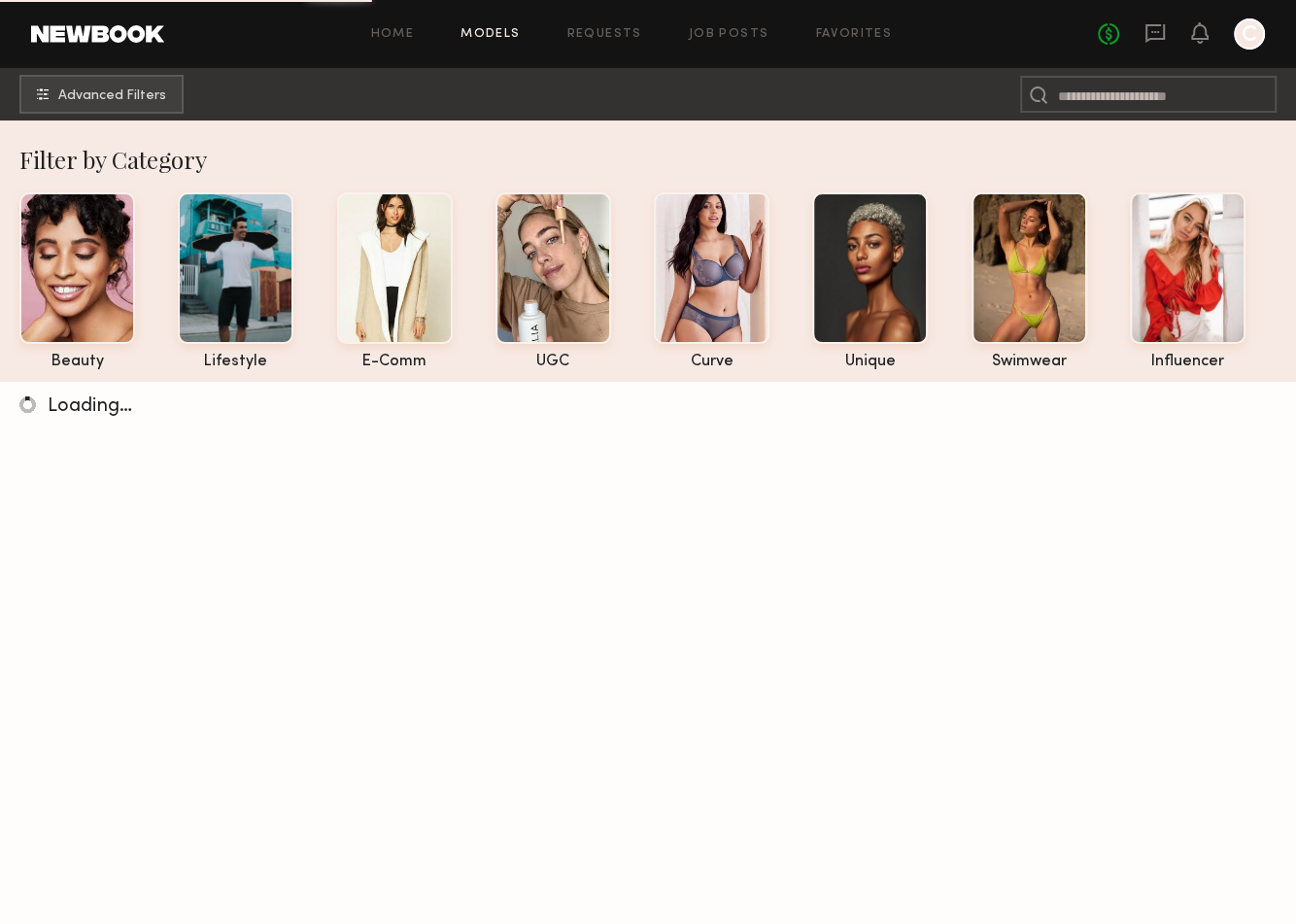 click on "Home Models Requests Job Posts Favorites Sign Out No fees up to $5,000 C" 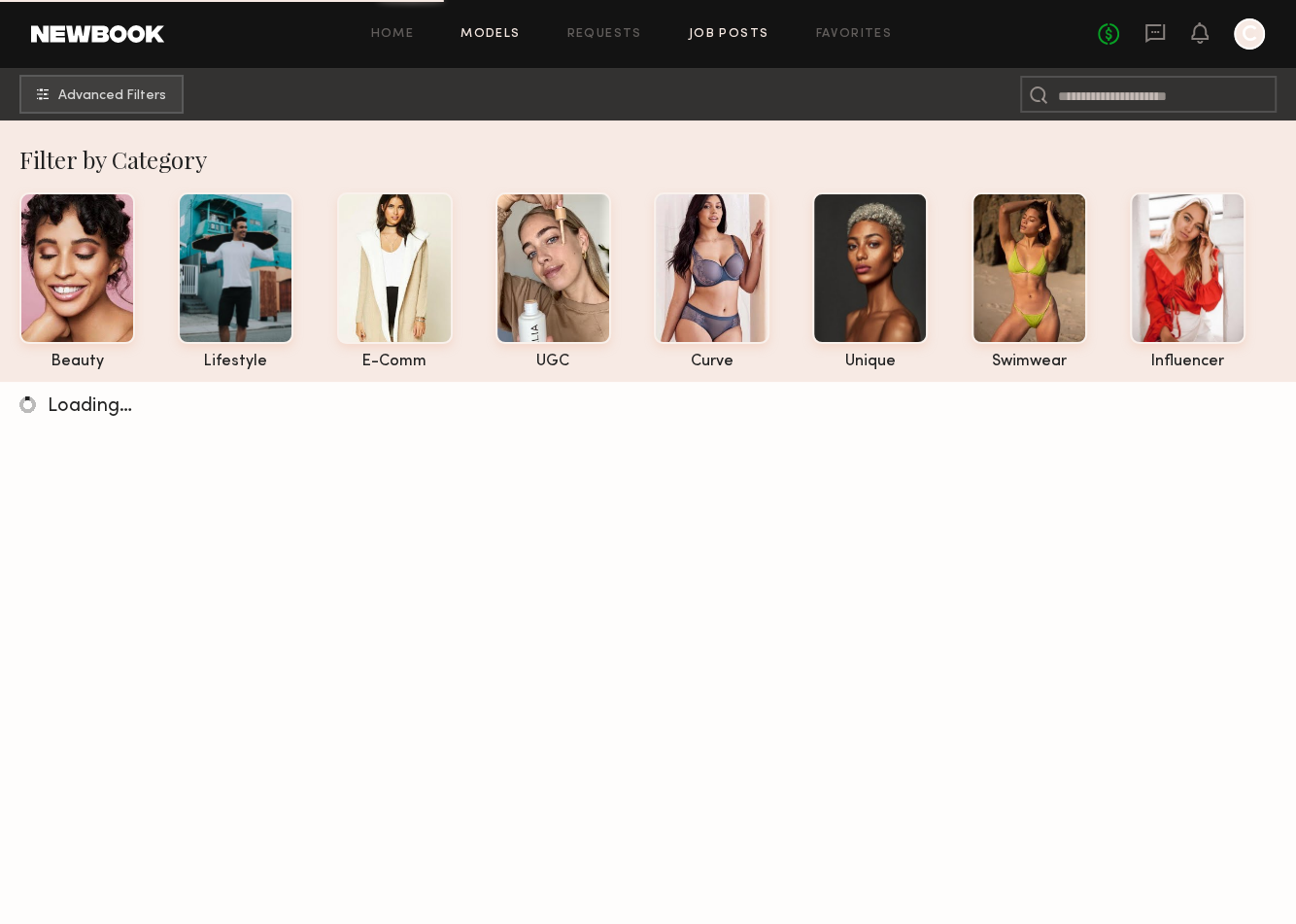 click on "Job Posts" 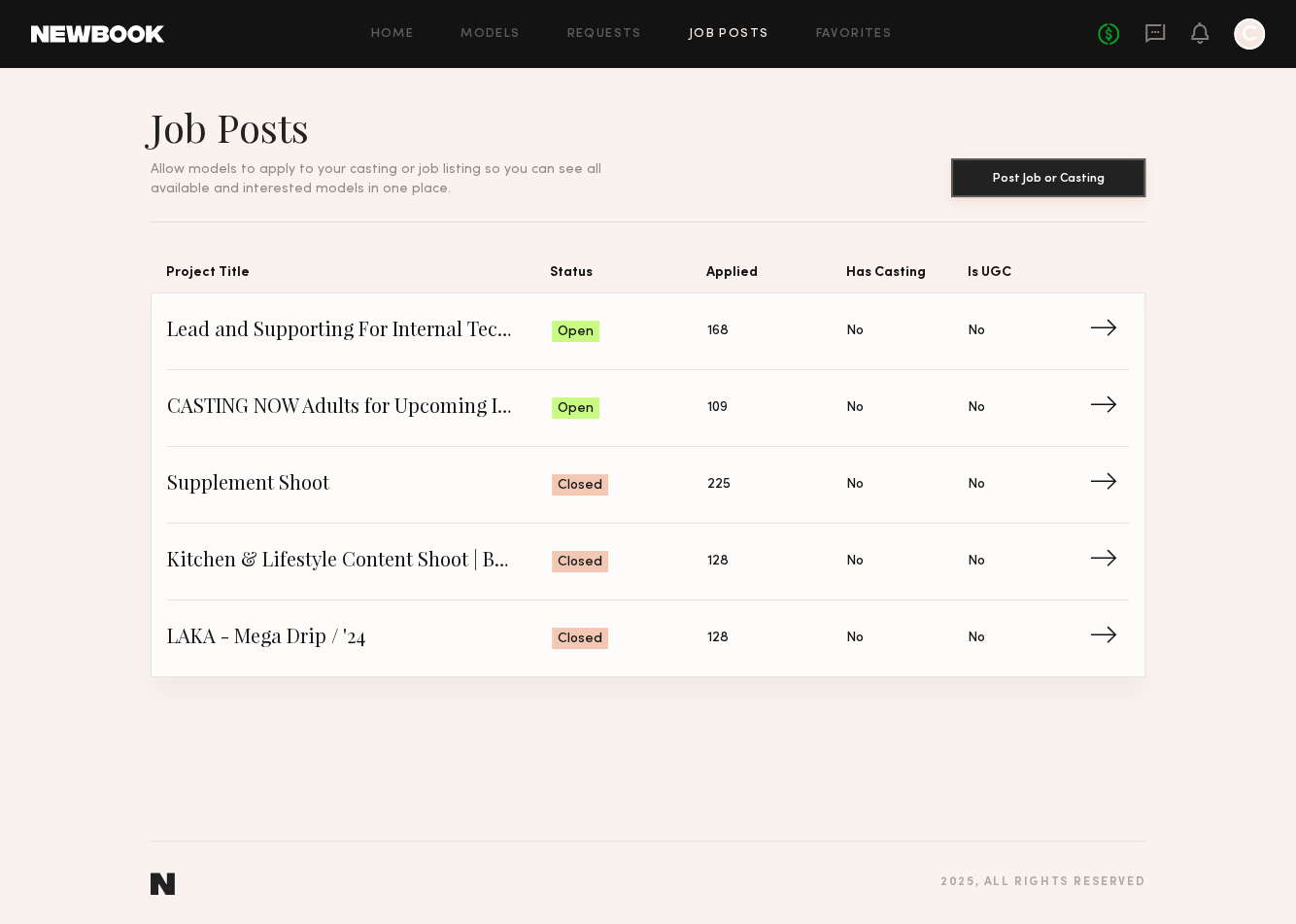 click on "Post Job or Casting" 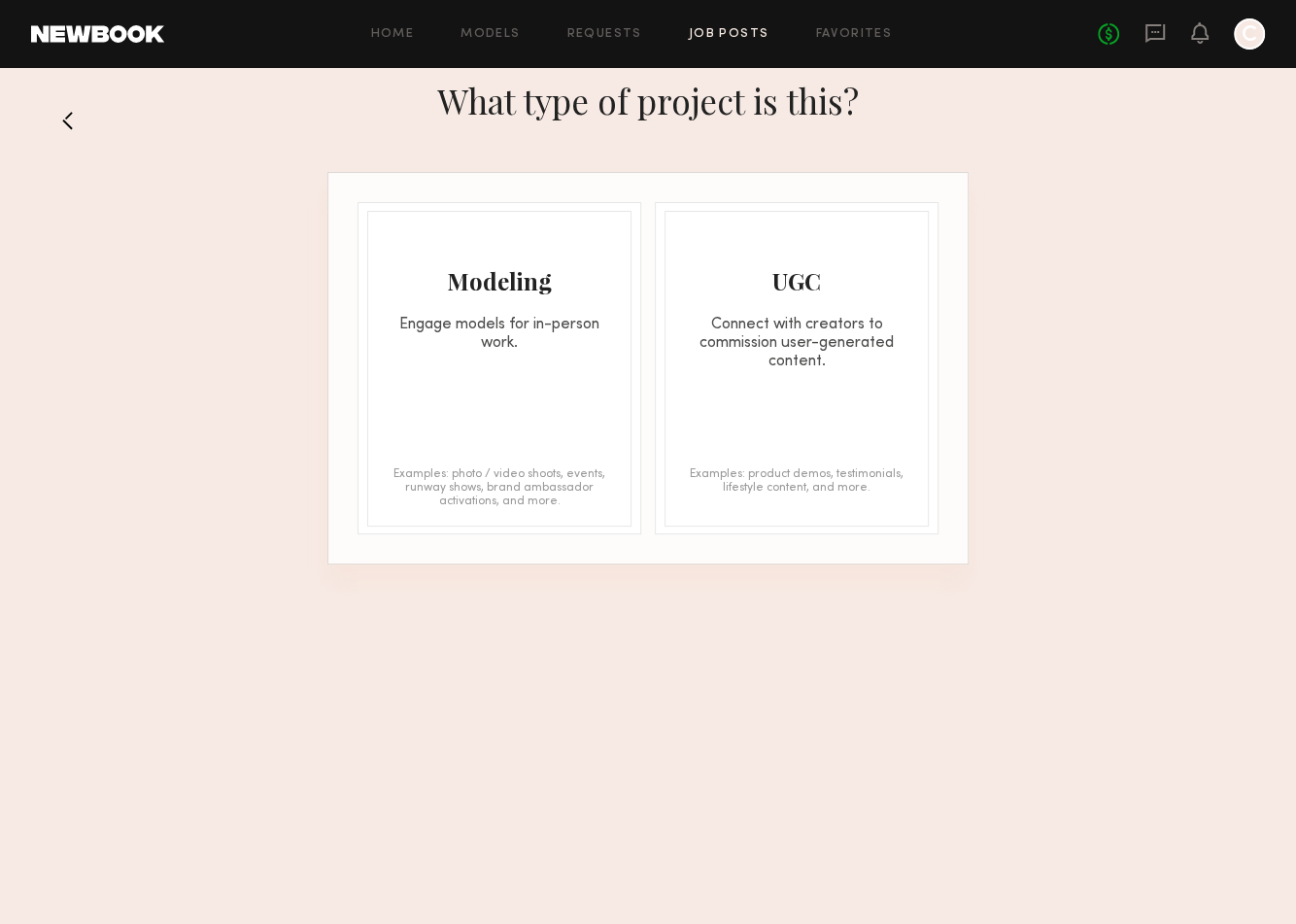 click on "Modeling Engage models for in-person work. Examples: photo / video shoots, events, runway shows, brand ambassador activations, and more." 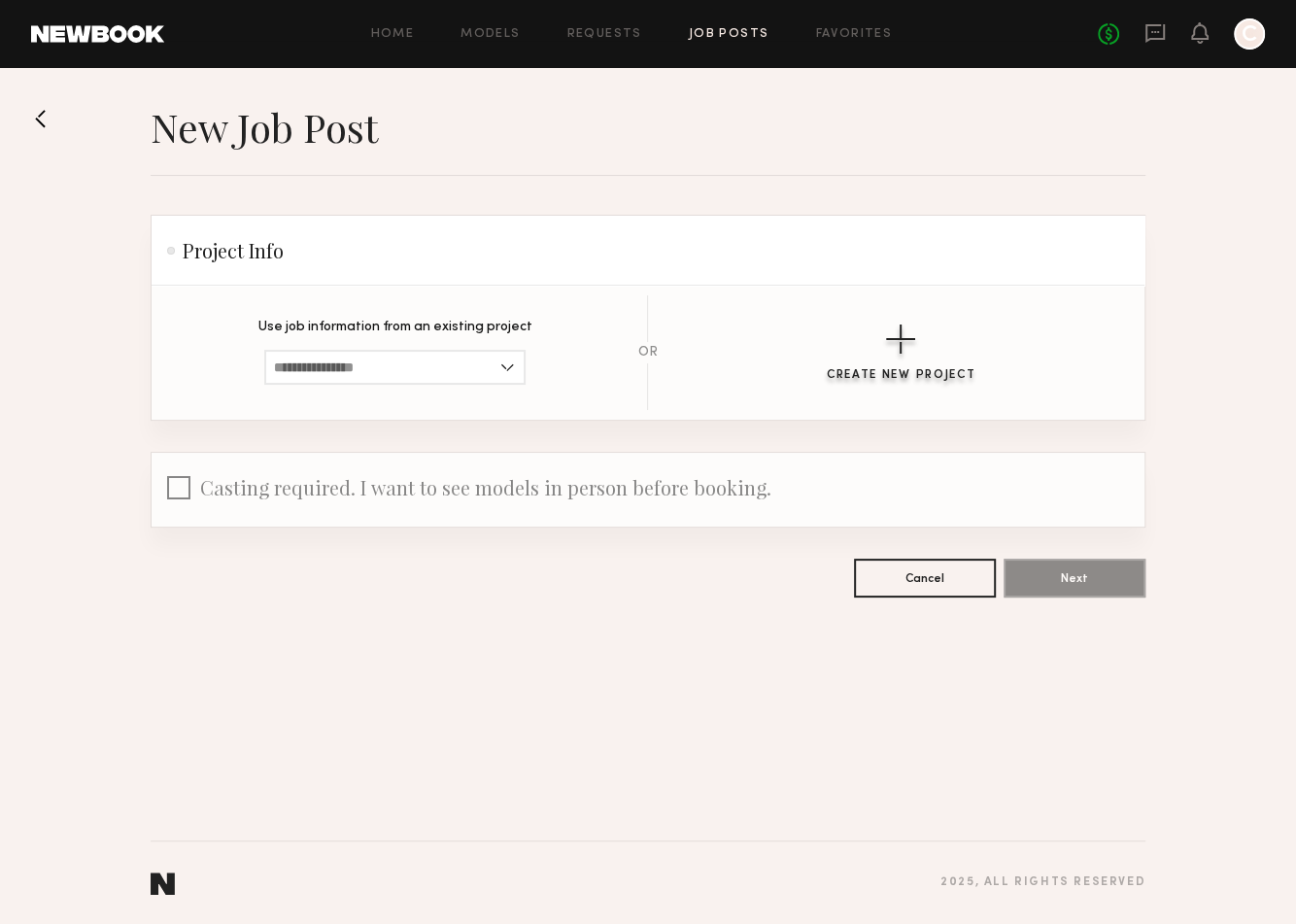 click 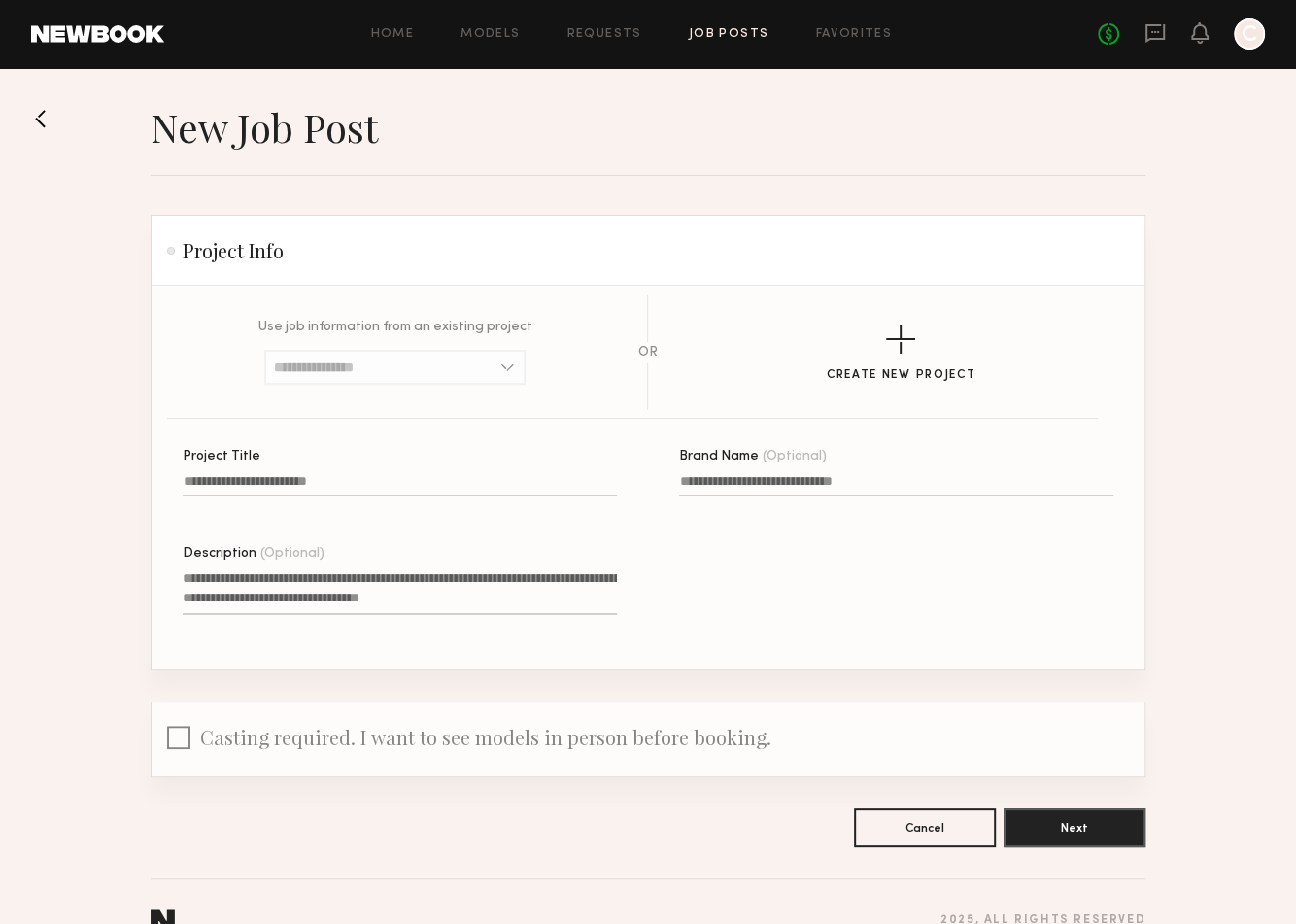 click on "Project Title" 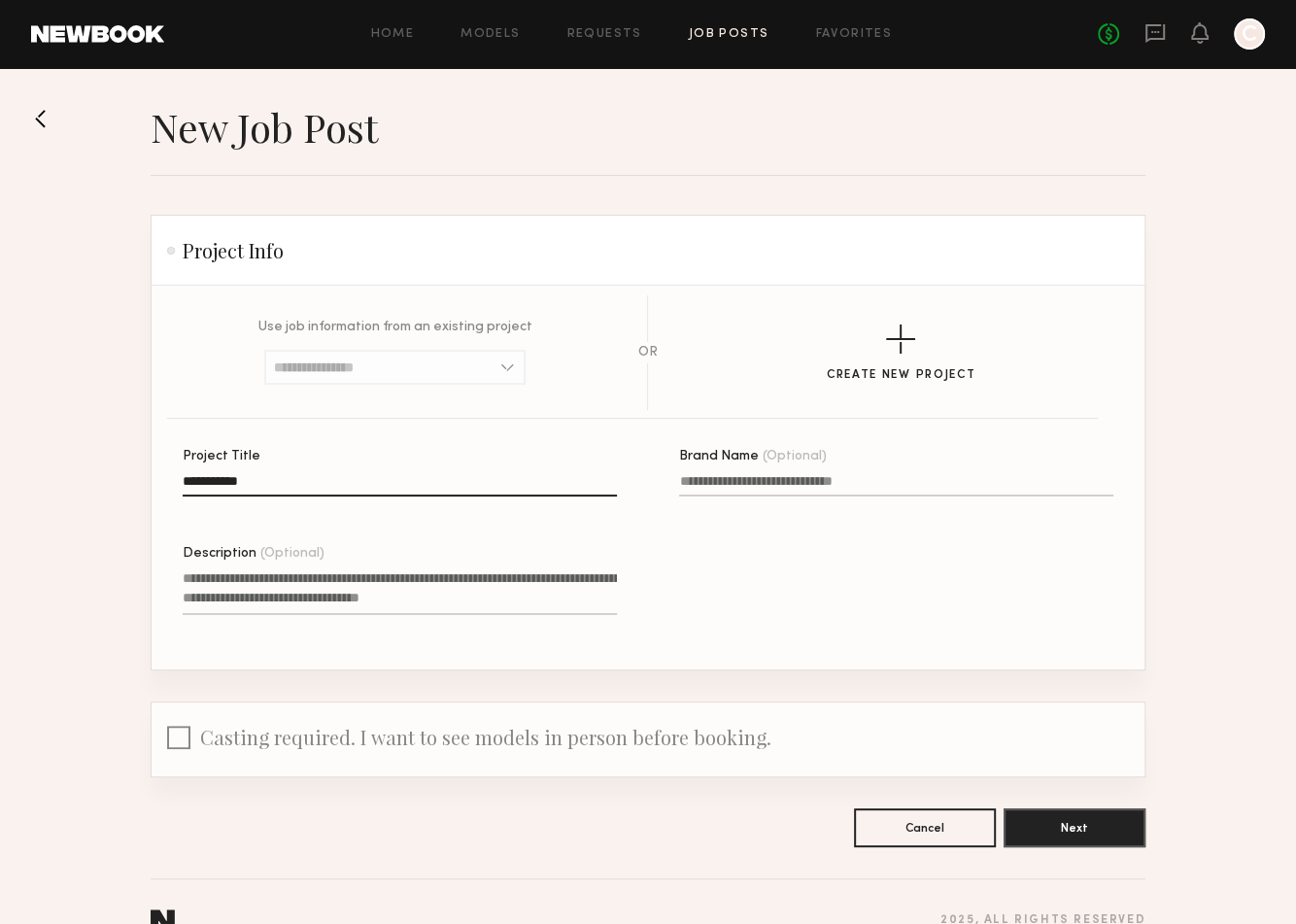 click on "**********" 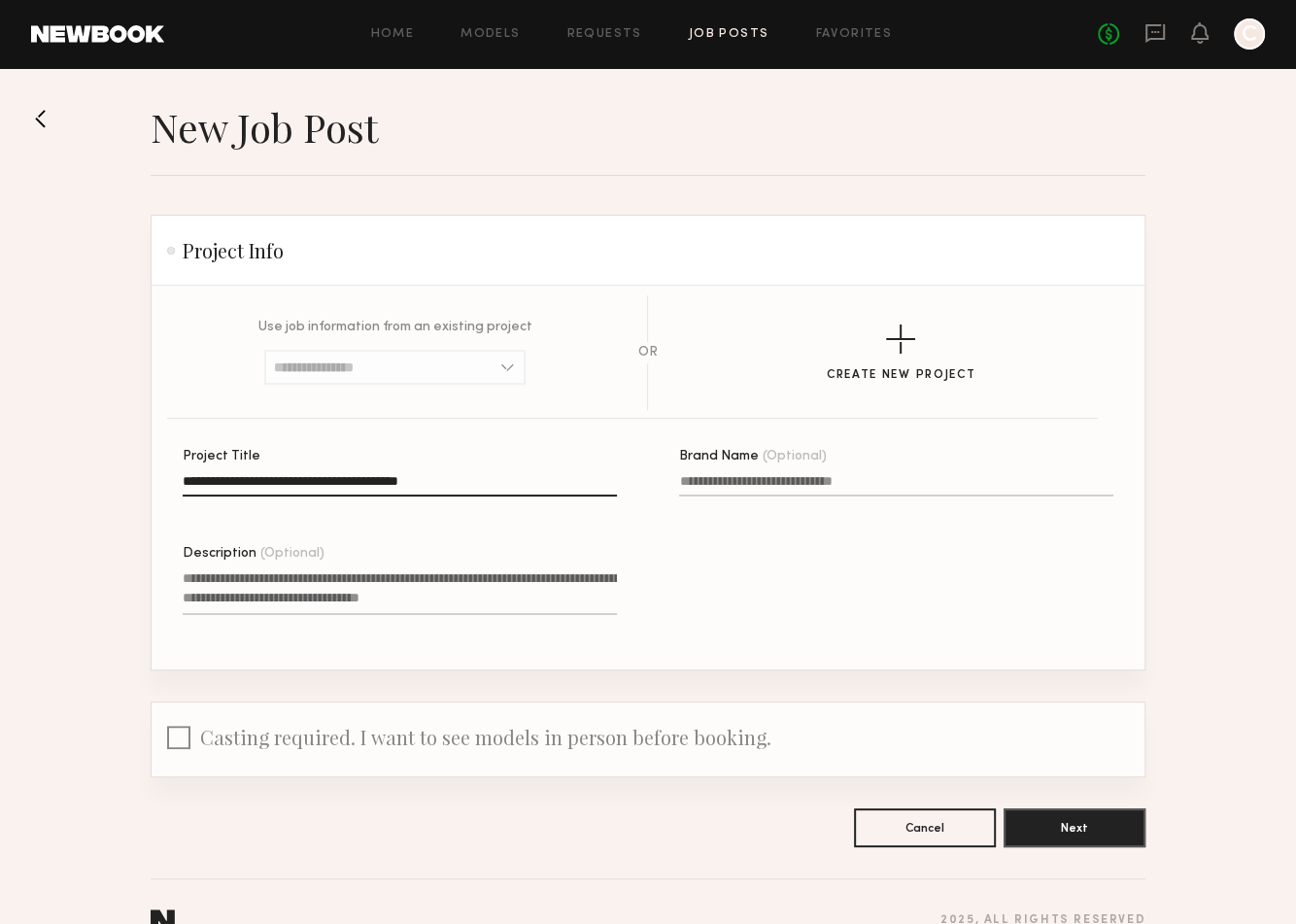 click on "**********" 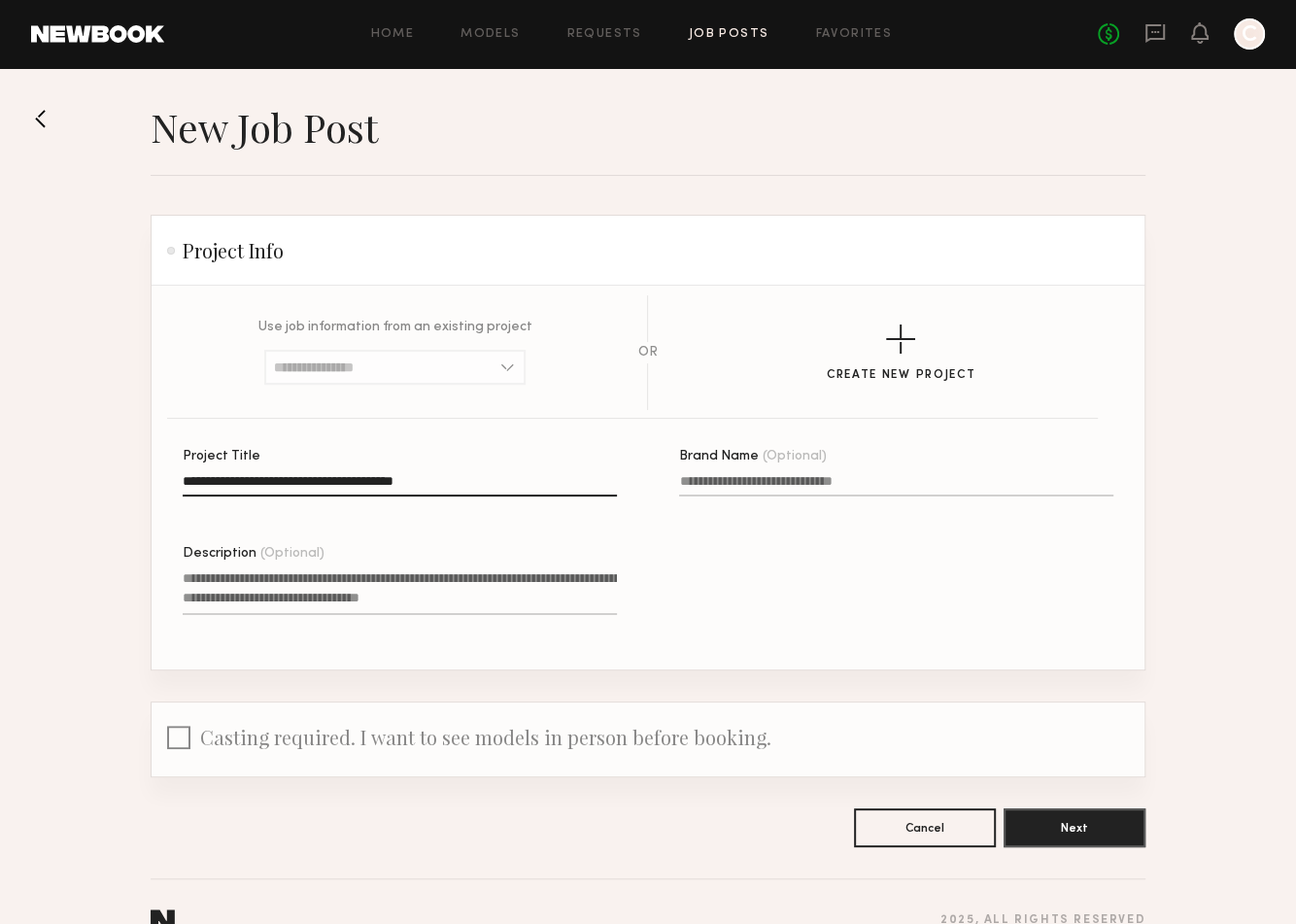 type on "**********" 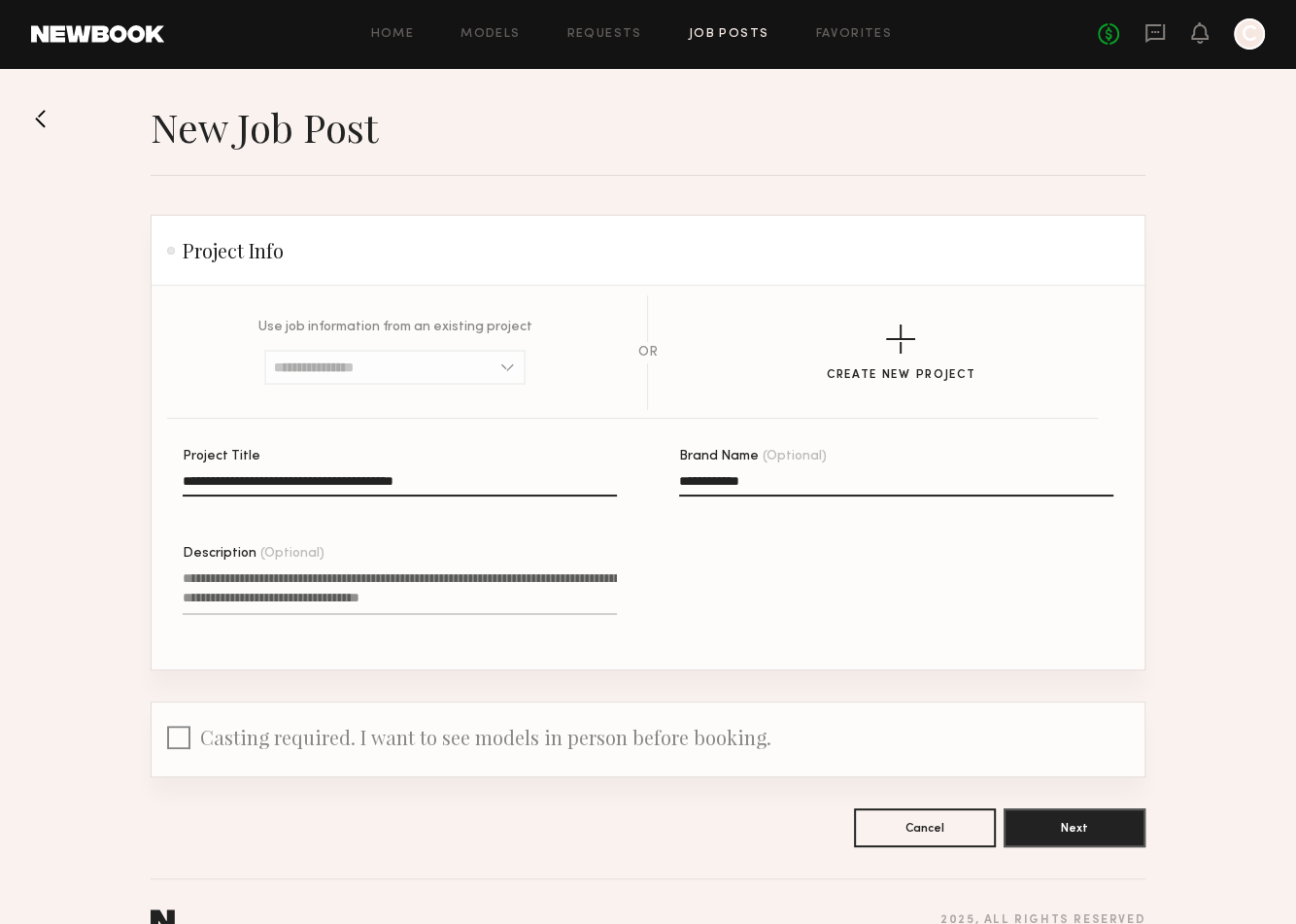 type on "**********" 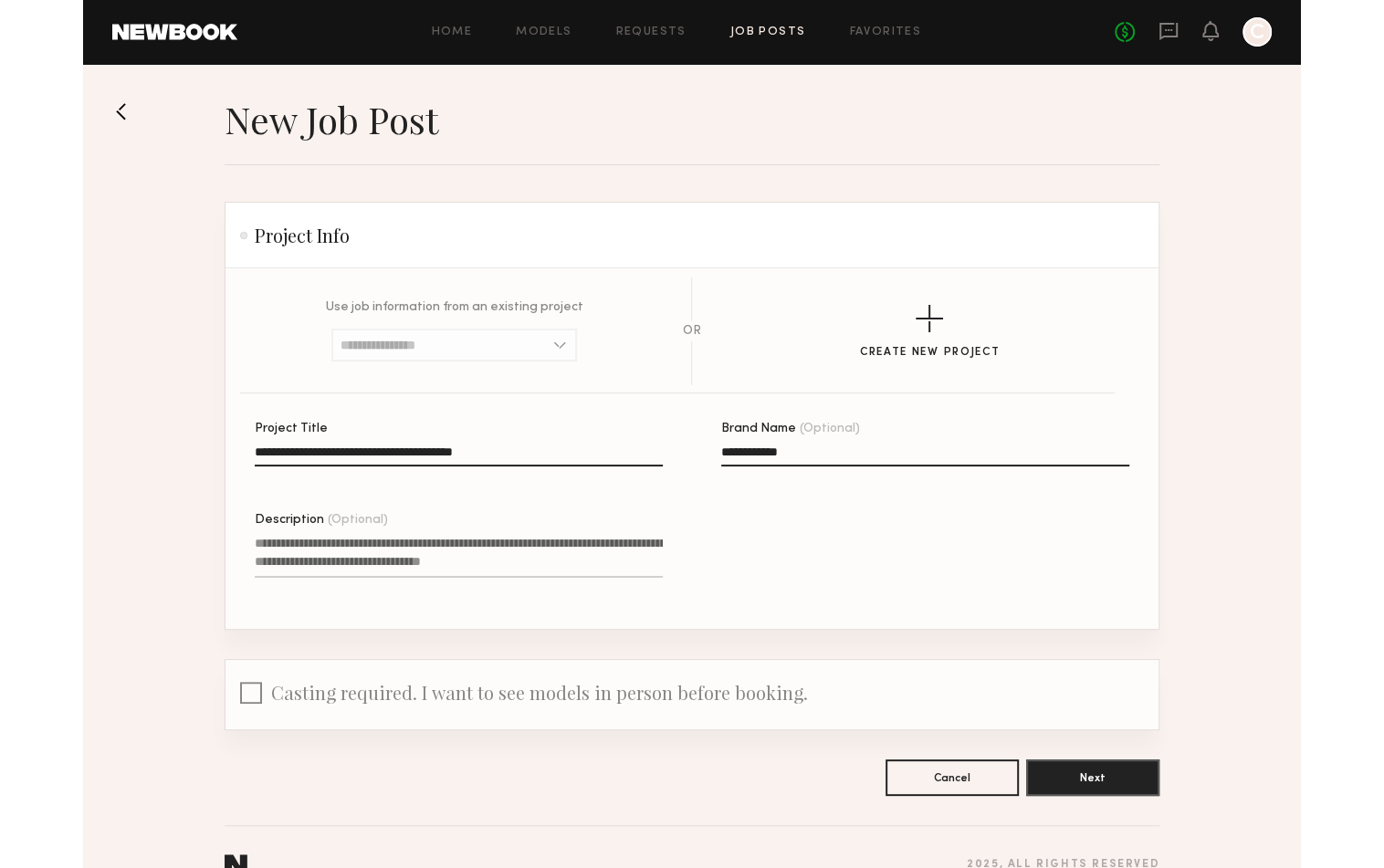 scroll, scrollTop: 33, scrollLeft: 0, axis: vertical 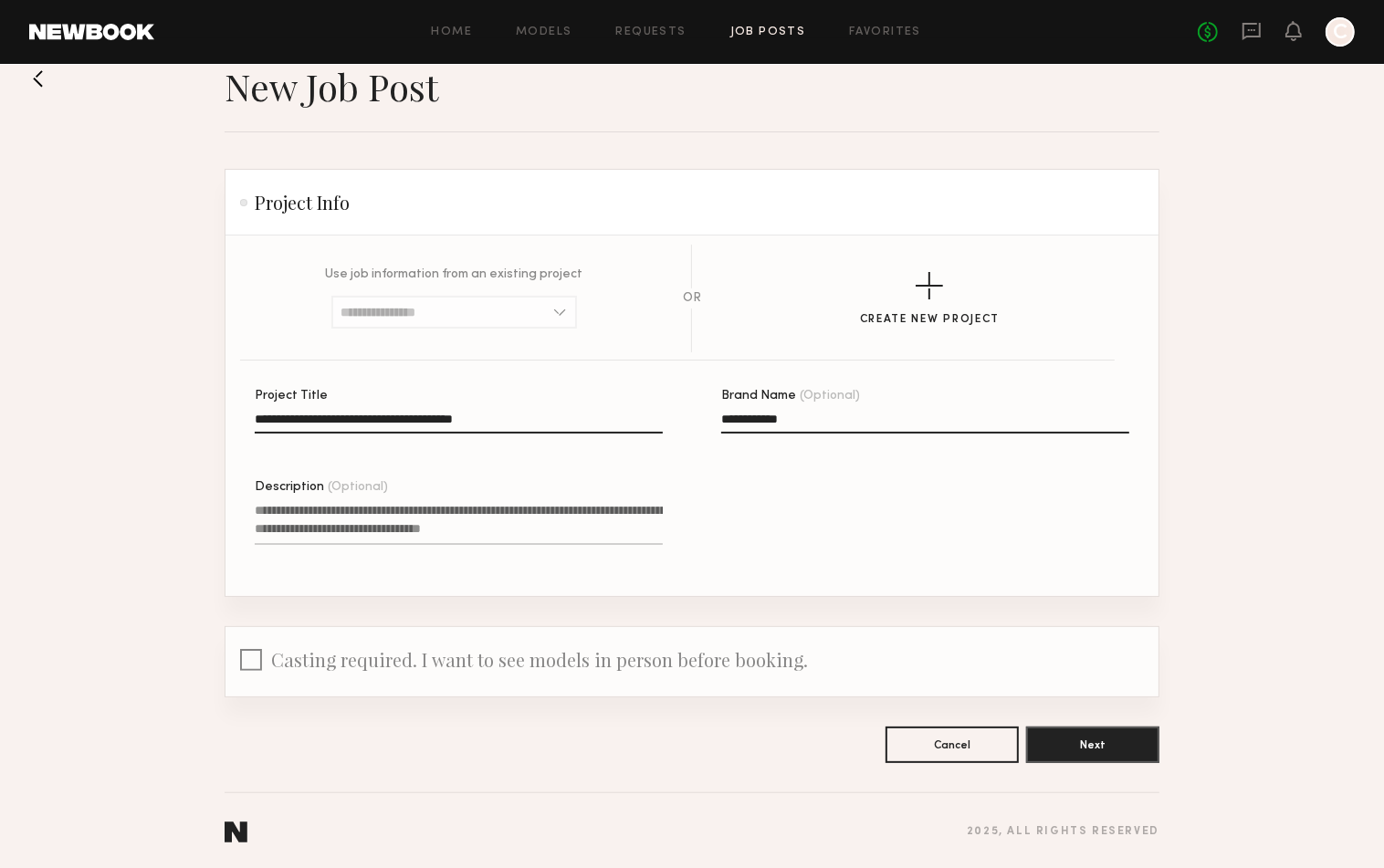 paste on "**********" 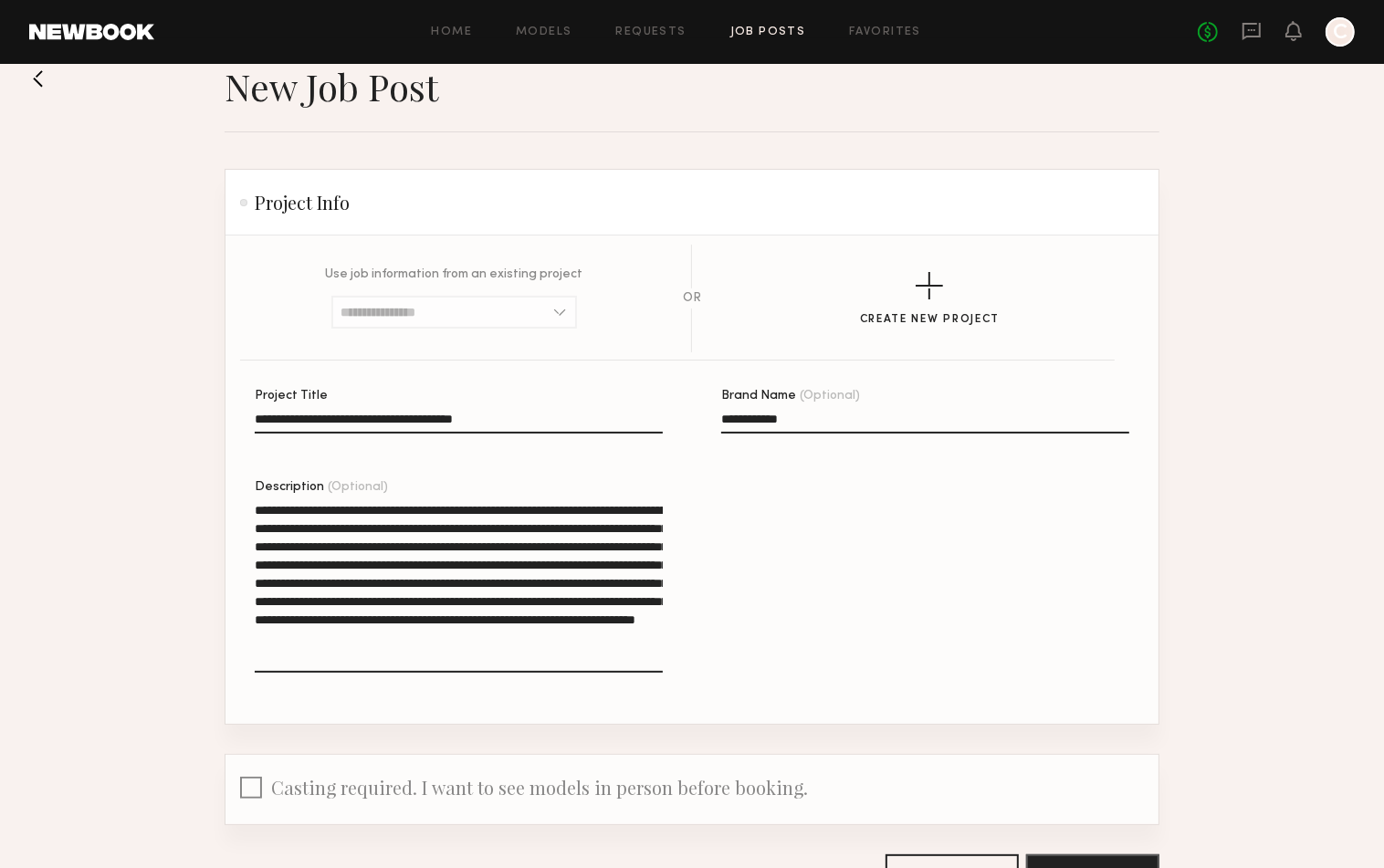 click on "**********" 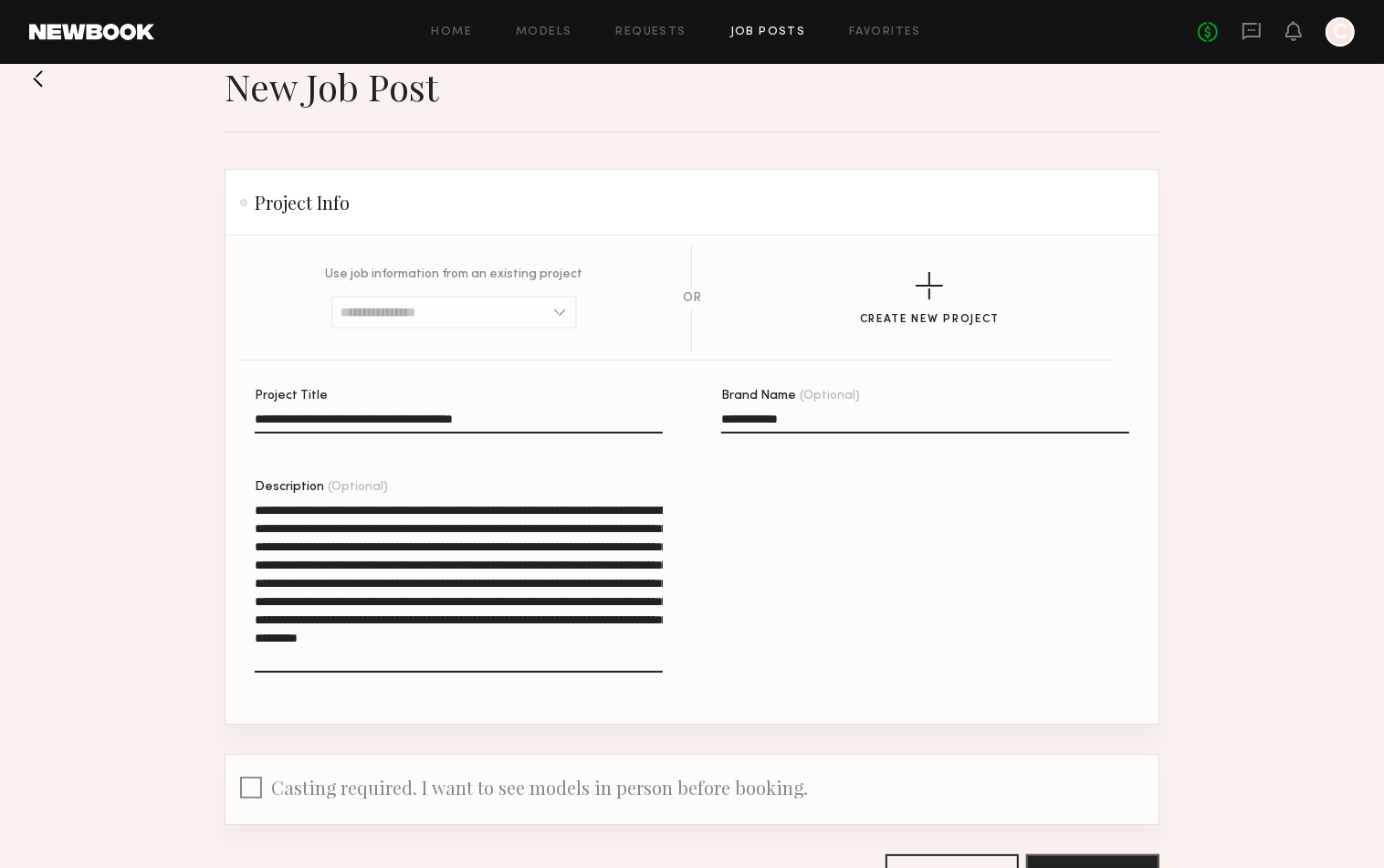 scroll, scrollTop: 37, scrollLeft: 0, axis: vertical 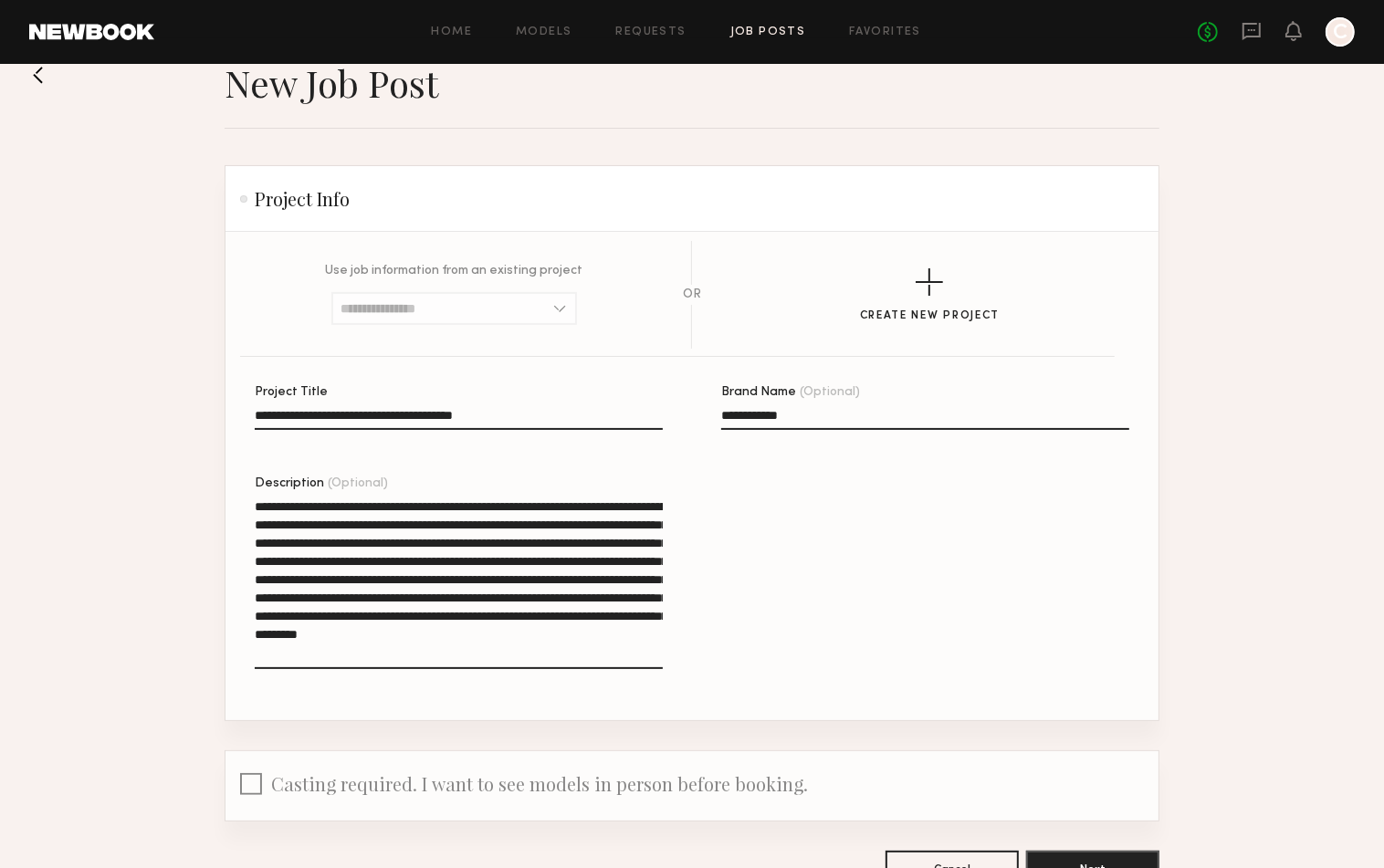 click on "**********" 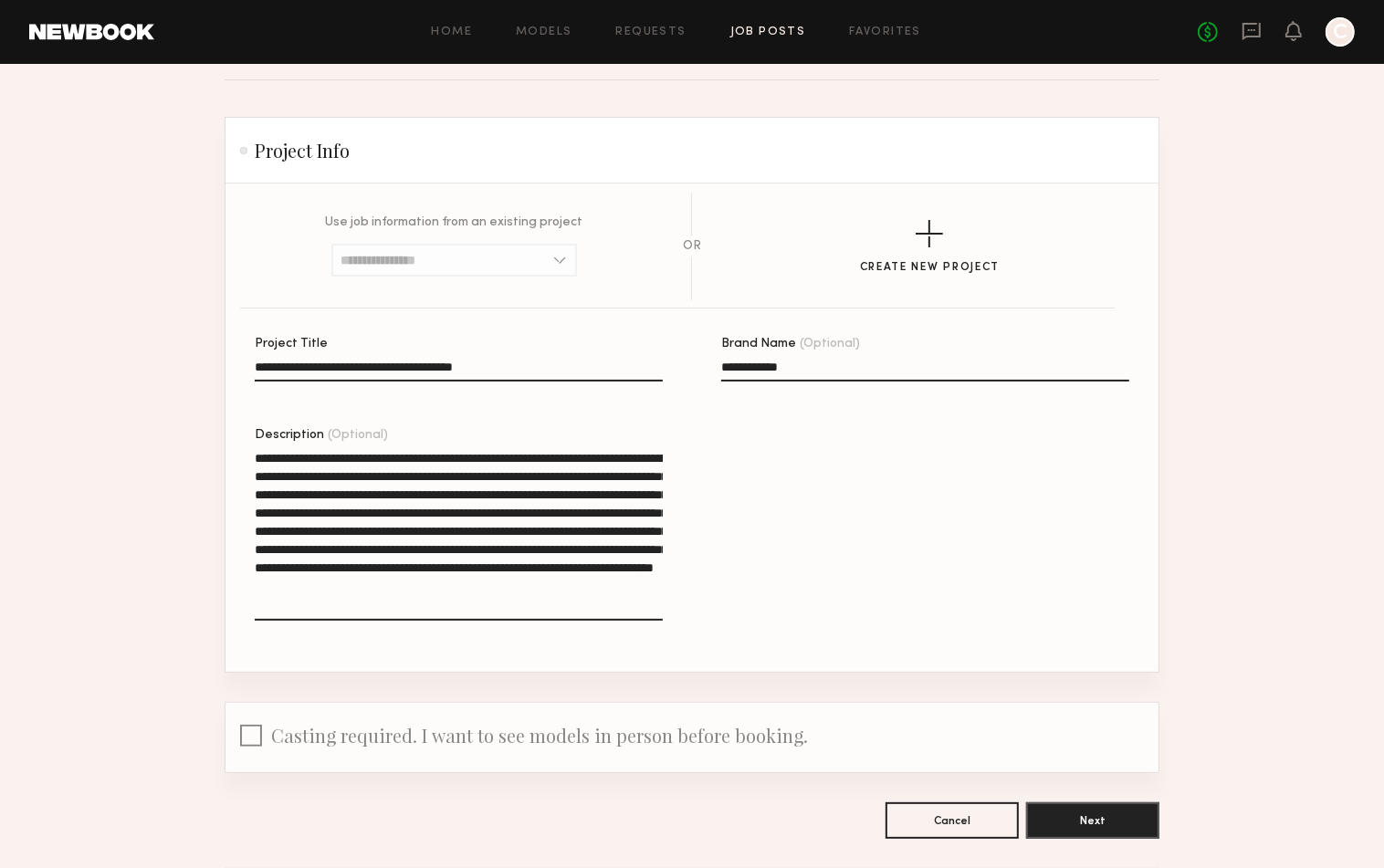 scroll, scrollTop: 101, scrollLeft: 0, axis: vertical 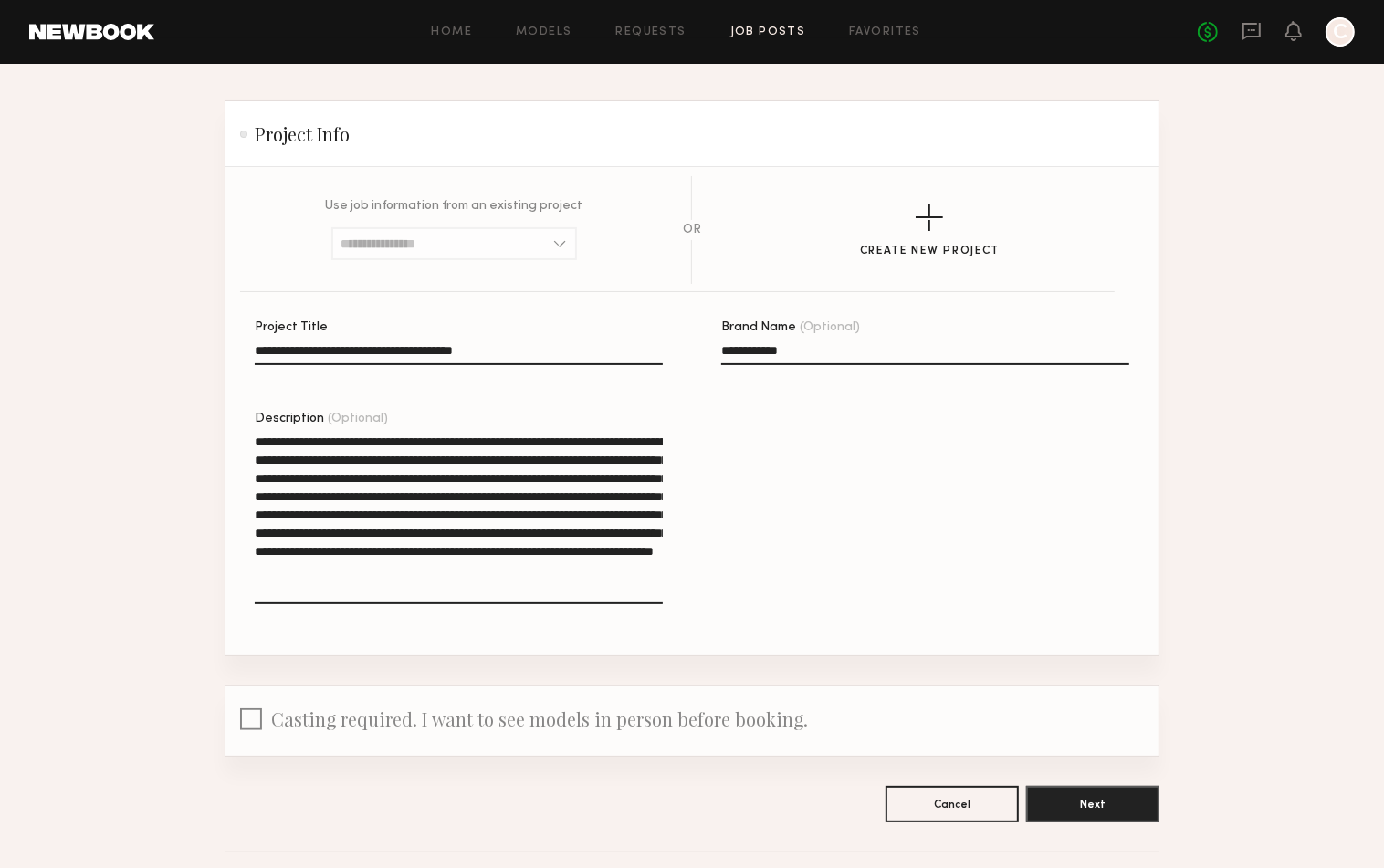 click on "**********" 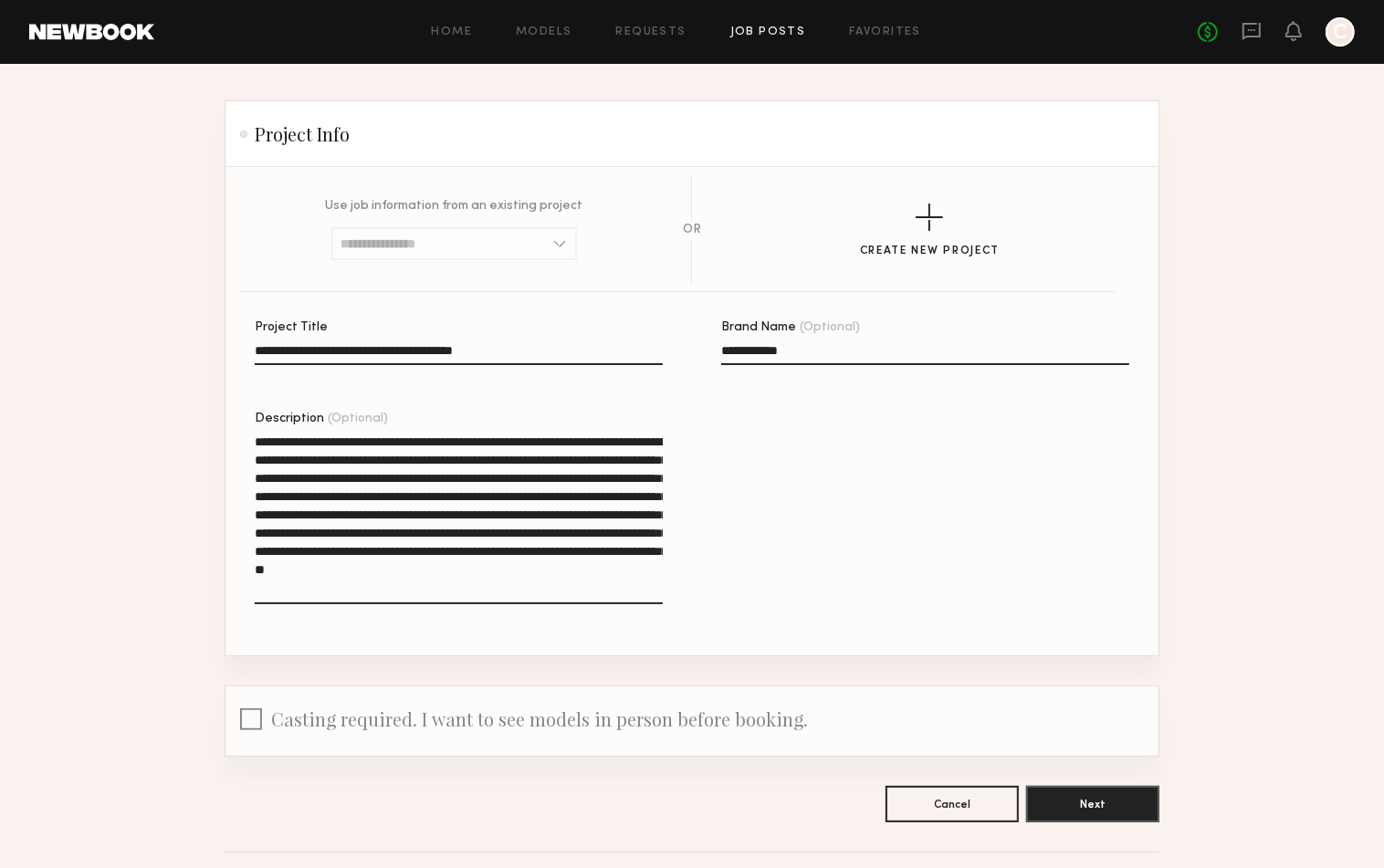 drag, startPoint x: 309, startPoint y: 514, endPoint x: 486, endPoint y: 491, distance: 178.48809 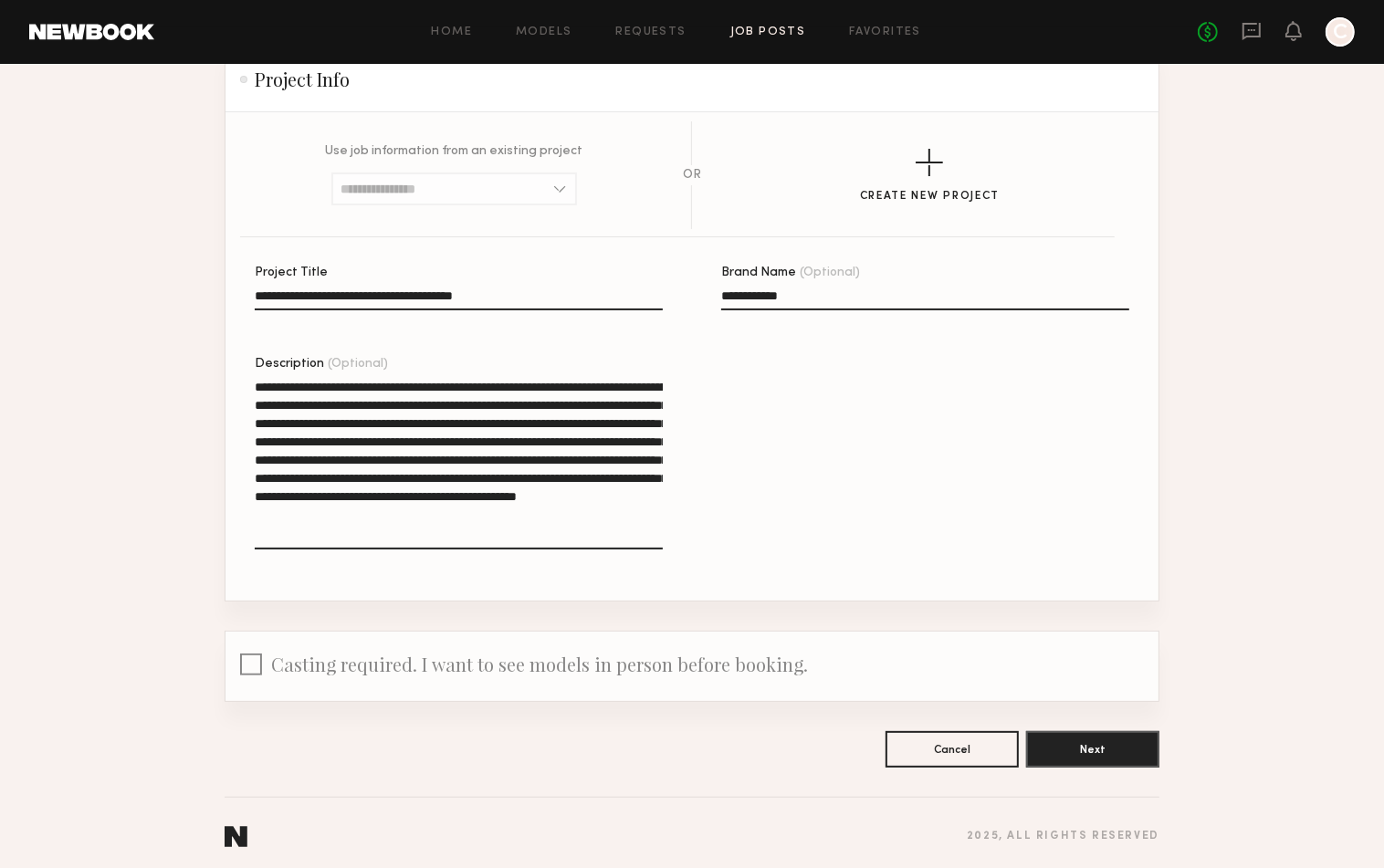 scroll, scrollTop: 161, scrollLeft: 0, axis: vertical 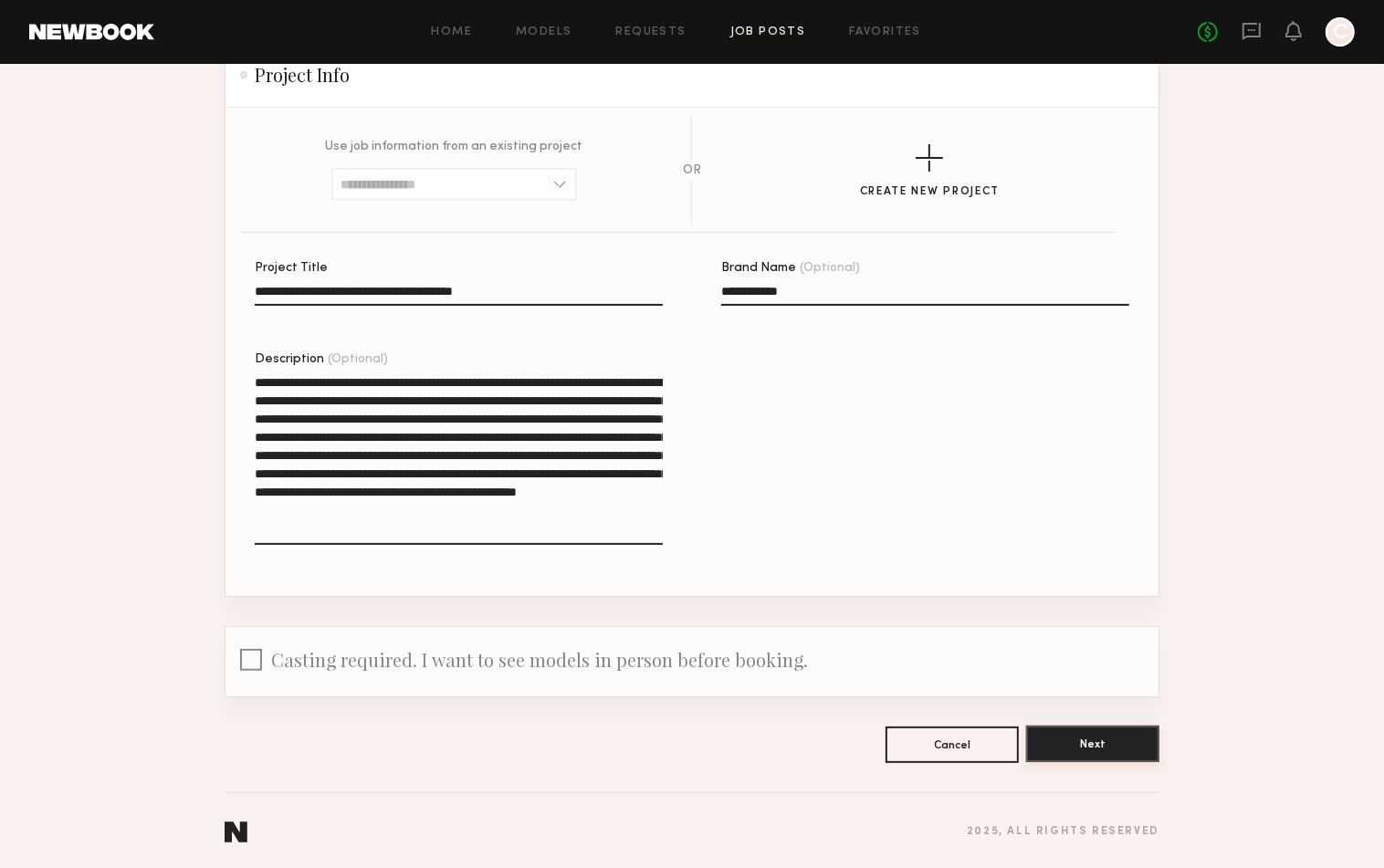 type on "**********" 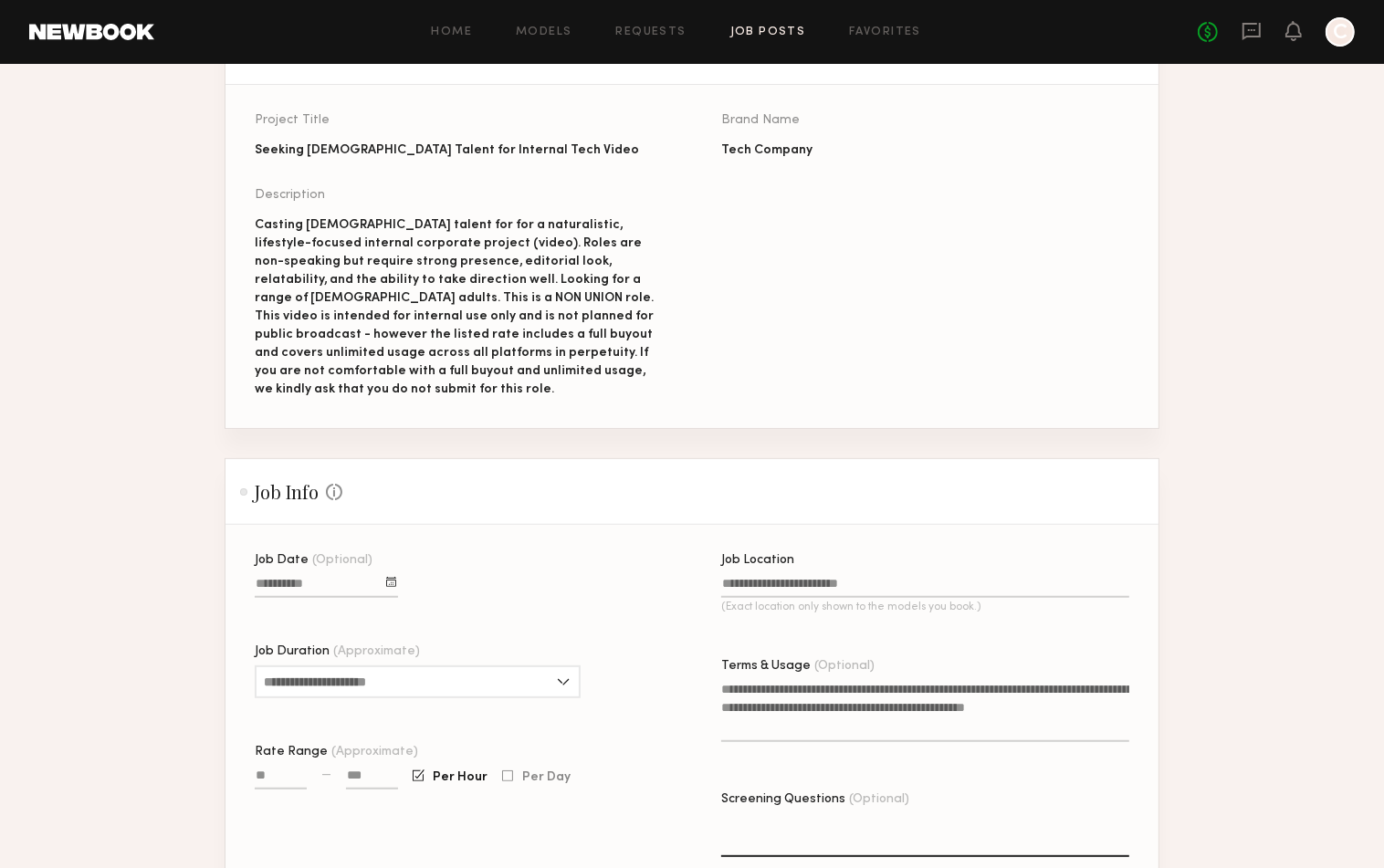scroll, scrollTop: 308, scrollLeft: 0, axis: vertical 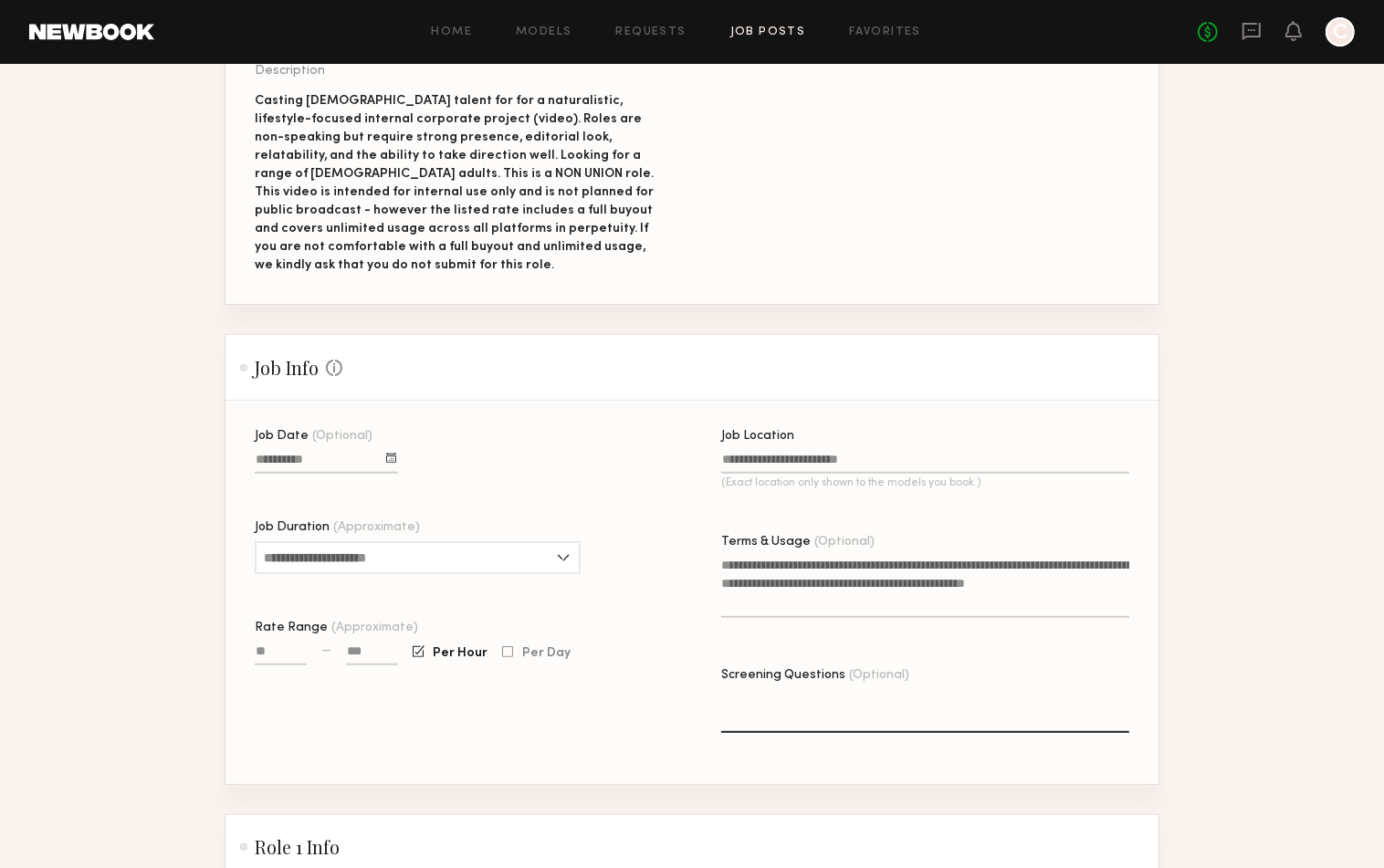 click 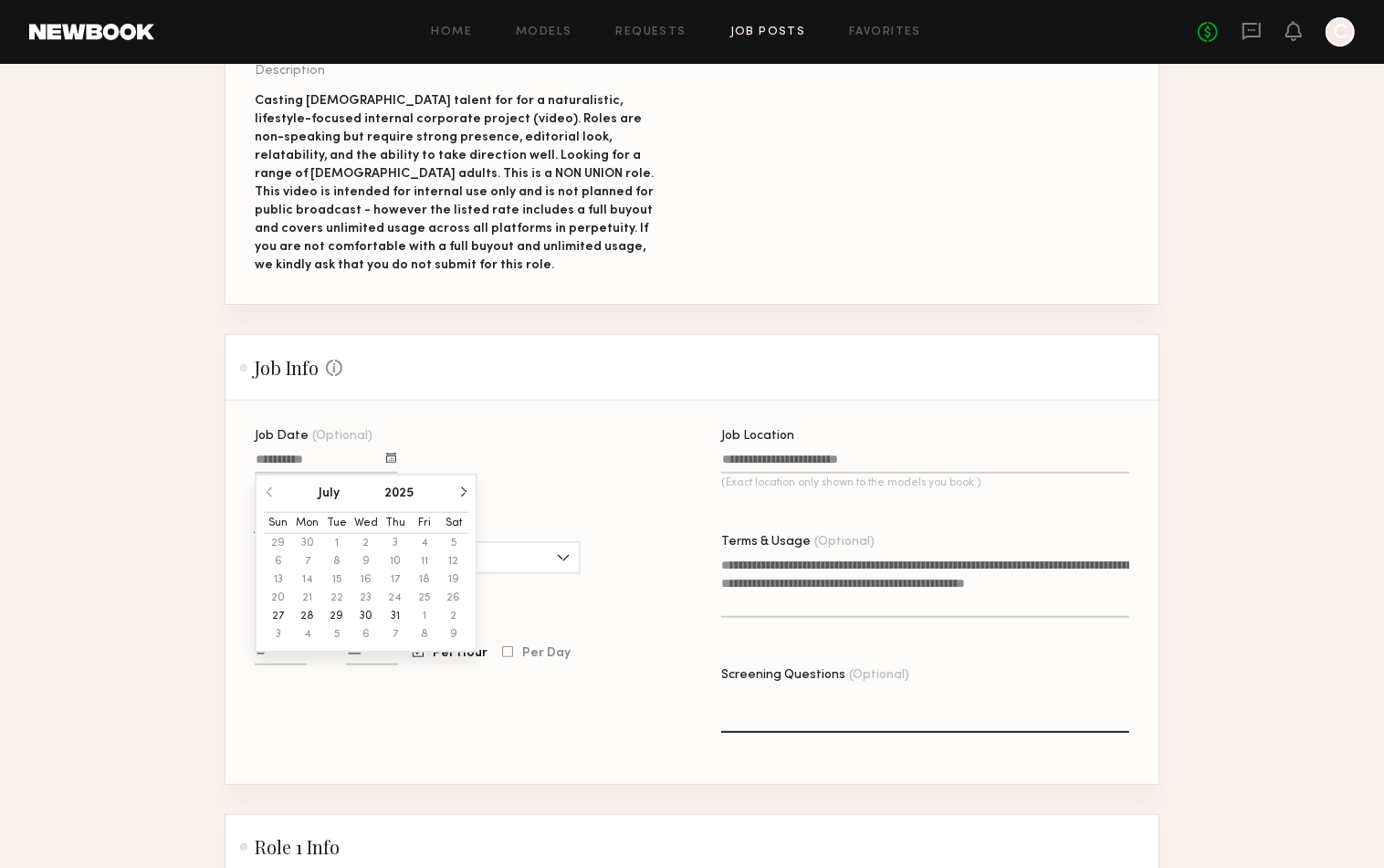 click 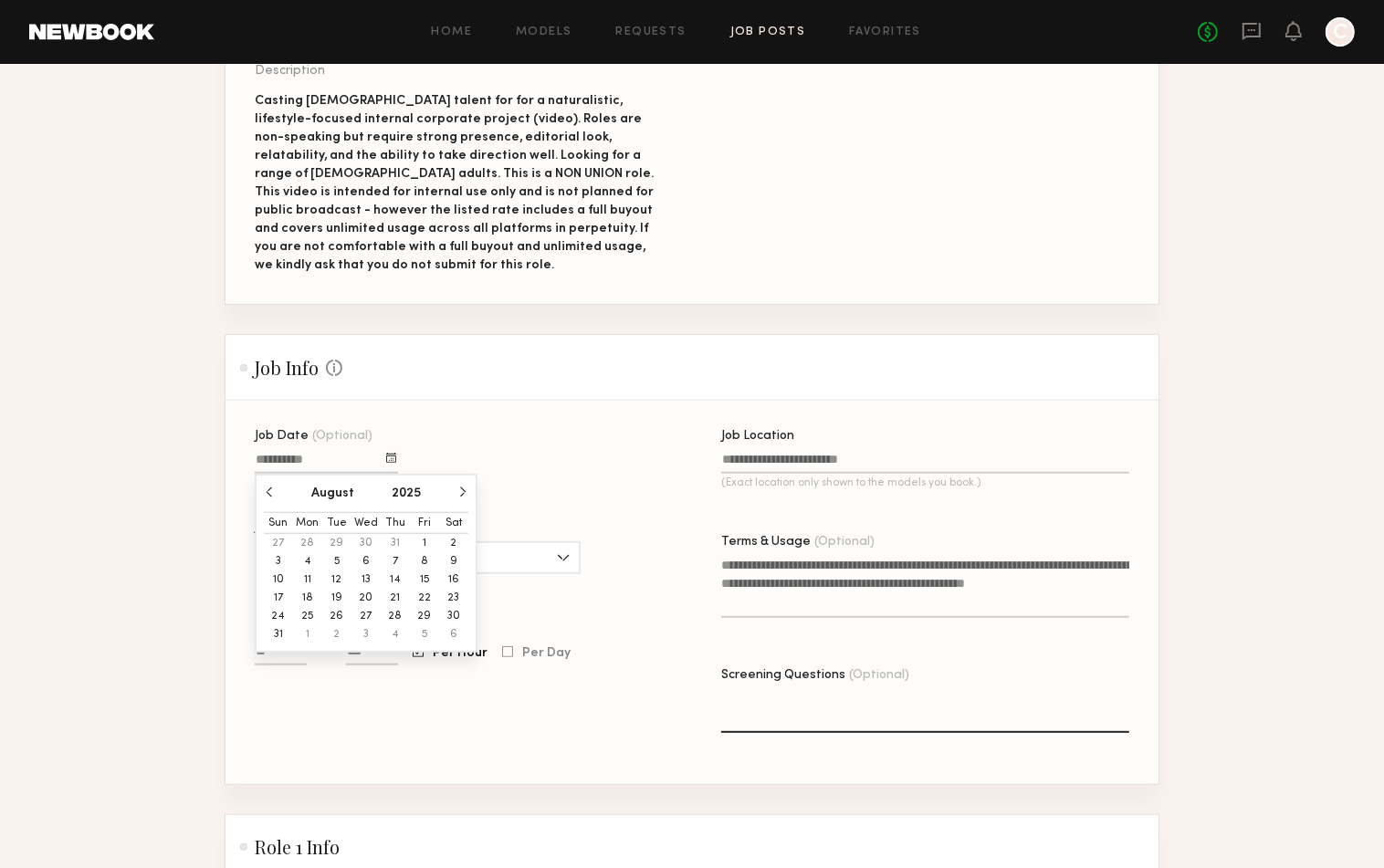 click on "6" 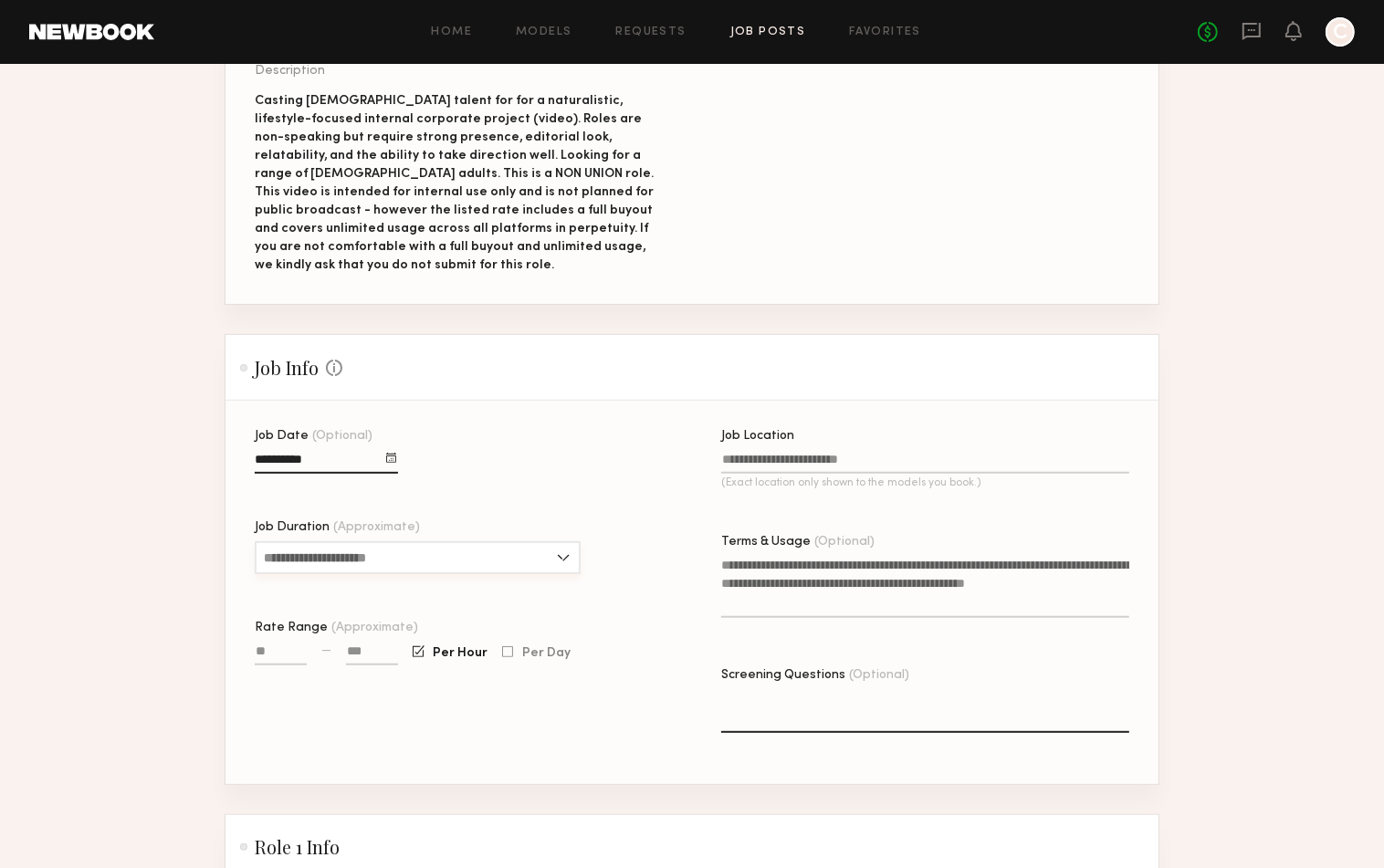 click on "Job Duration (Approximate)" at bounding box center (417, 558) 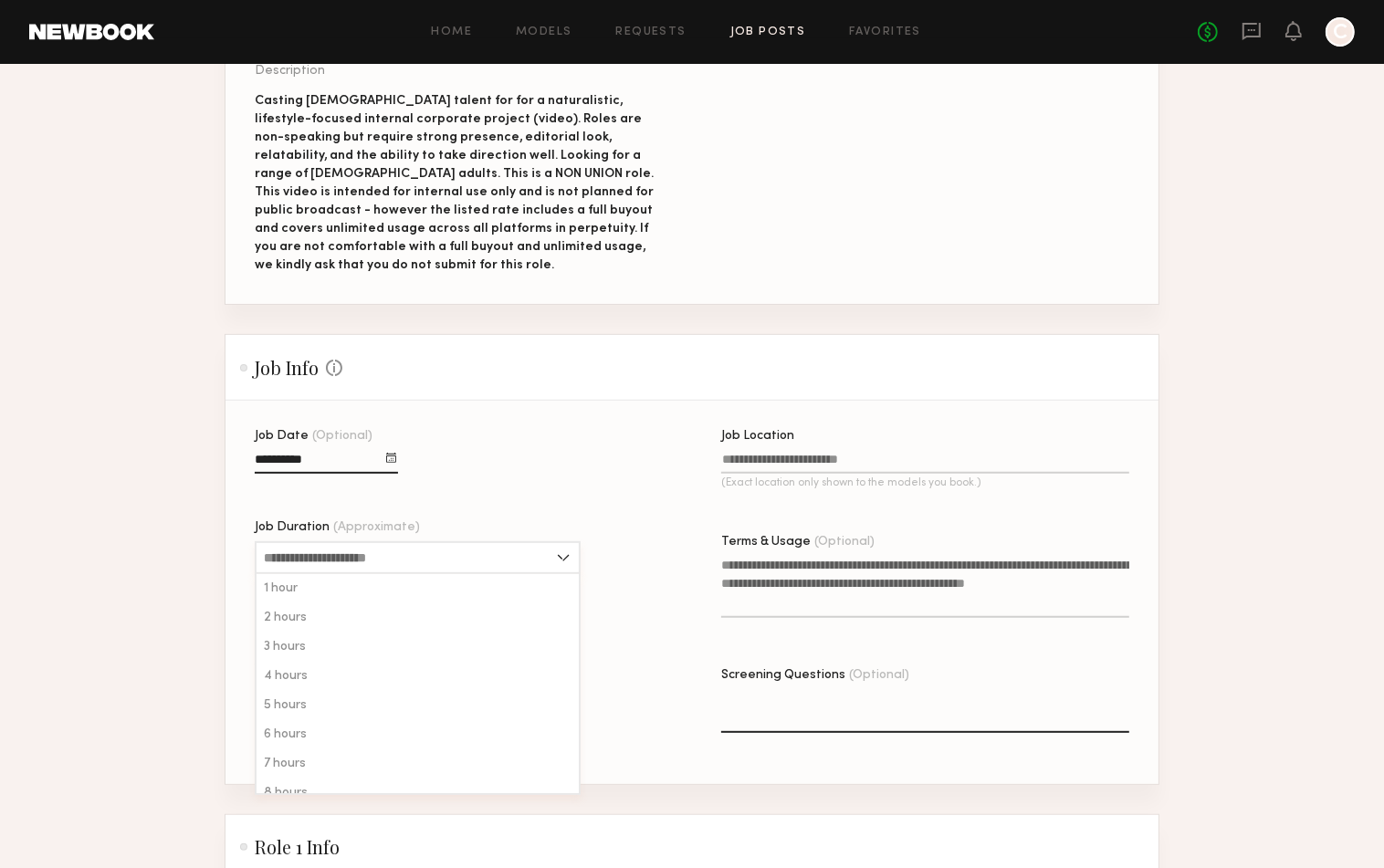 scroll, scrollTop: 352, scrollLeft: 0, axis: vertical 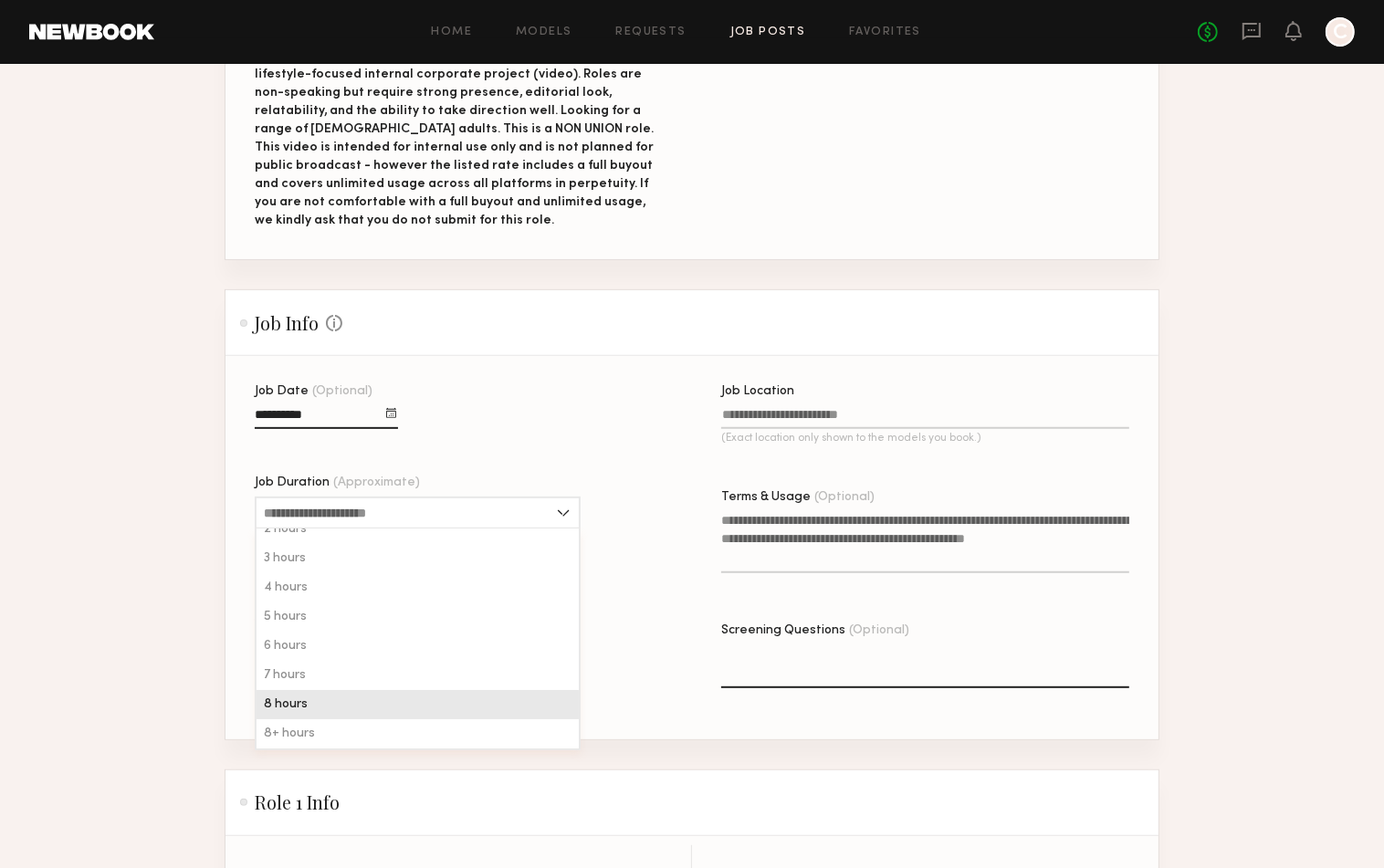 click on "8 hours" 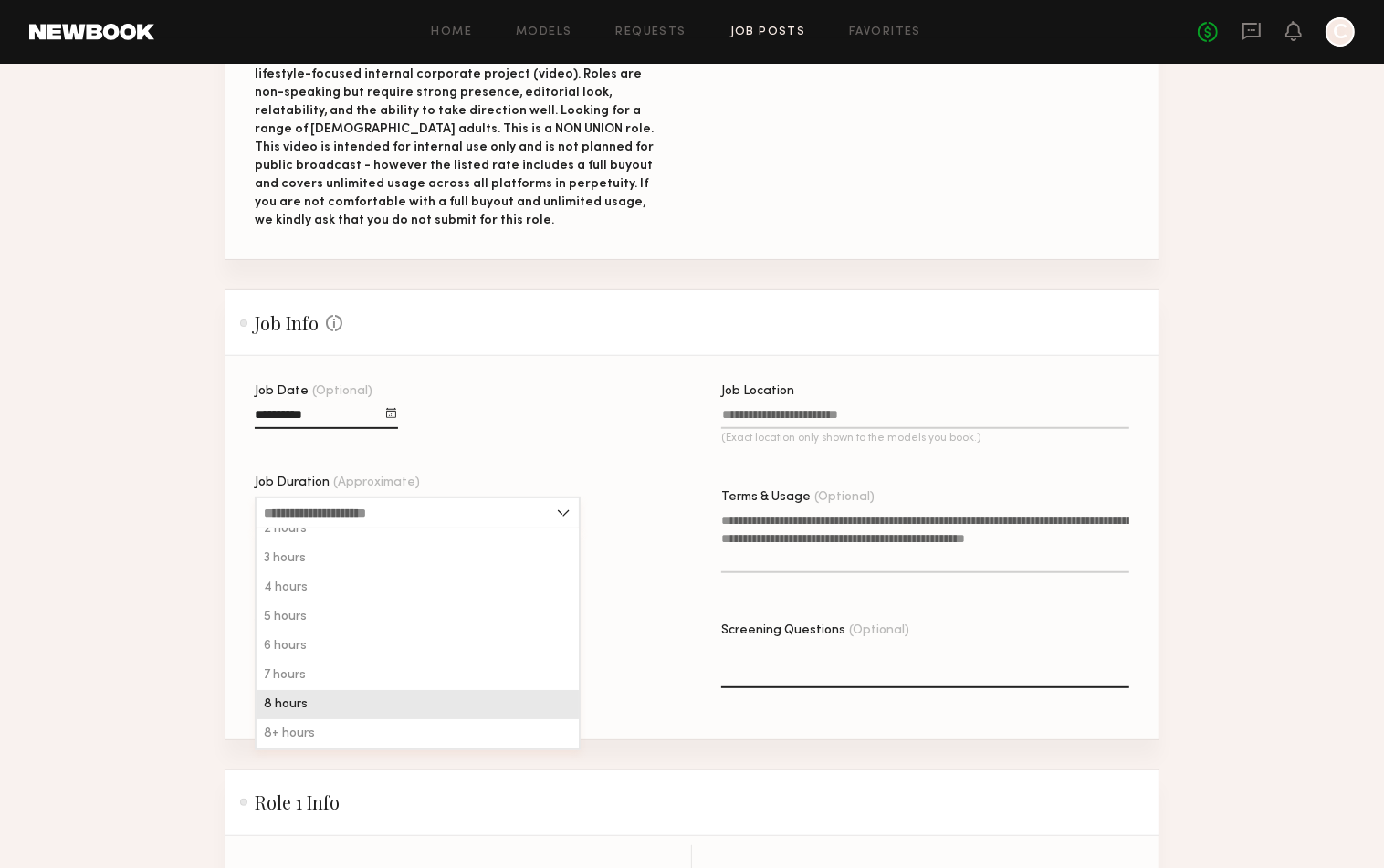 type on "*******" 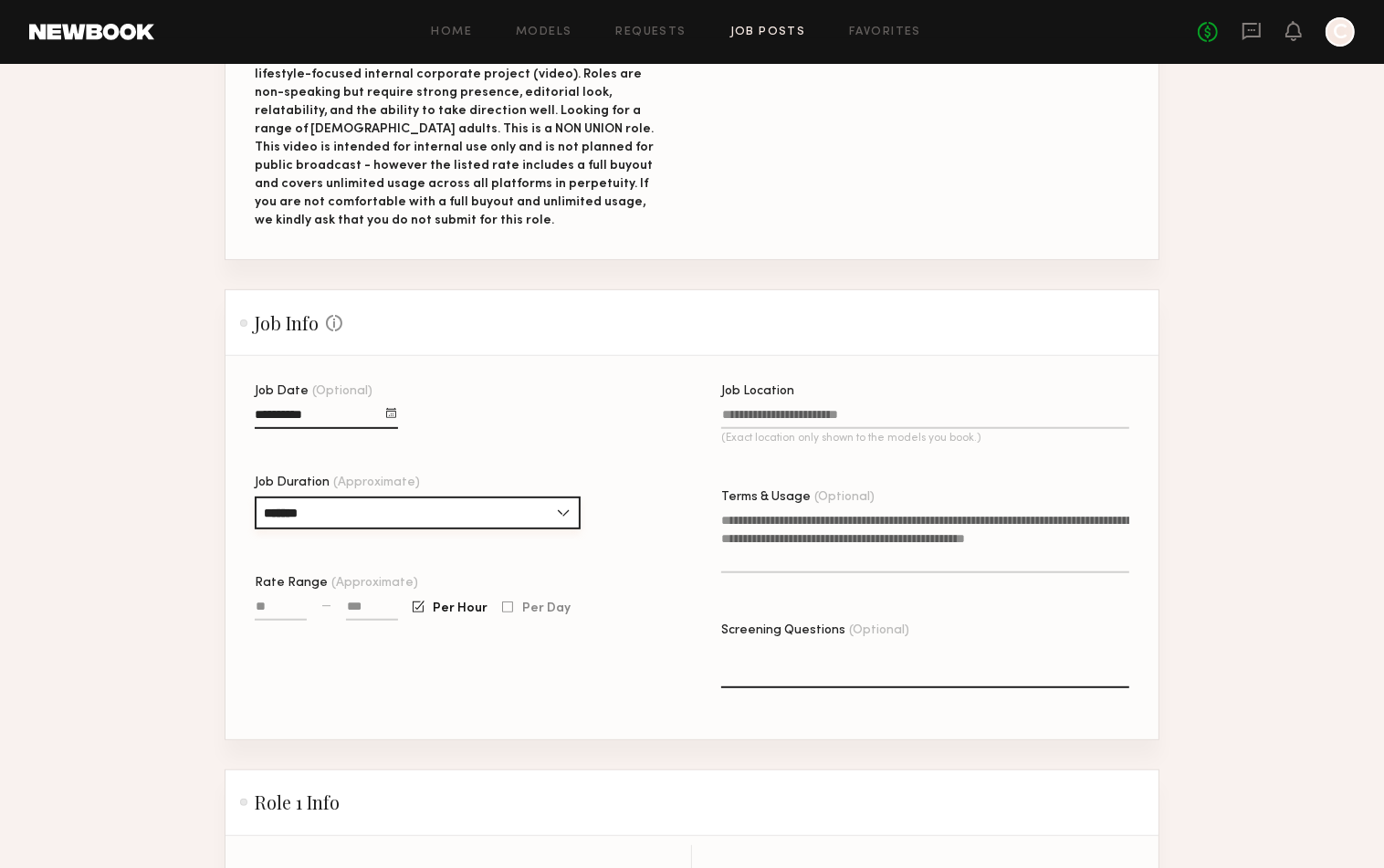 click on "*******" at bounding box center [417, 513] 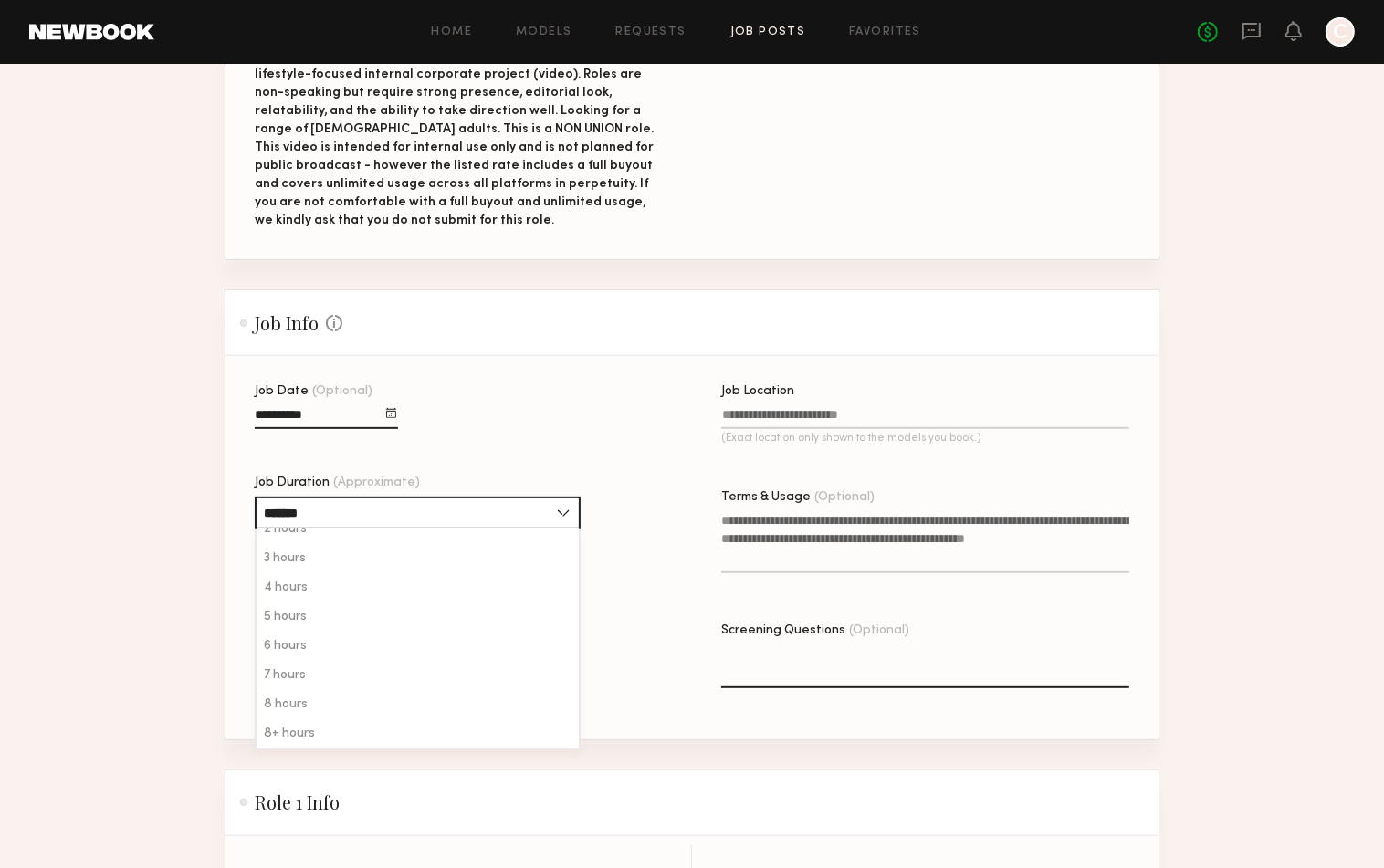 click on "Job Info Some Job info is optional, but the more you provide, the fewer questions models will have and the stronger your applicant pool will be." 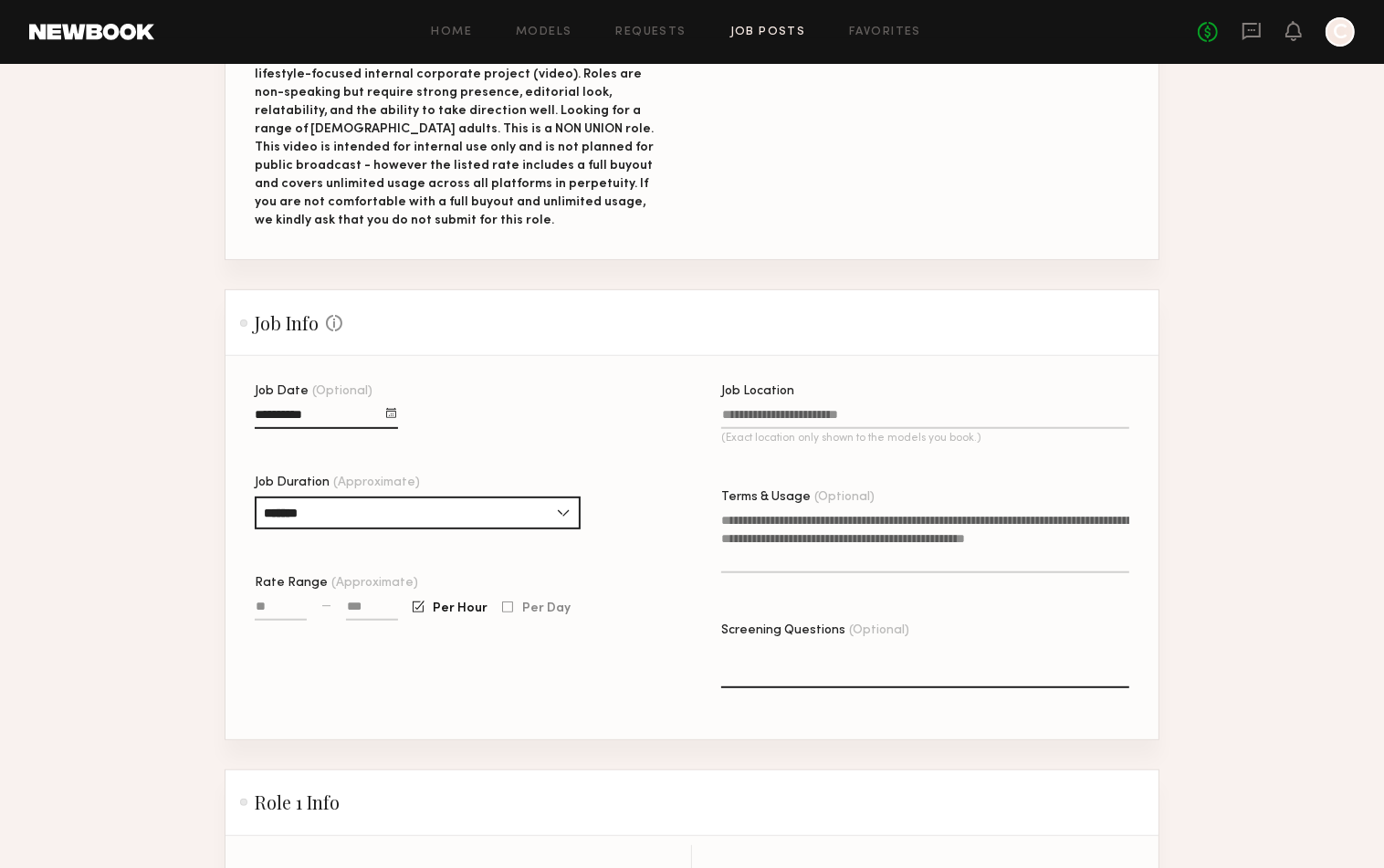 click on "New Job Post Project Info This information can no longer be edited. Project Title Seeking Male Talent for Internal Tech Video Brand Name Tech Company Description Casting male talent for for a naturalistic, lifestyle-focused internal corporate project (video). Roles are non-speaking but require strong presence, editorial look, relatability, and the ability to take direction well. Looking for a range of male adults. This is a NON UNION role. This video is intended for internal use only and is not planned for public broadcast - however the listed rate includes a full buyout and covers unlimited usage across all platforms in perpetuity. If you are not comfortable with a full buyout and unlimited usage, we kindly ask that you do not submit for this role. Job Info Some Job info is optional, but the more you provide, the fewer questions models will have and the stronger your applicant pool will be. Job Date (Optional) Job Duration (Approximate) ******* 1 hour 2 hours 3 hours 4 hours 5 hours 6 hours — OR" 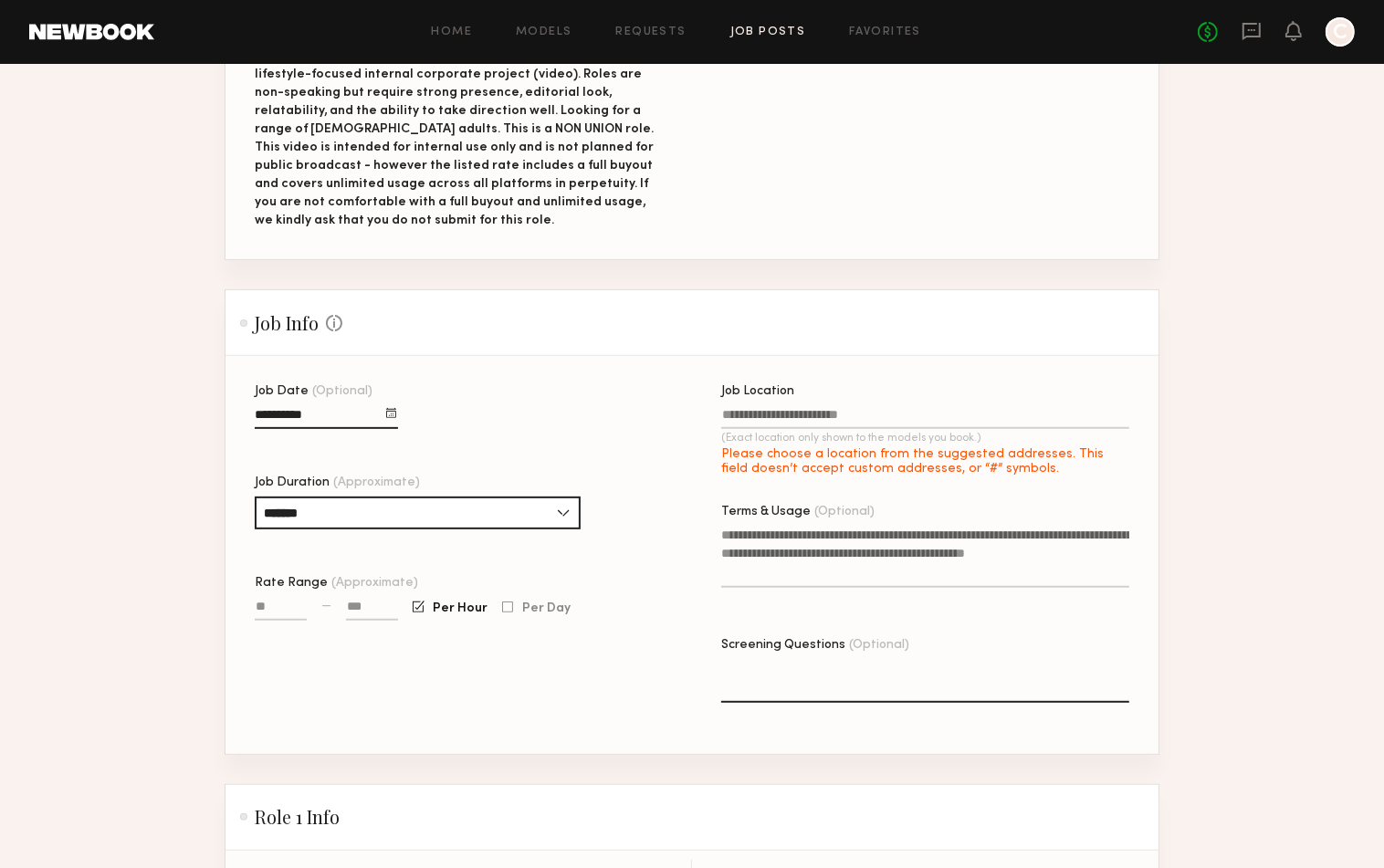 click on "Job Location (Exact location only shown to the models you book.) Please choose a location from the suggested addresses. This field doesn’t accept custom addresses, or “#” symbols." 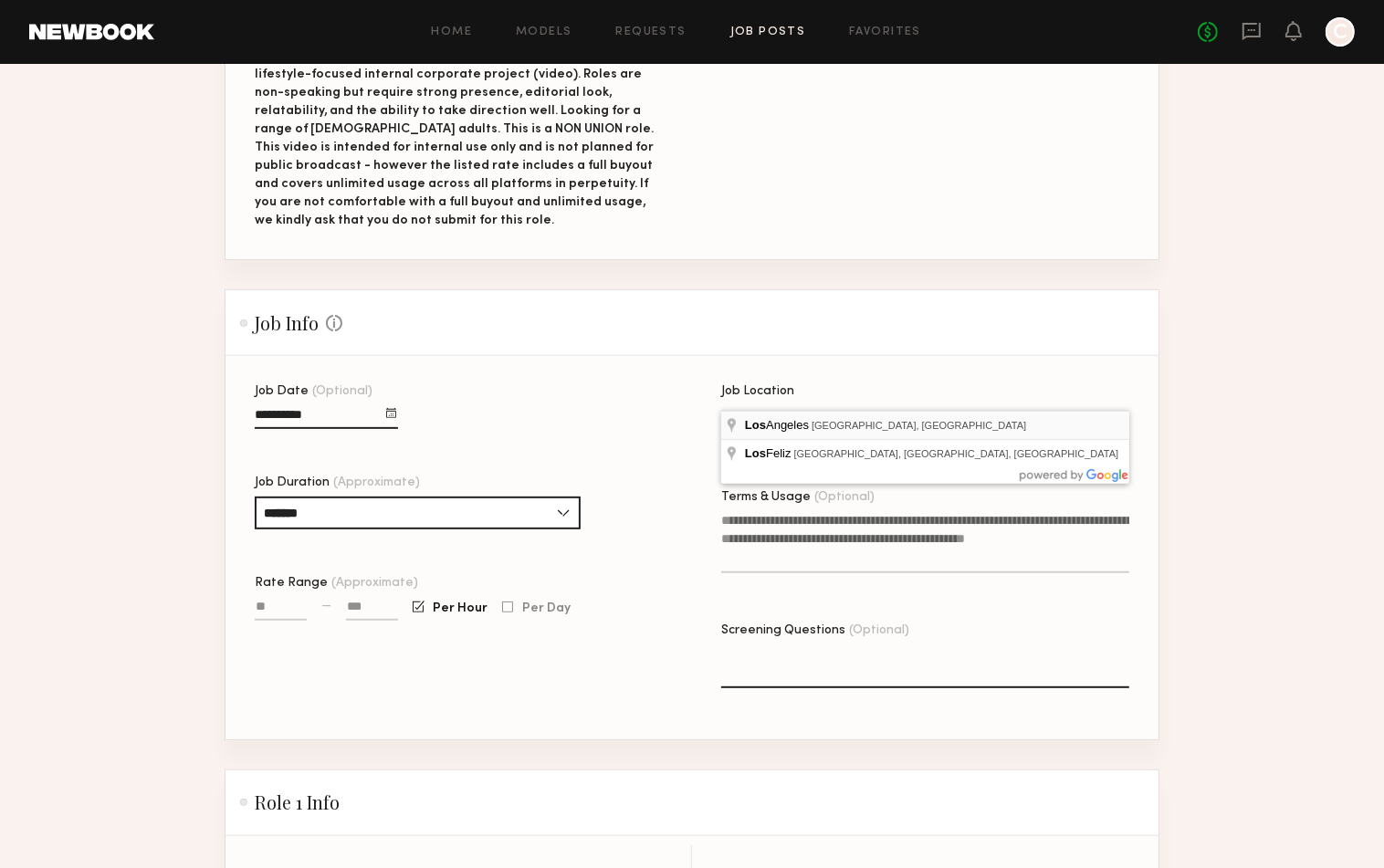 type on "**********" 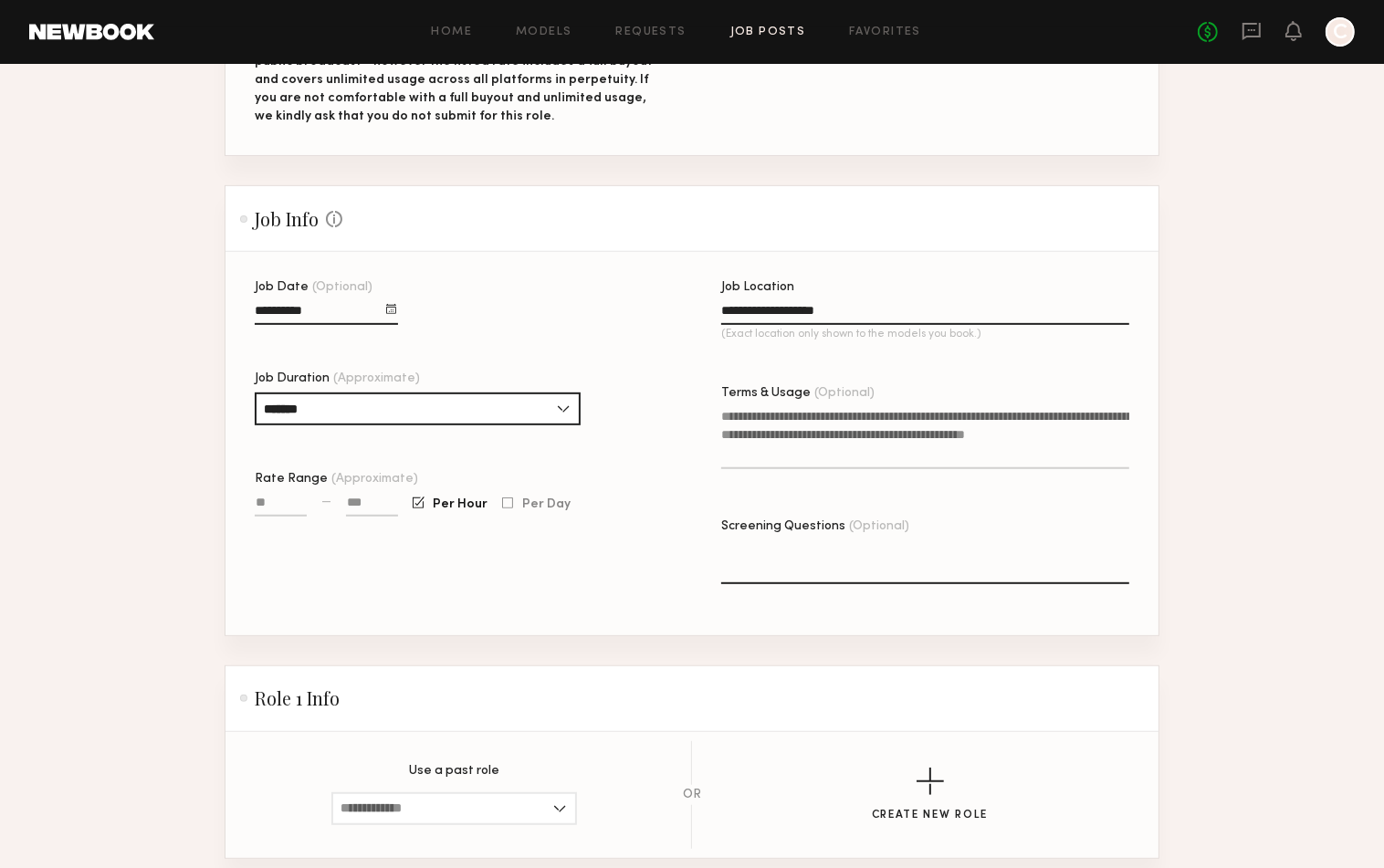 scroll, scrollTop: 458, scrollLeft: 0, axis: vertical 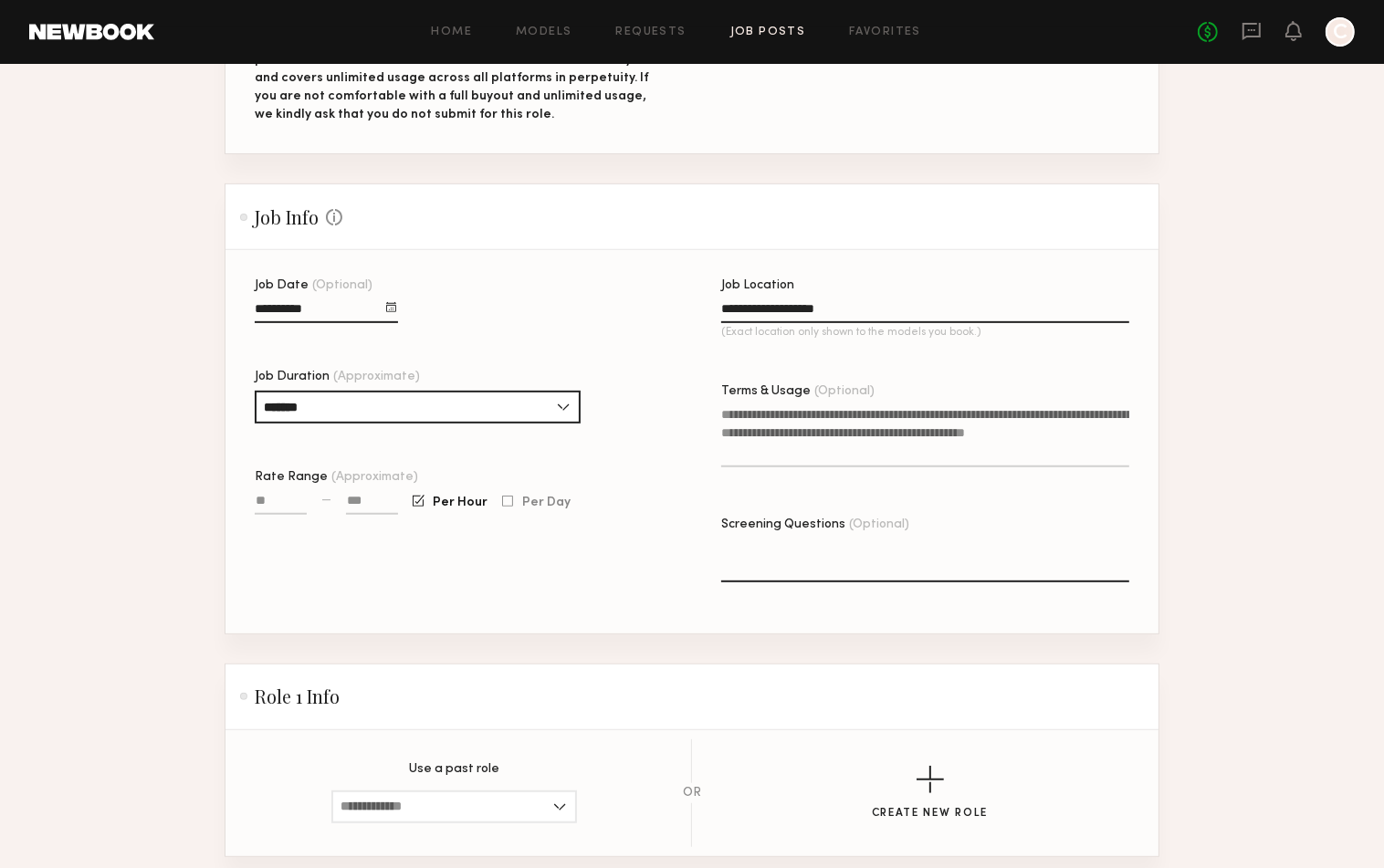 click on "Terms & Usage (Optional)" 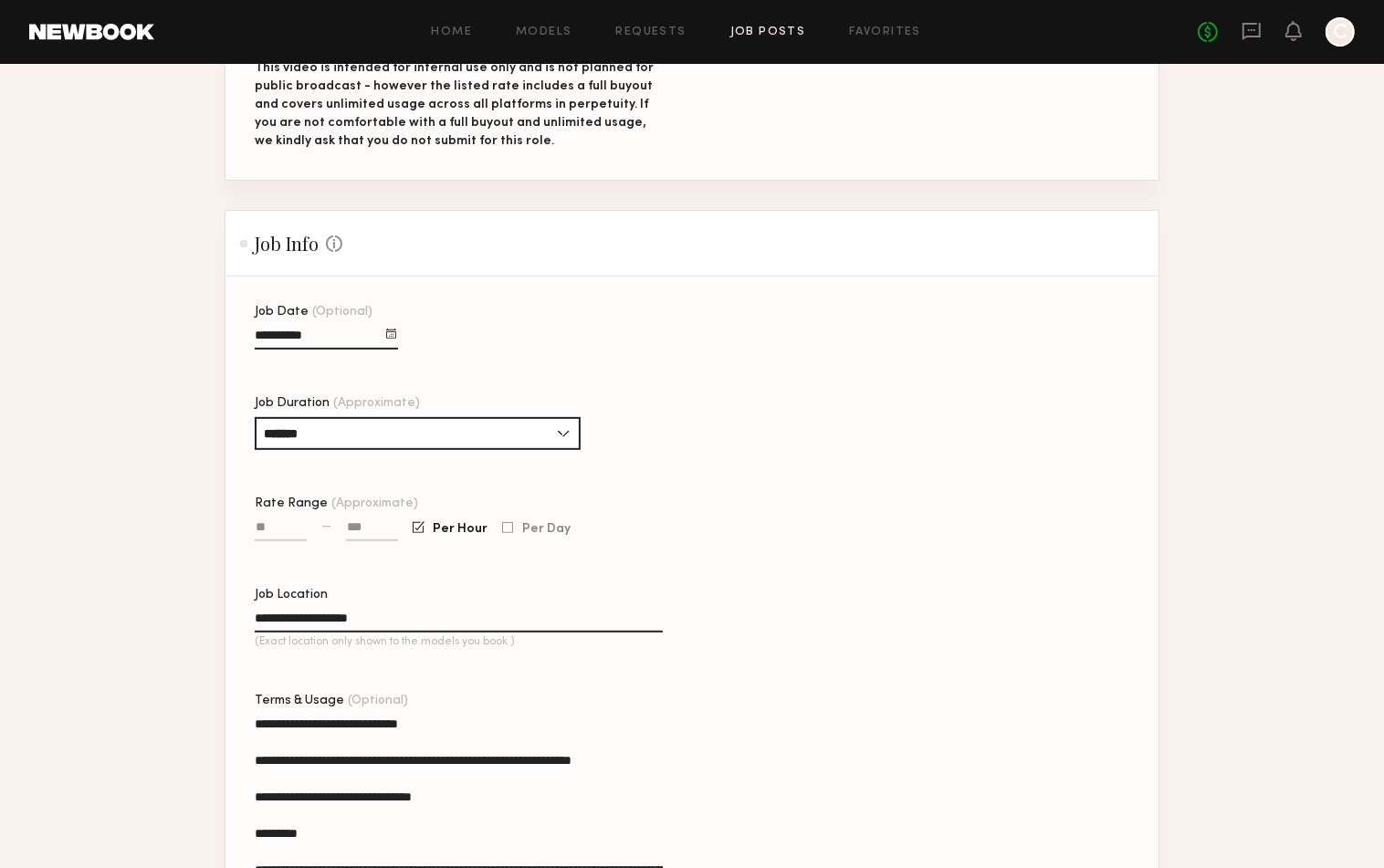 scroll, scrollTop: 438, scrollLeft: 0, axis: vertical 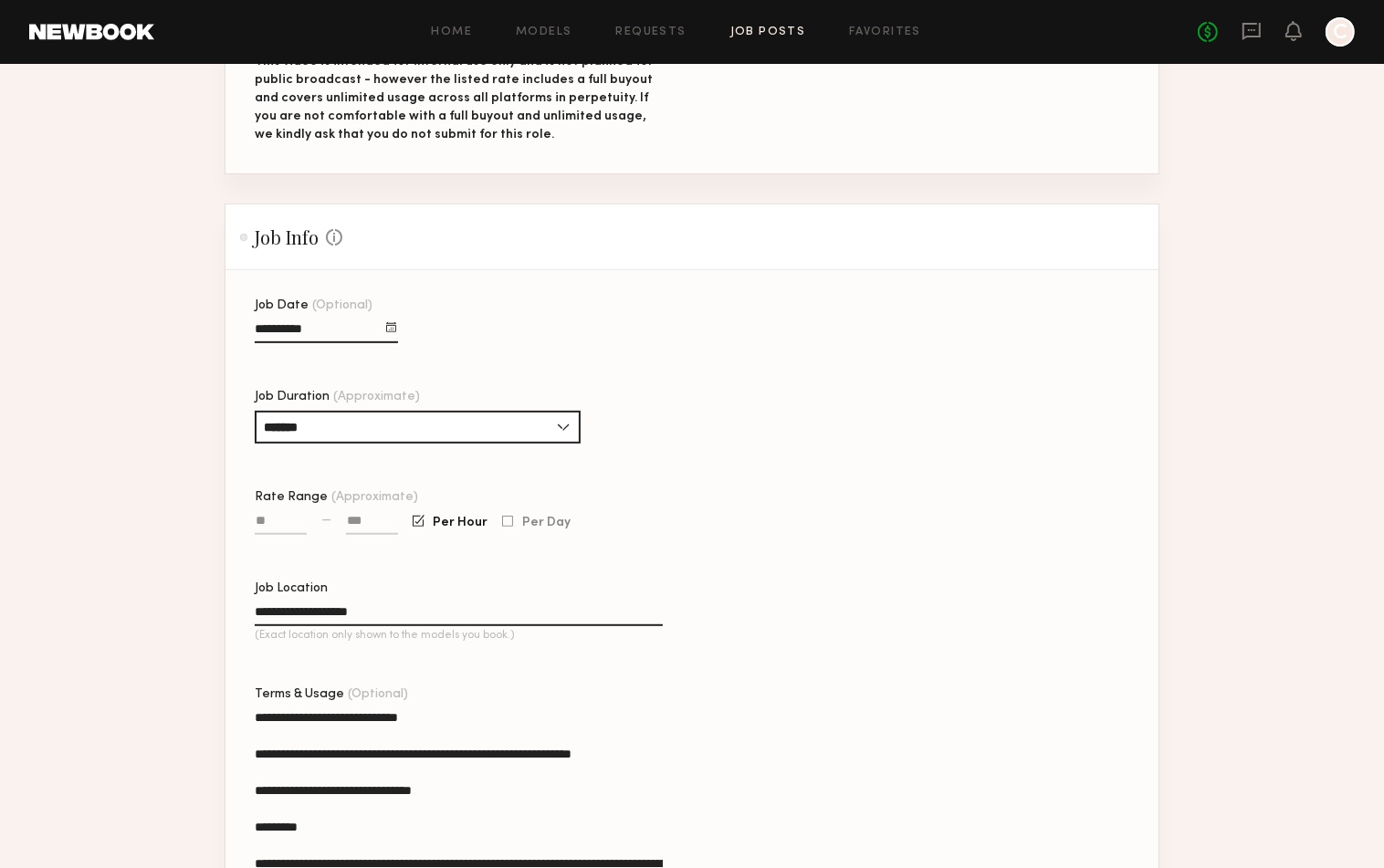 click on "**********" 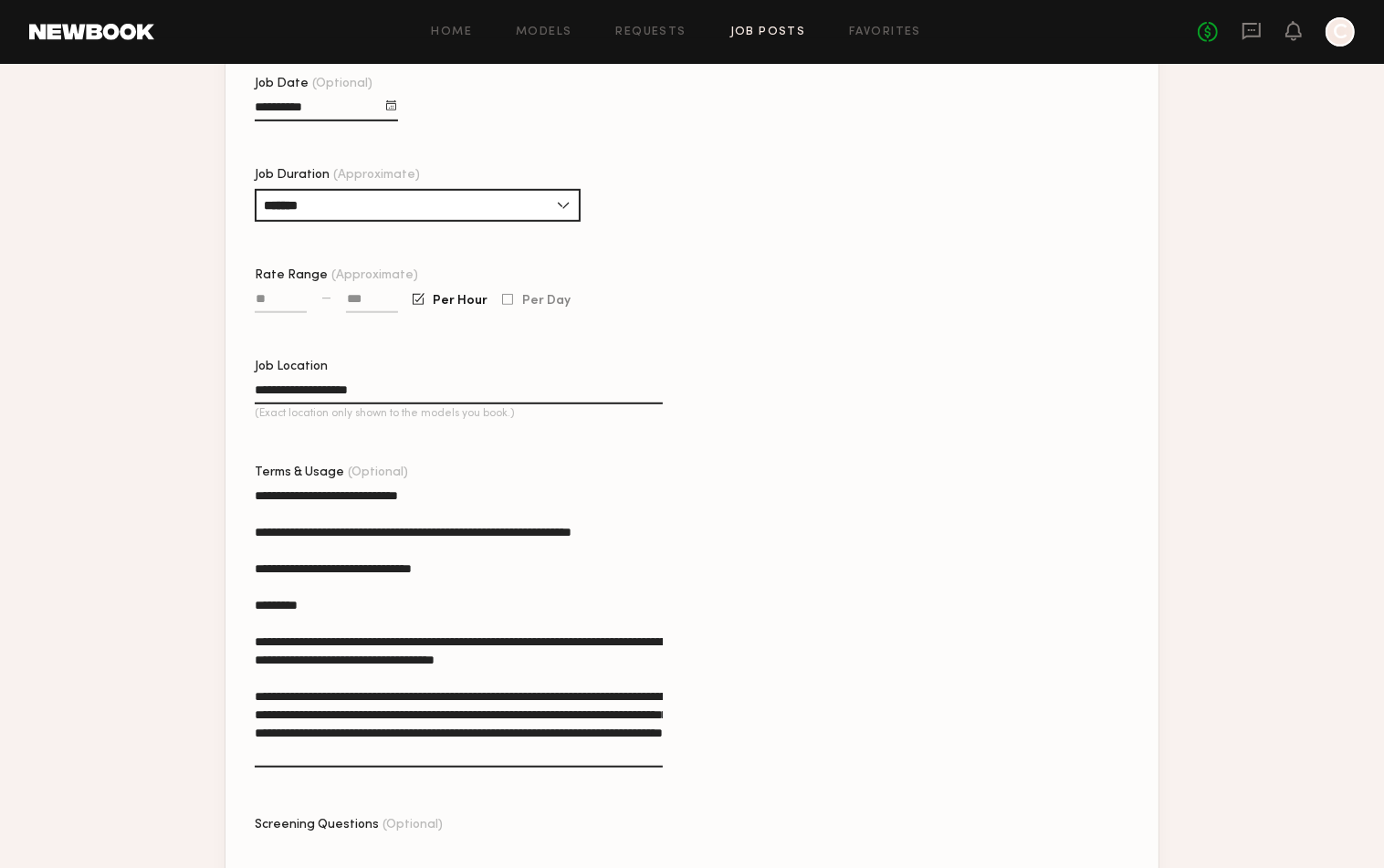 scroll, scrollTop: 914, scrollLeft: 0, axis: vertical 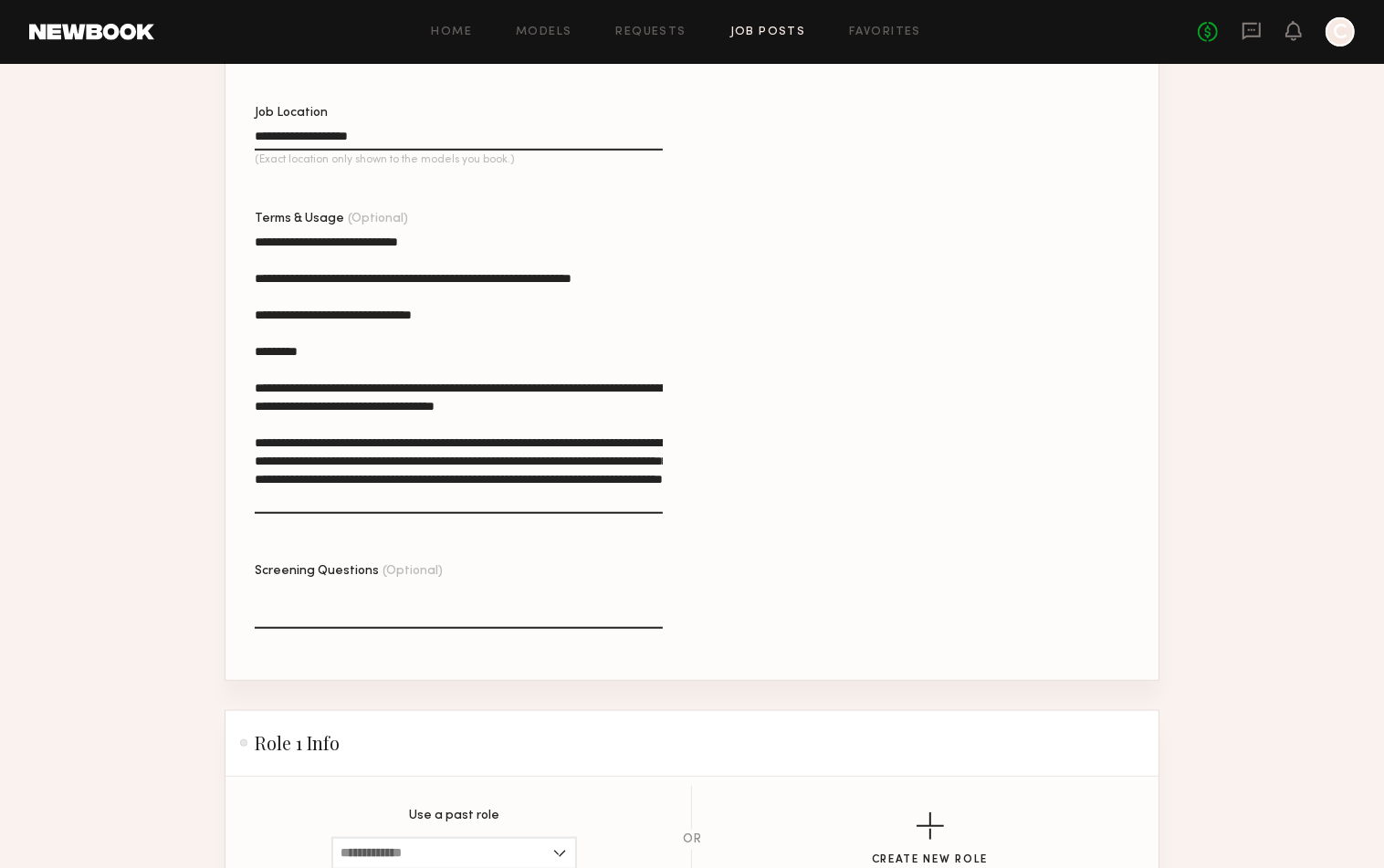 type on "**********" 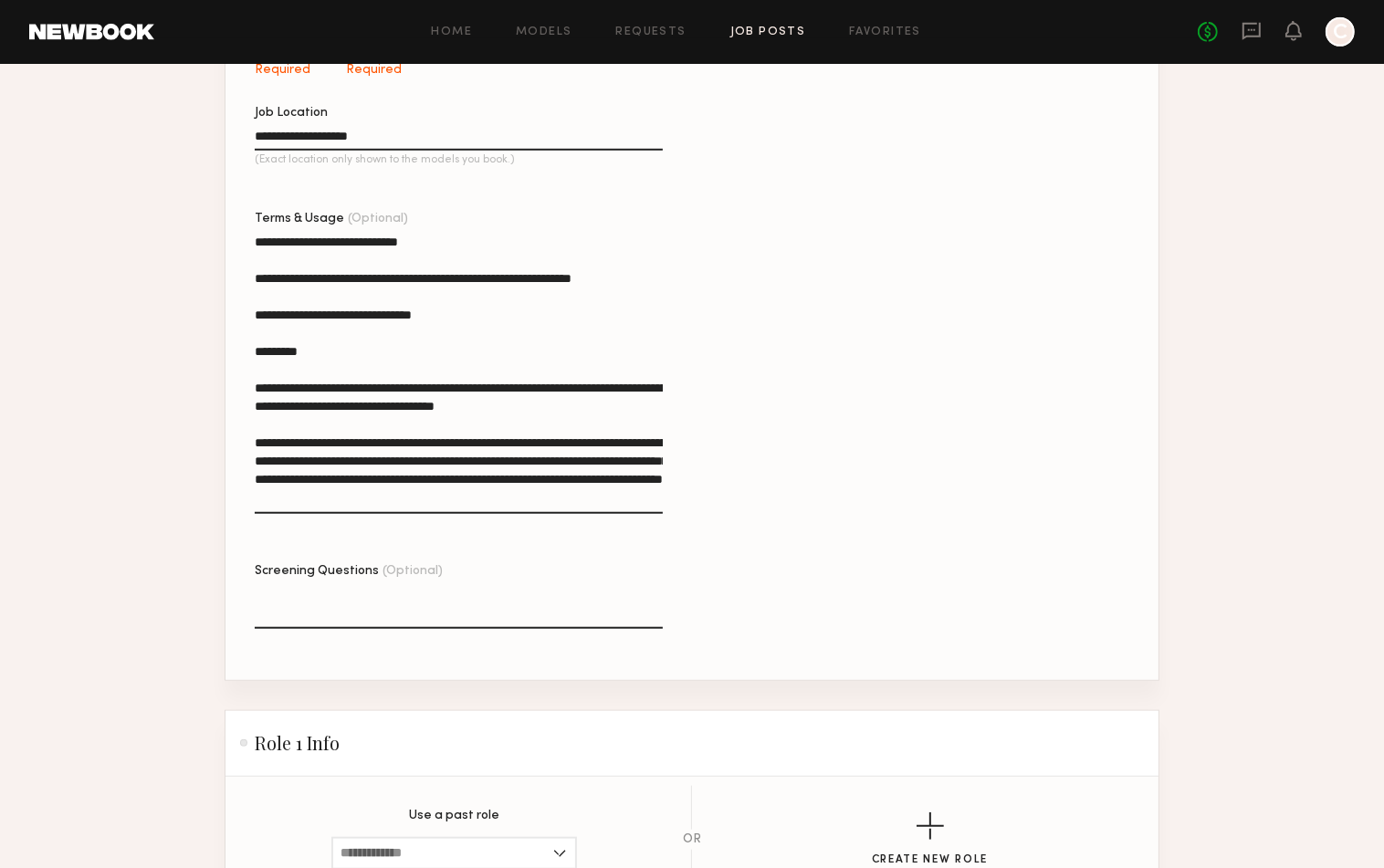 click on "Post Job" 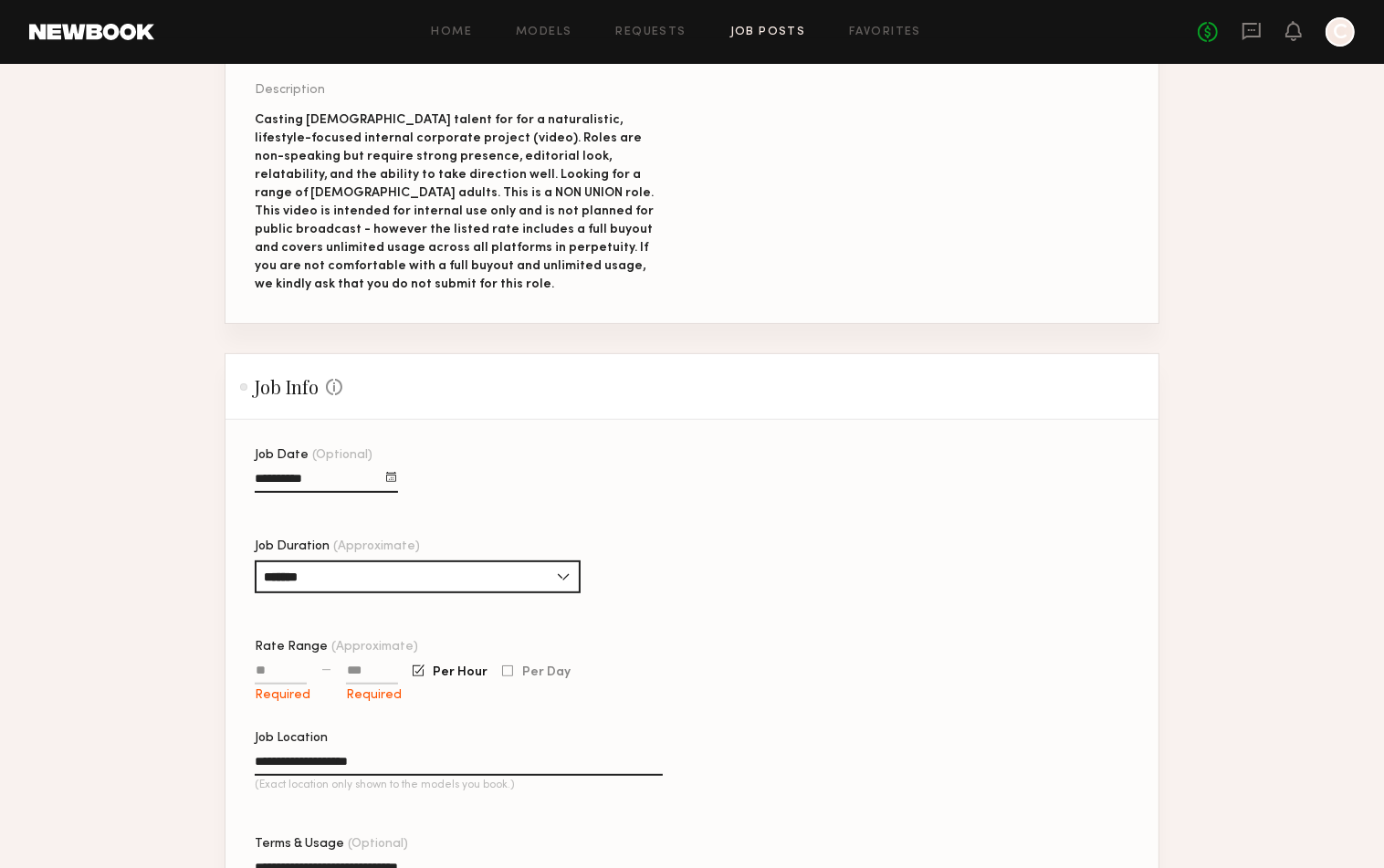 scroll, scrollTop: 418, scrollLeft: 0, axis: vertical 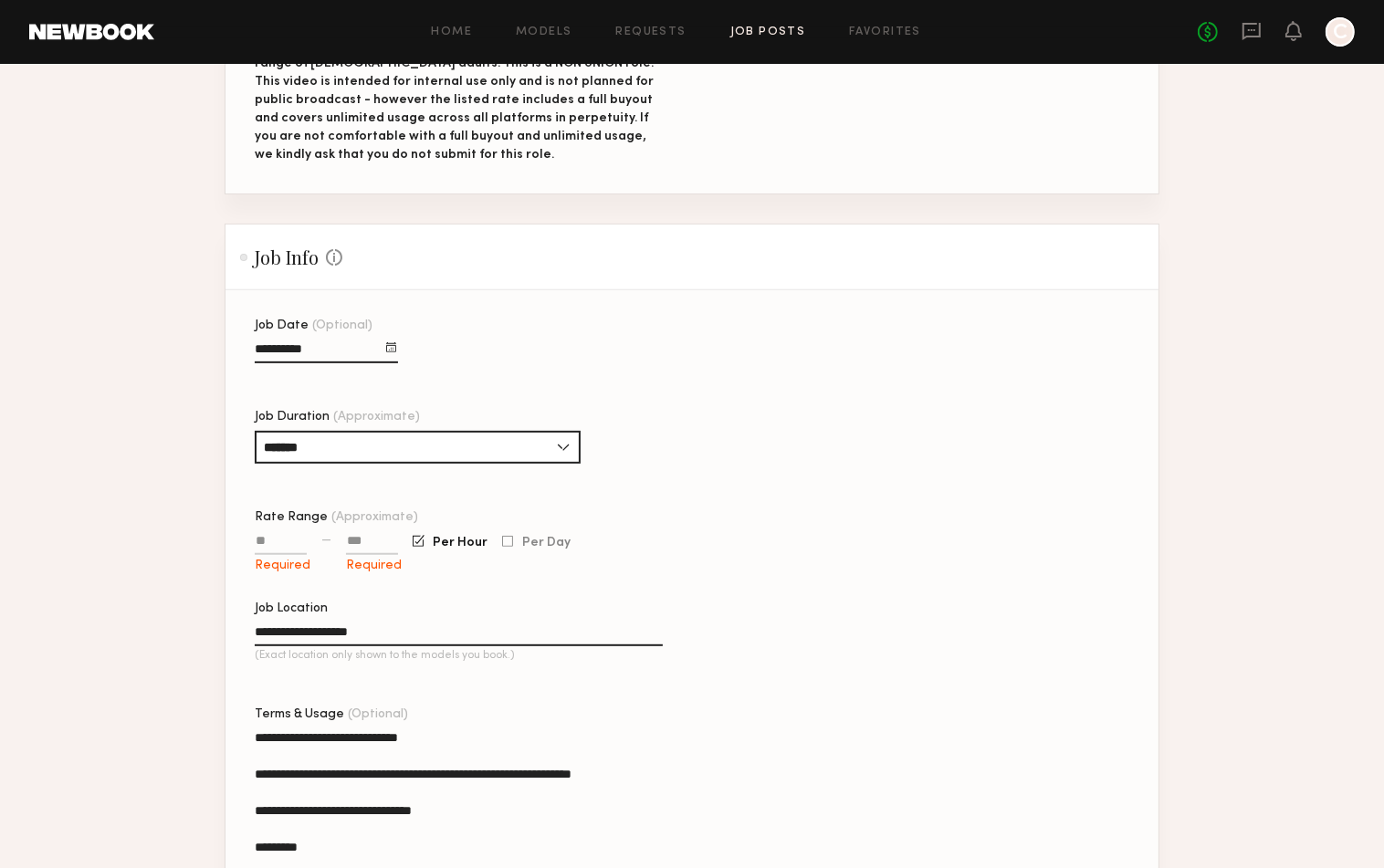 click on "Rate Range (Approximate)" at bounding box center [280, 544] 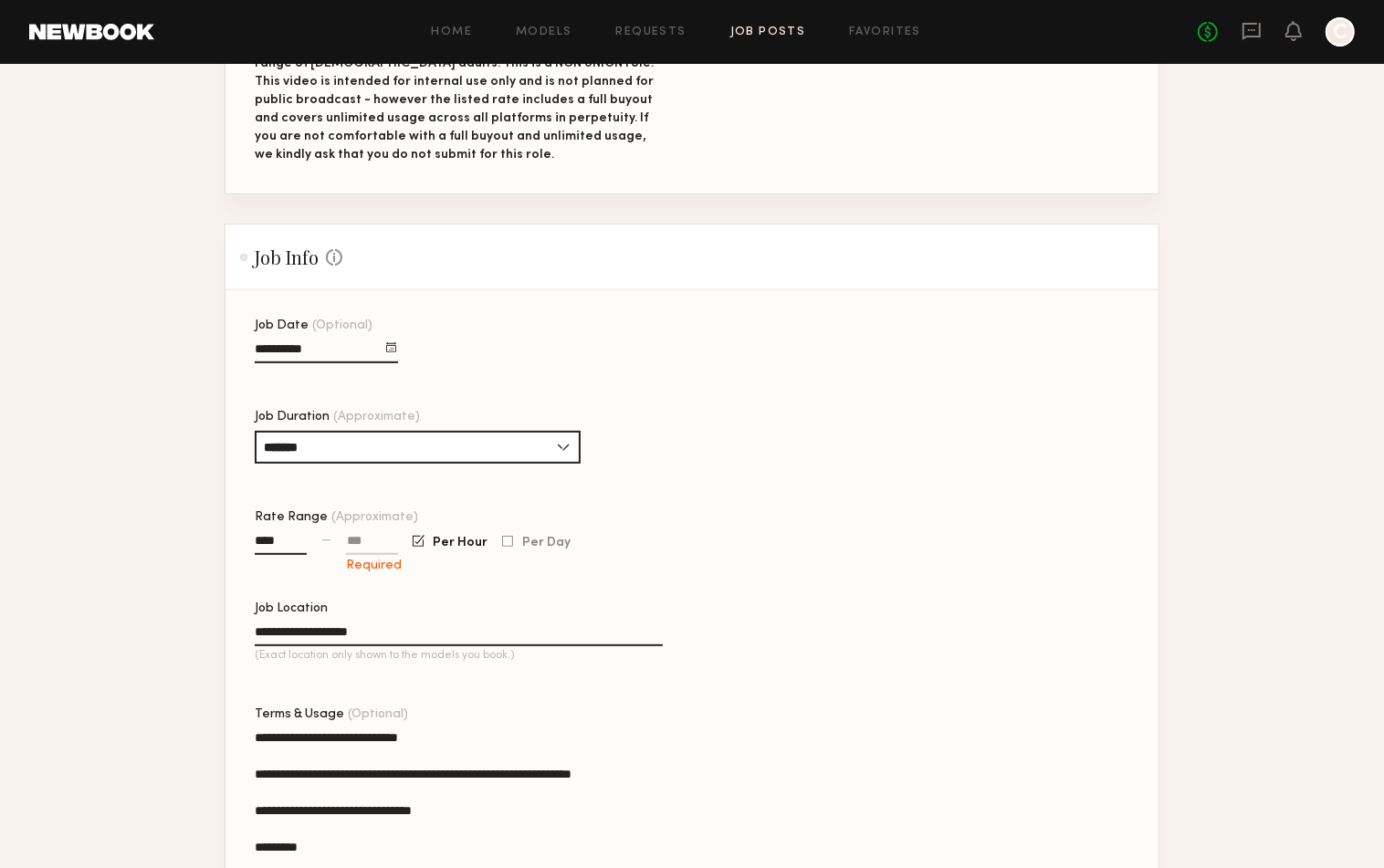 type on "****" 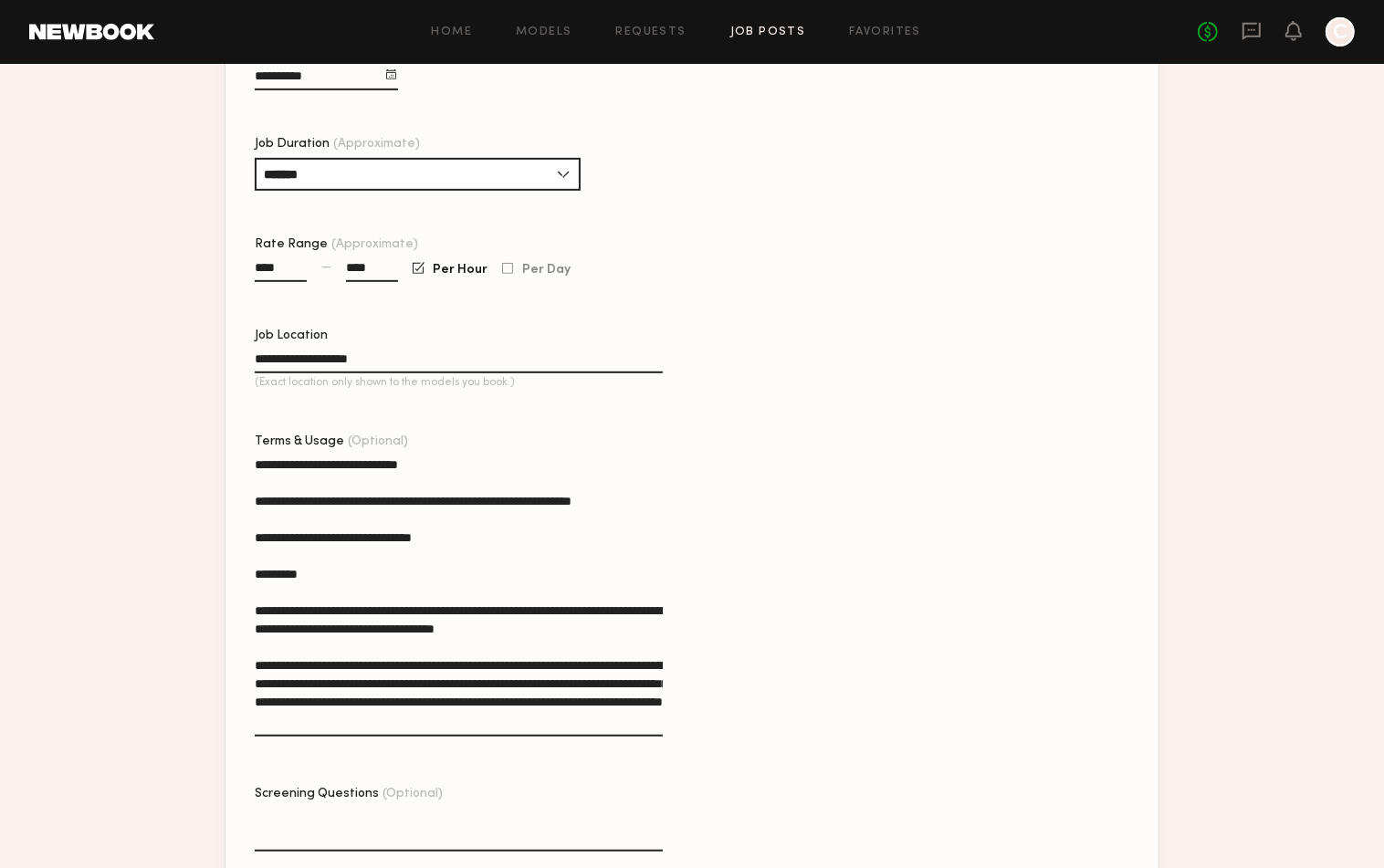 scroll, scrollTop: 692, scrollLeft: 0, axis: vertical 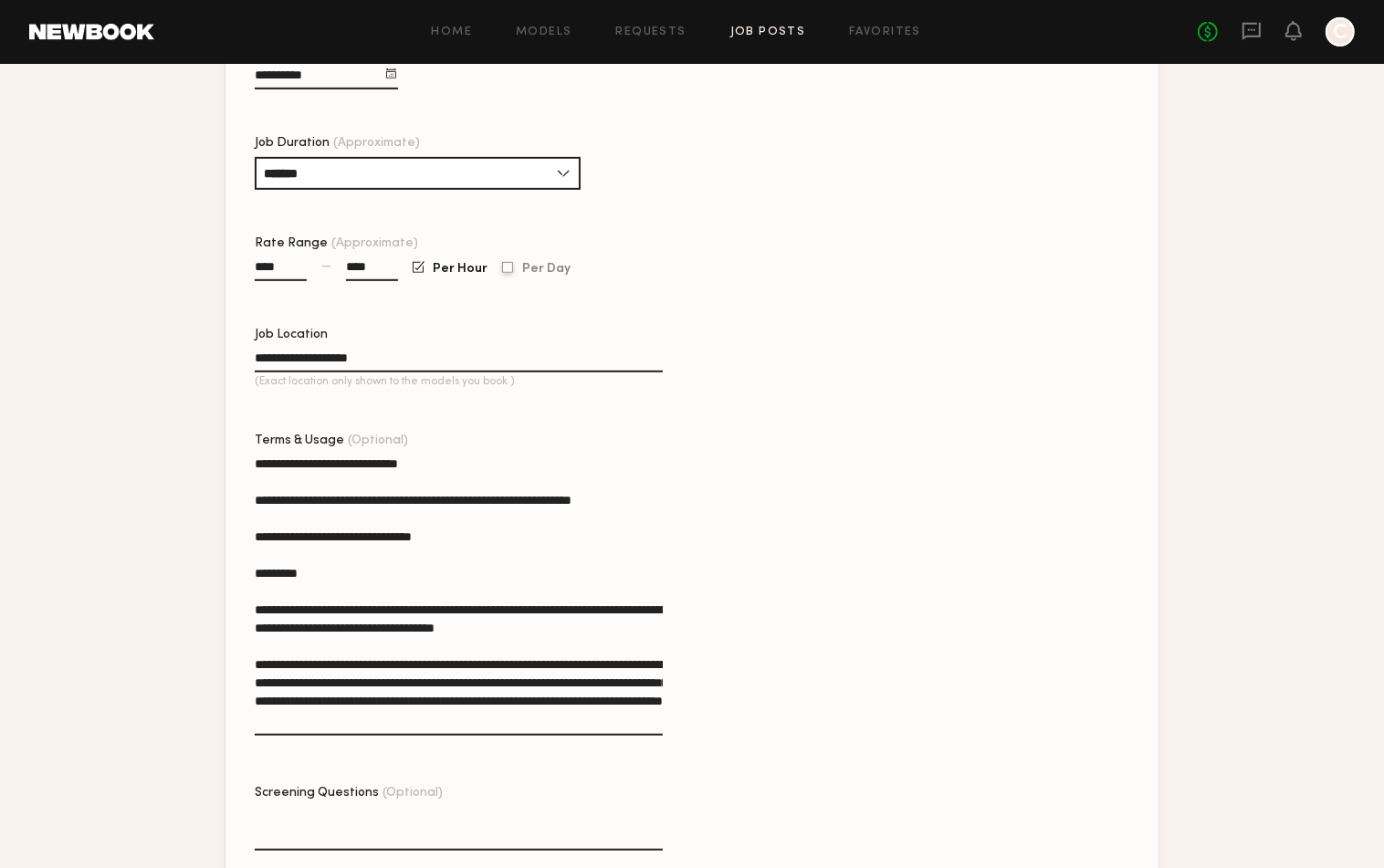 type on "****" 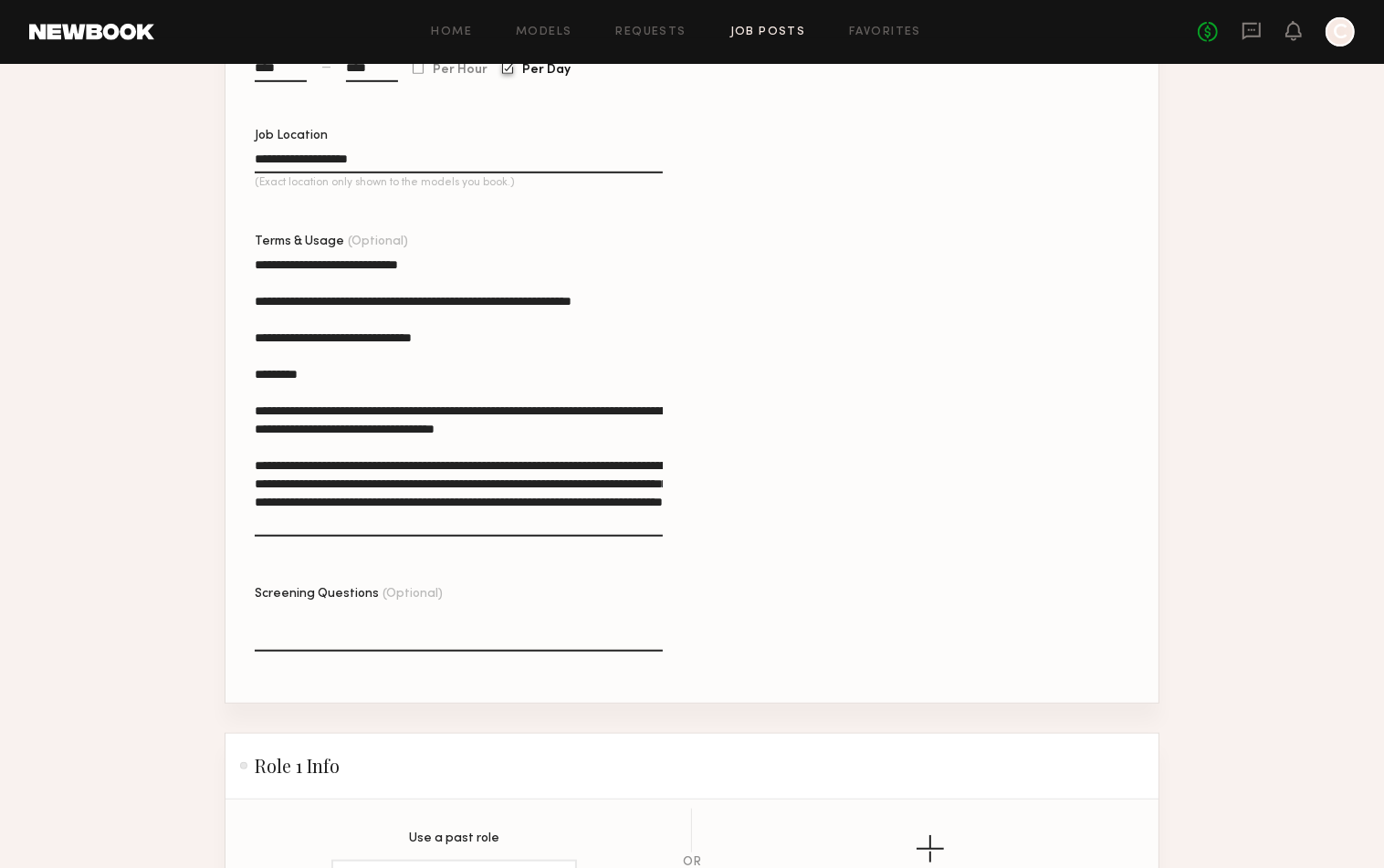 scroll, scrollTop: 914, scrollLeft: 0, axis: vertical 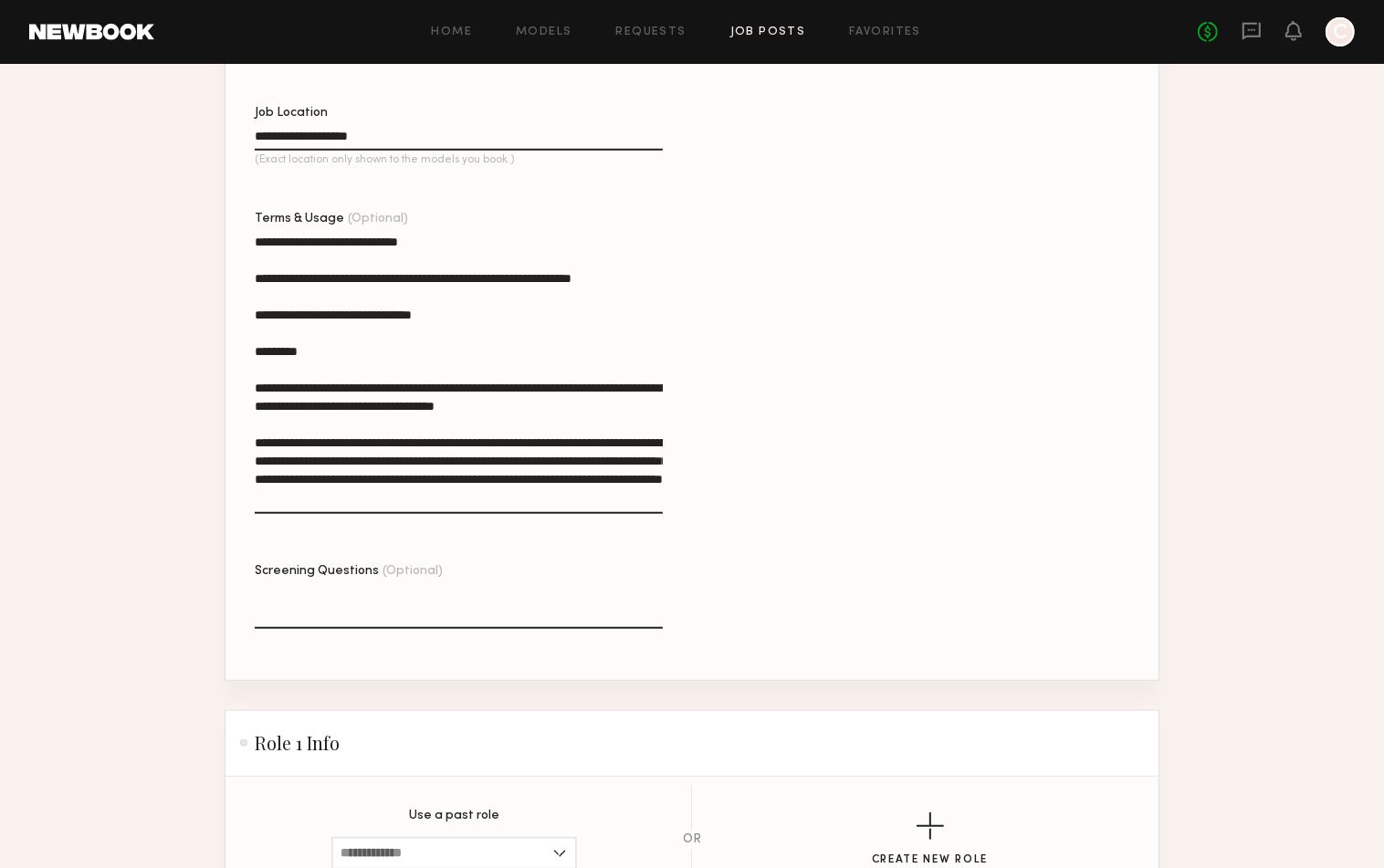 click on "Post Job" 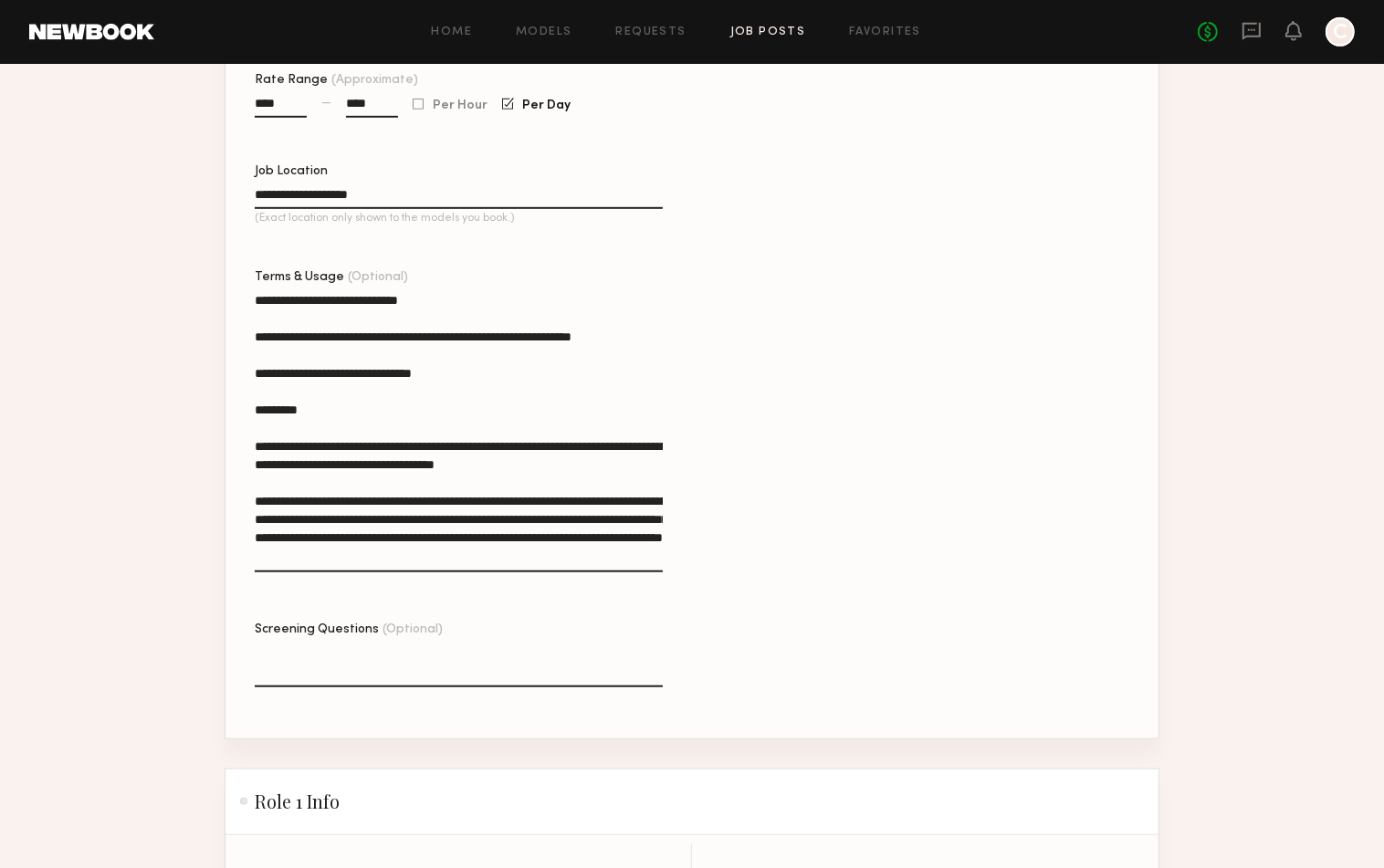 scroll, scrollTop: 914, scrollLeft: 0, axis: vertical 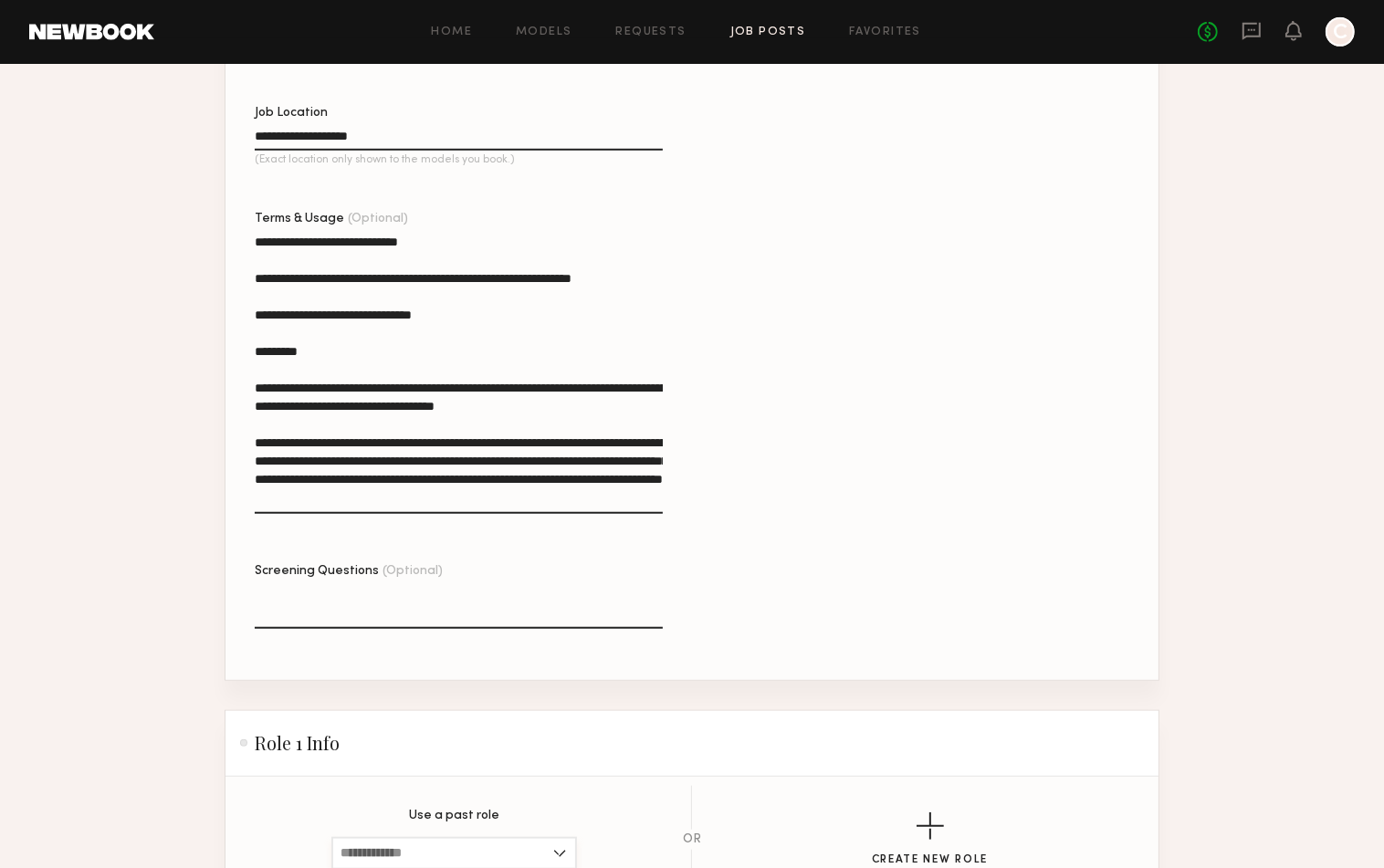 click at bounding box center (454, 853) 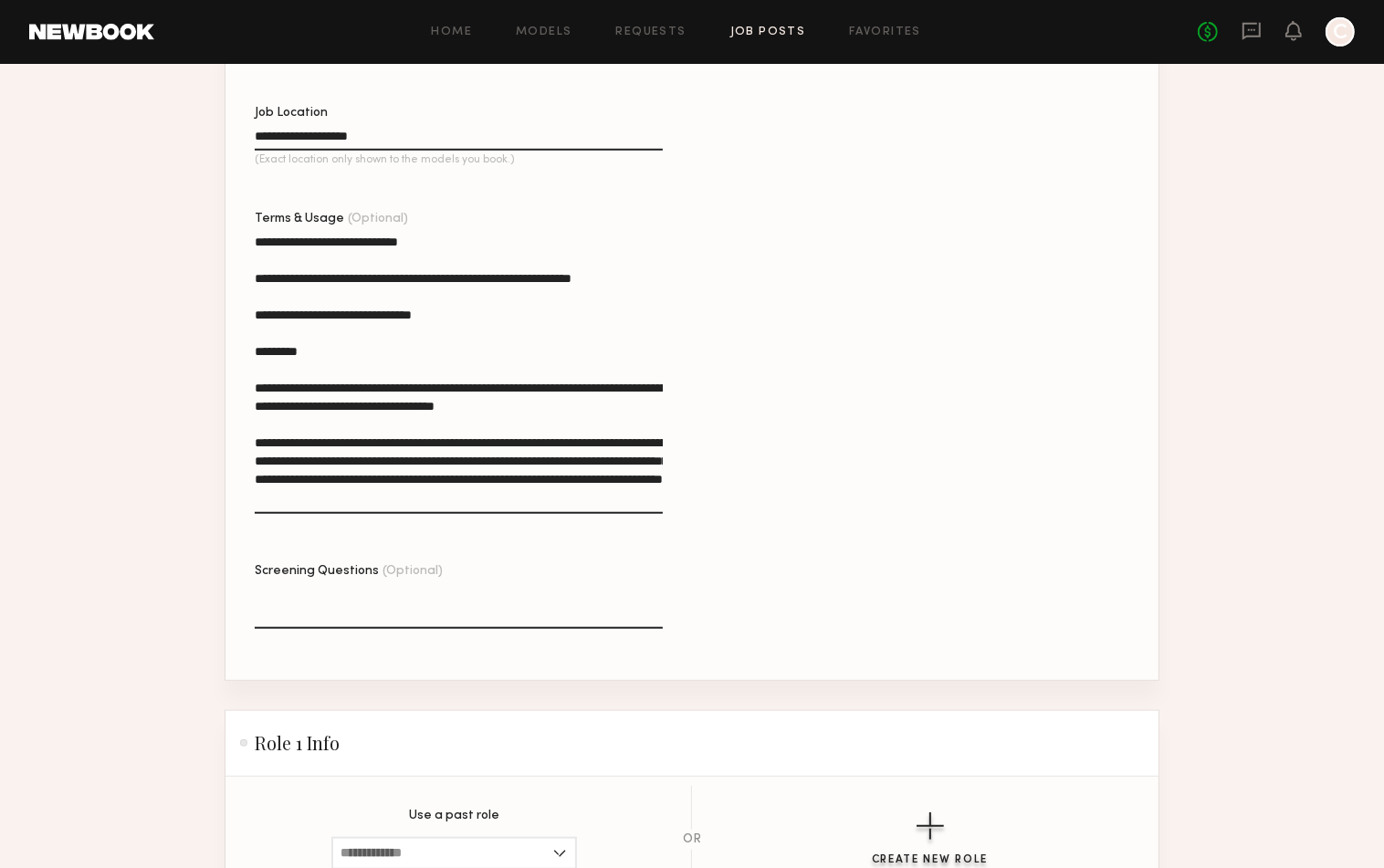 click 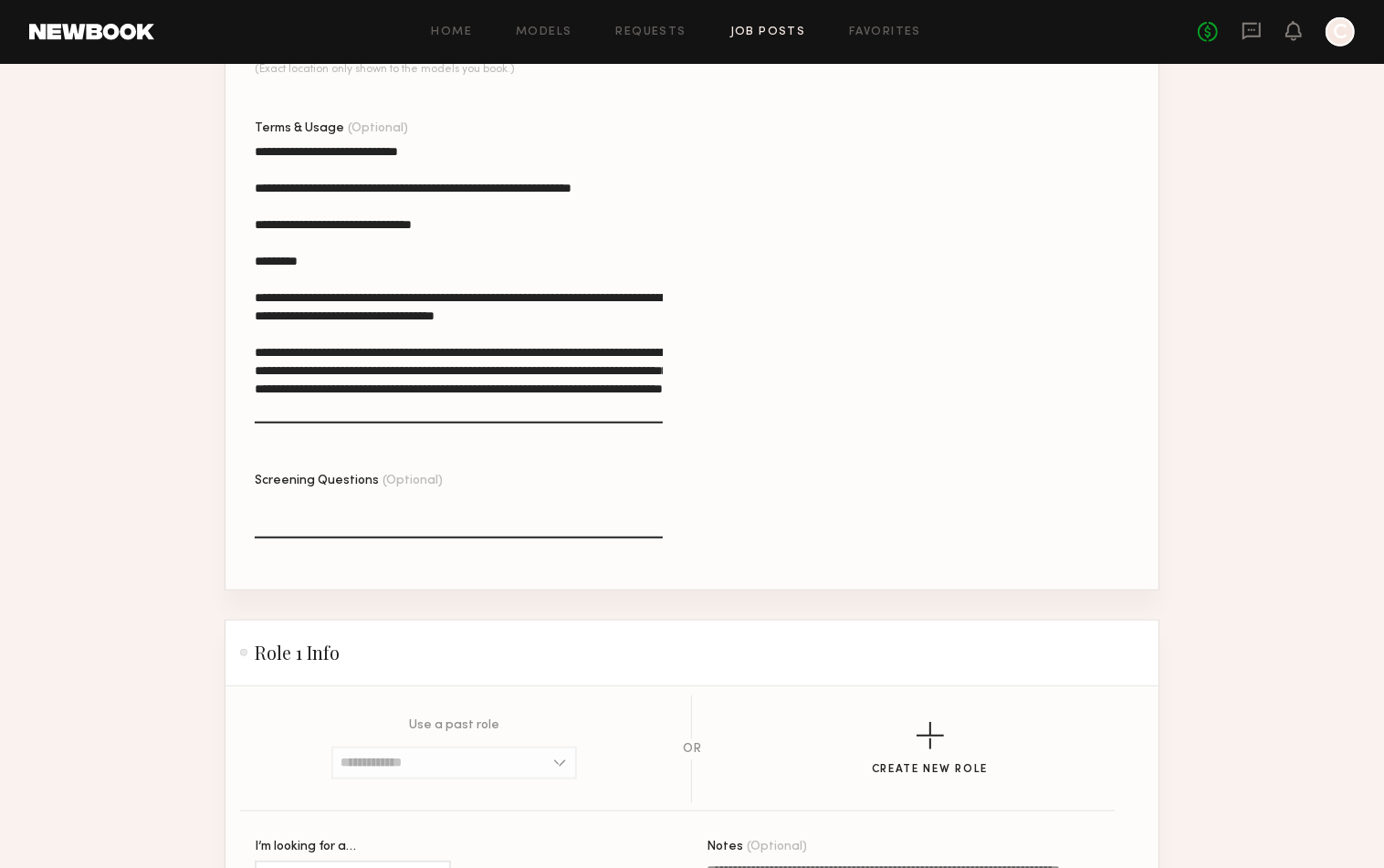 scroll, scrollTop: 1016, scrollLeft: 0, axis: vertical 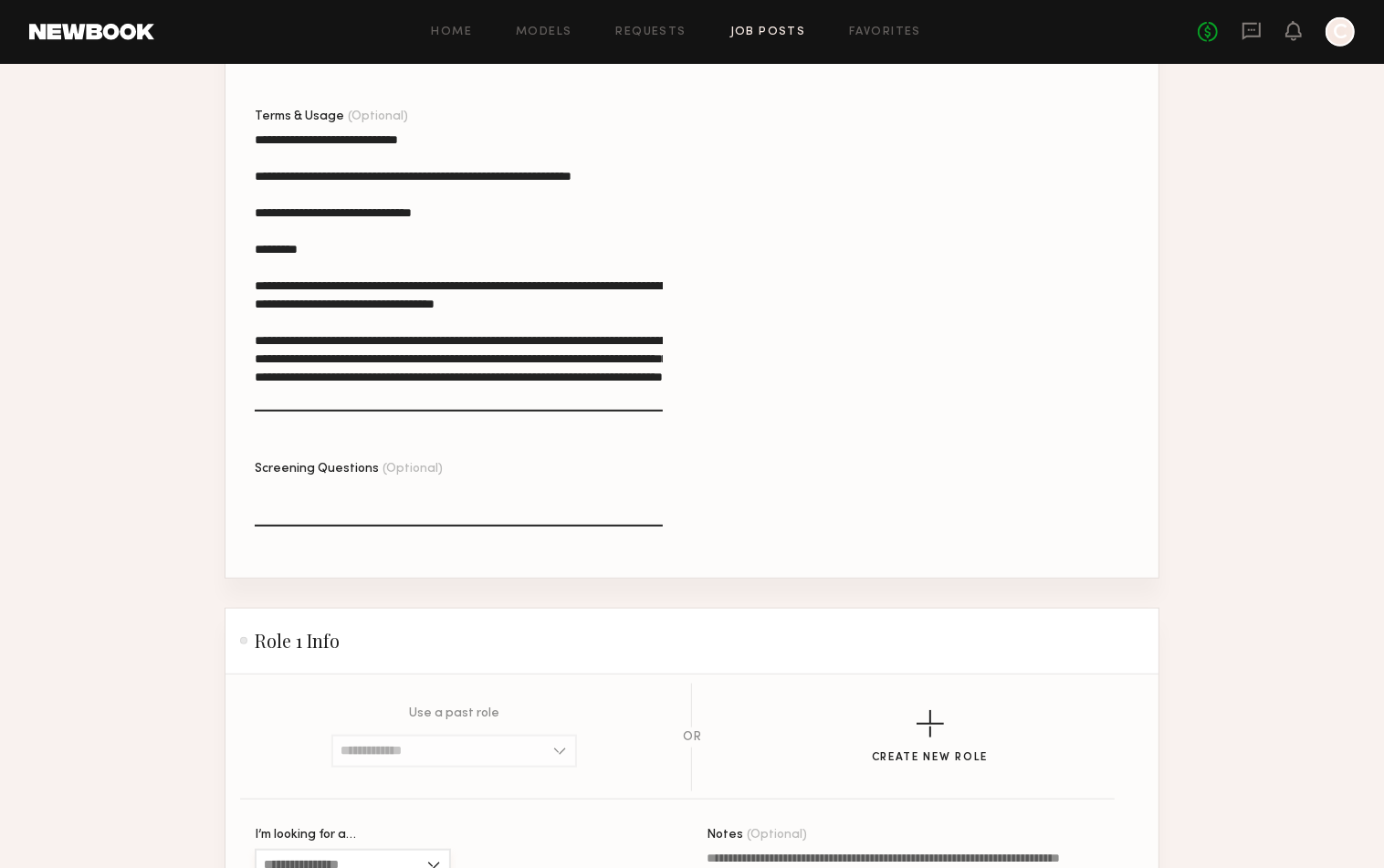 click on "I’m looking for a…" at bounding box center [352, 865] 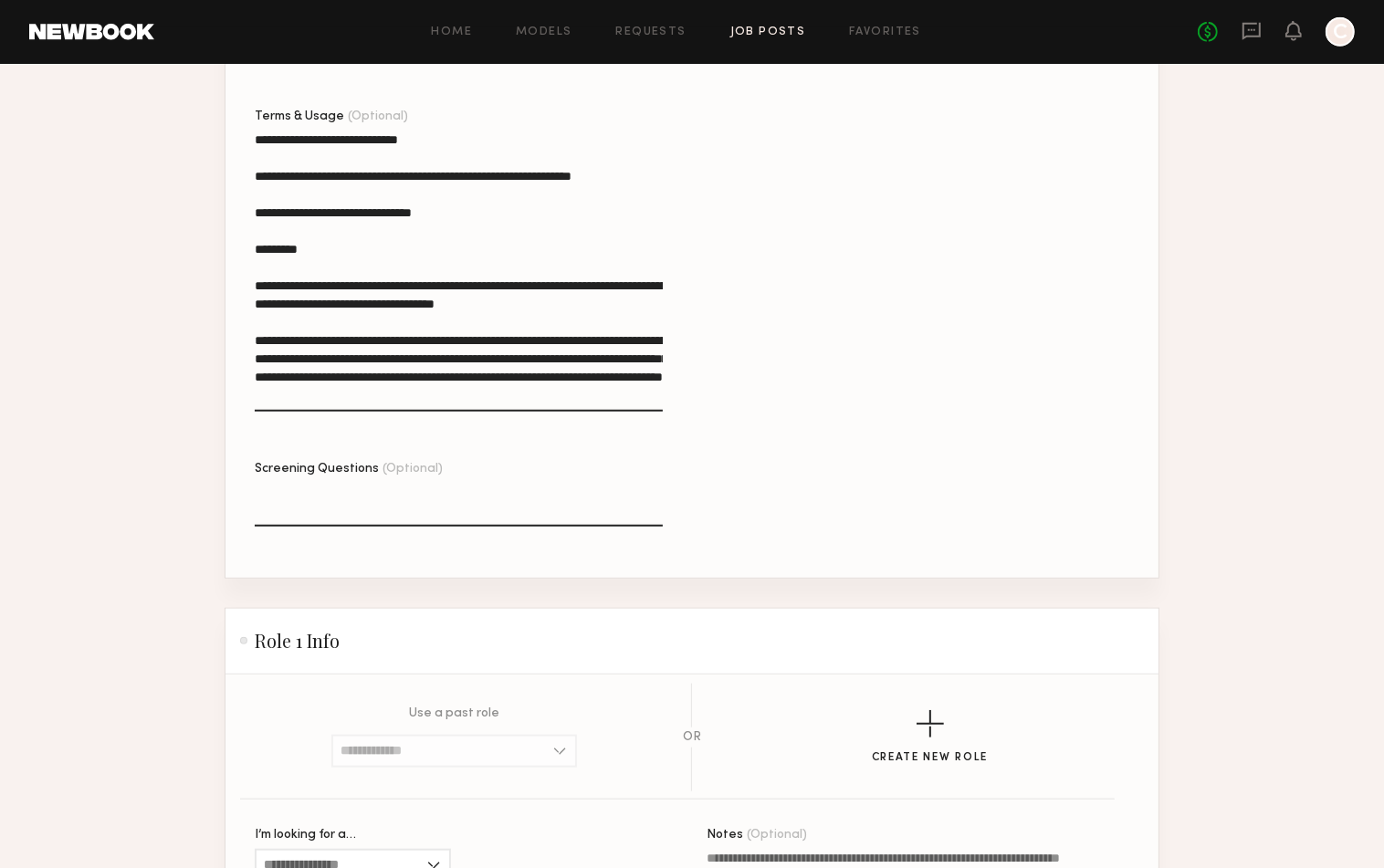 click on "Male" 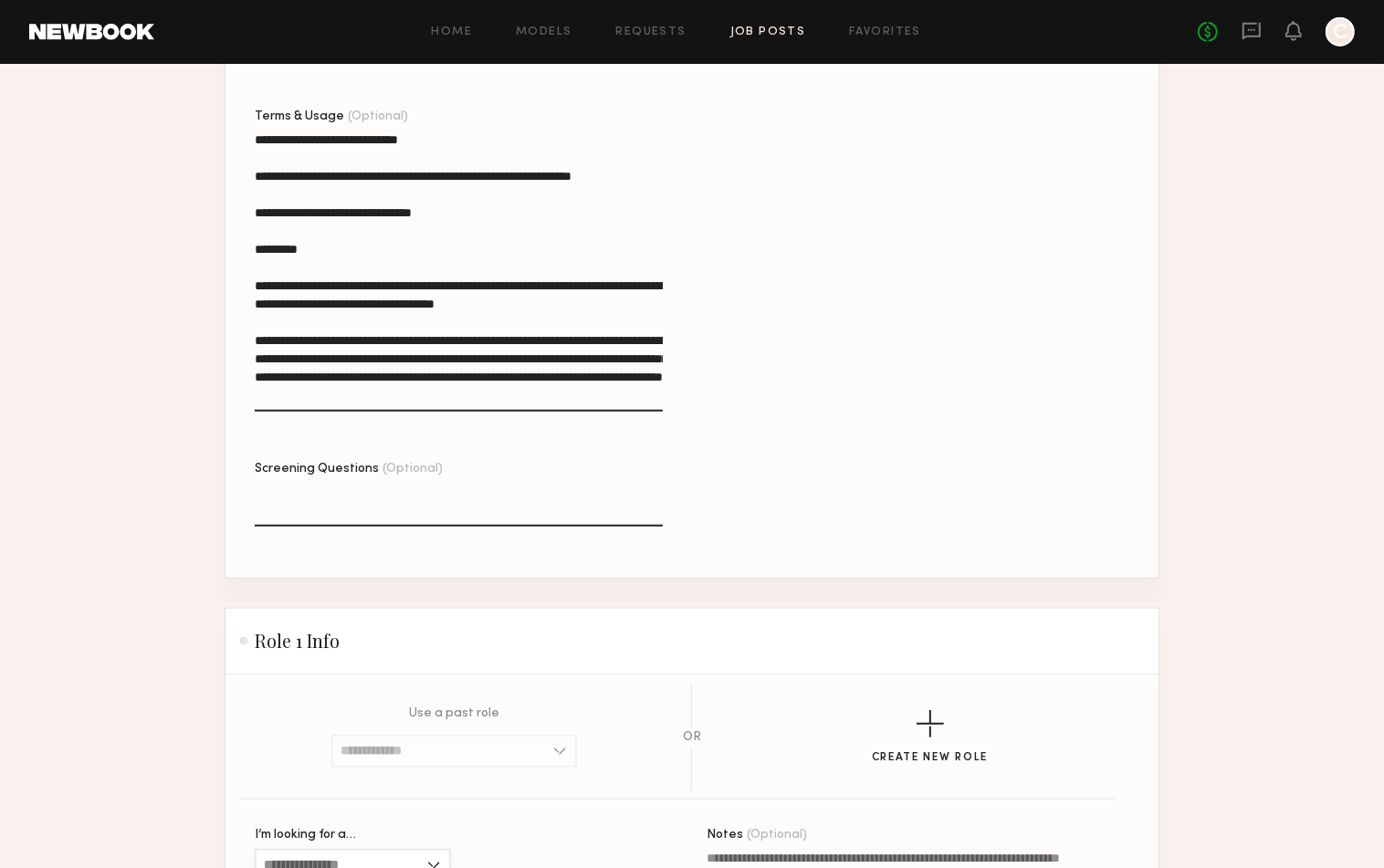 type on "****" 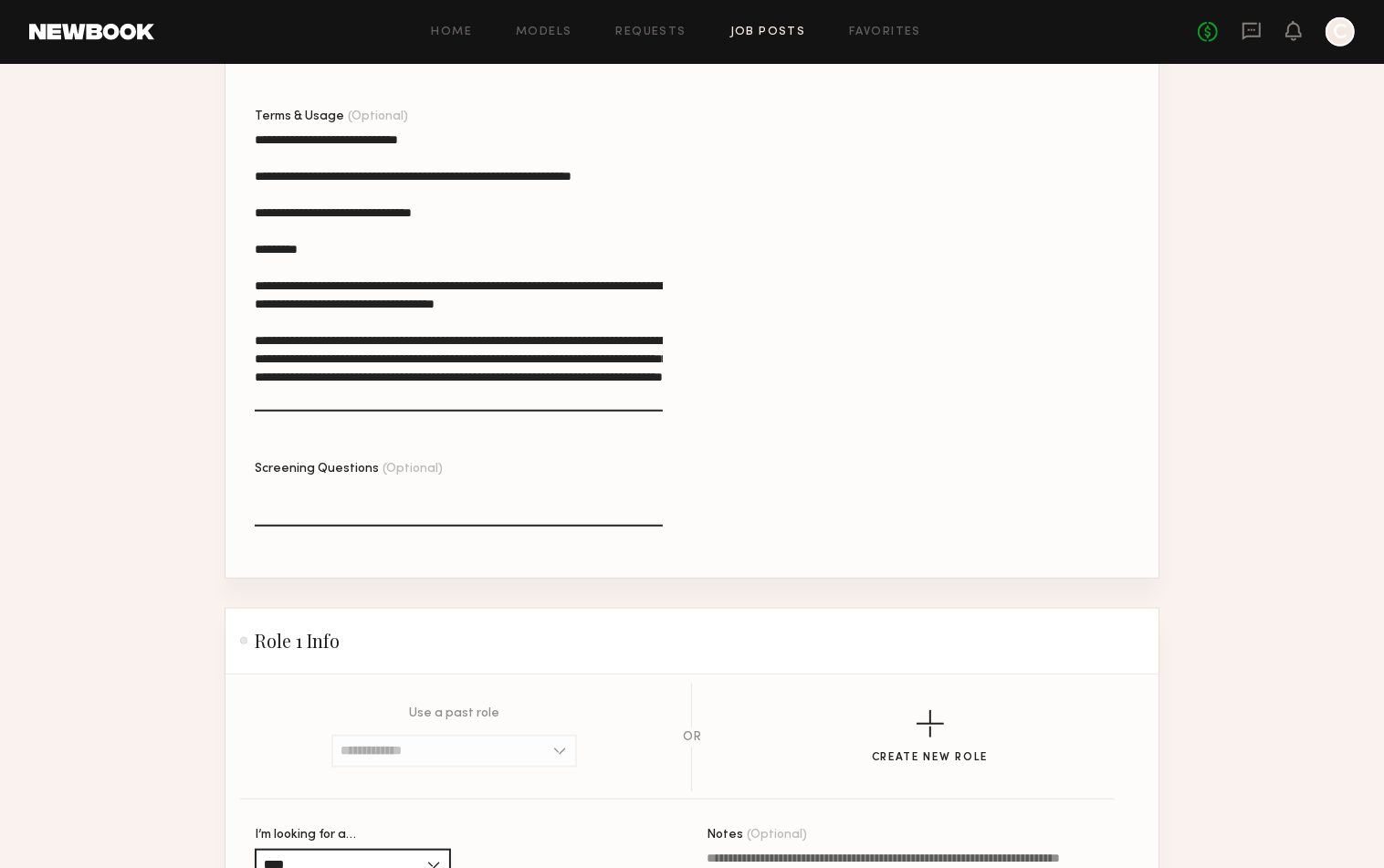 scroll, scrollTop: 1078, scrollLeft: 0, axis: vertical 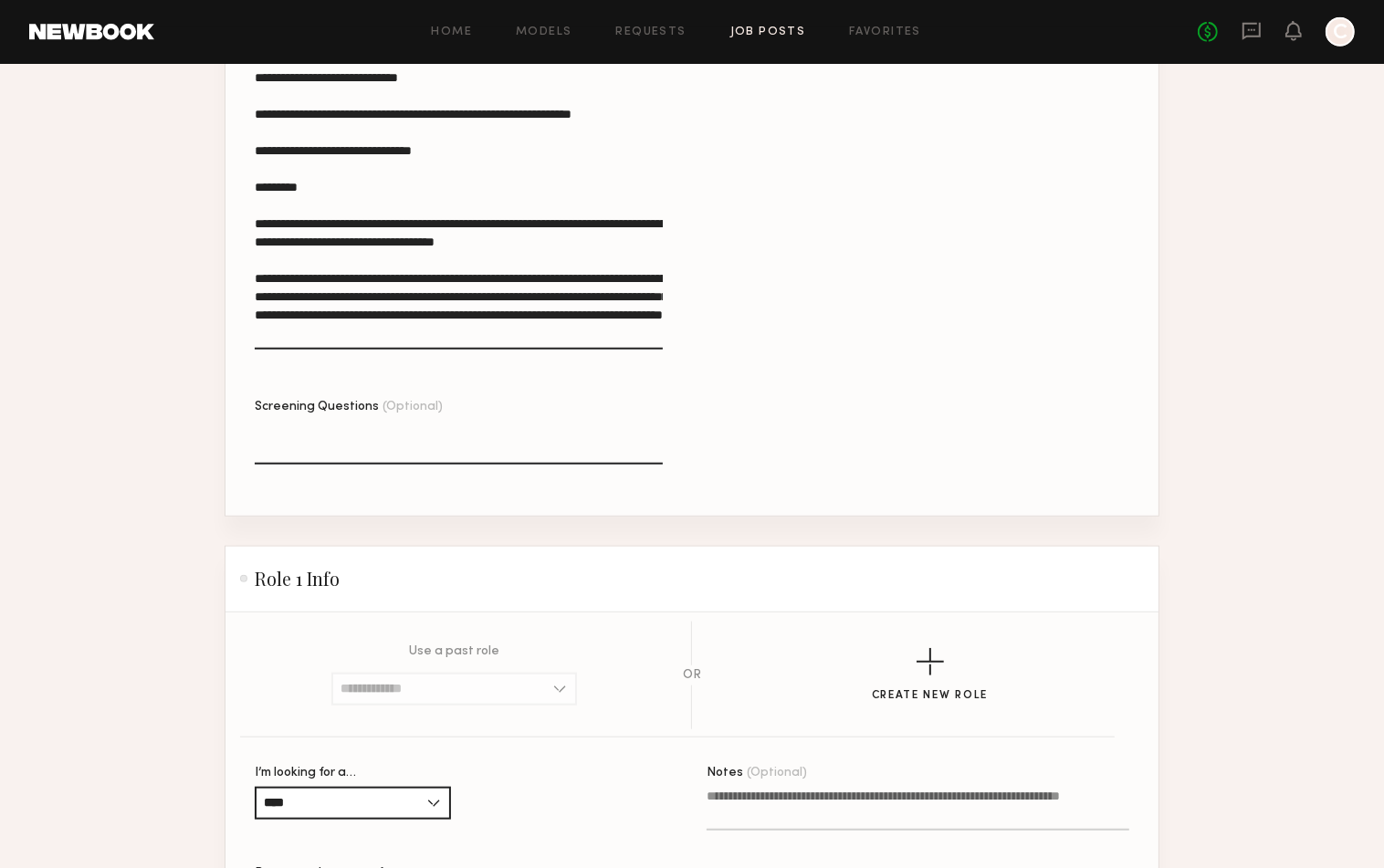 click on "Notes (Optional)" 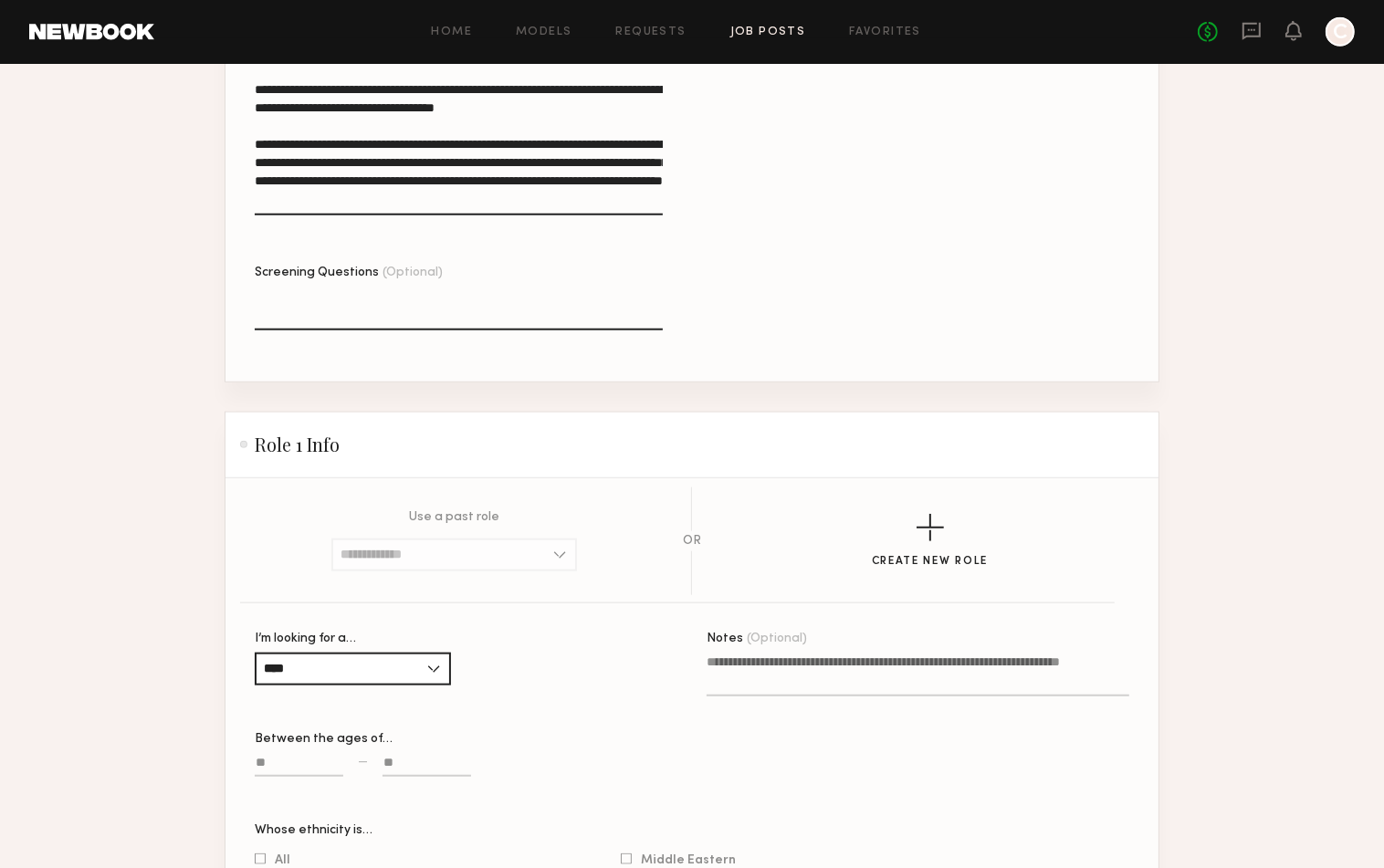 scroll, scrollTop: 1226, scrollLeft: 0, axis: vertical 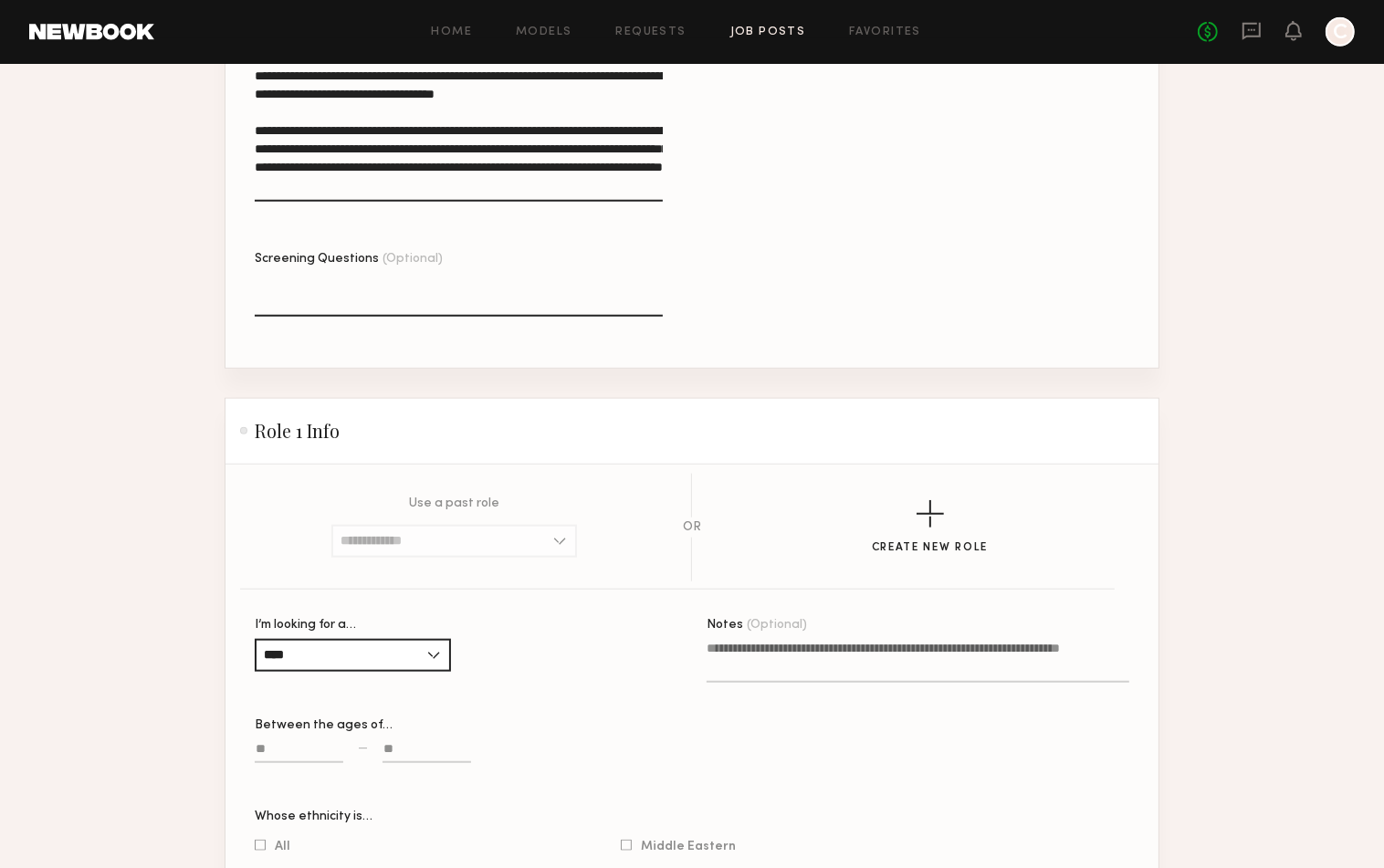click 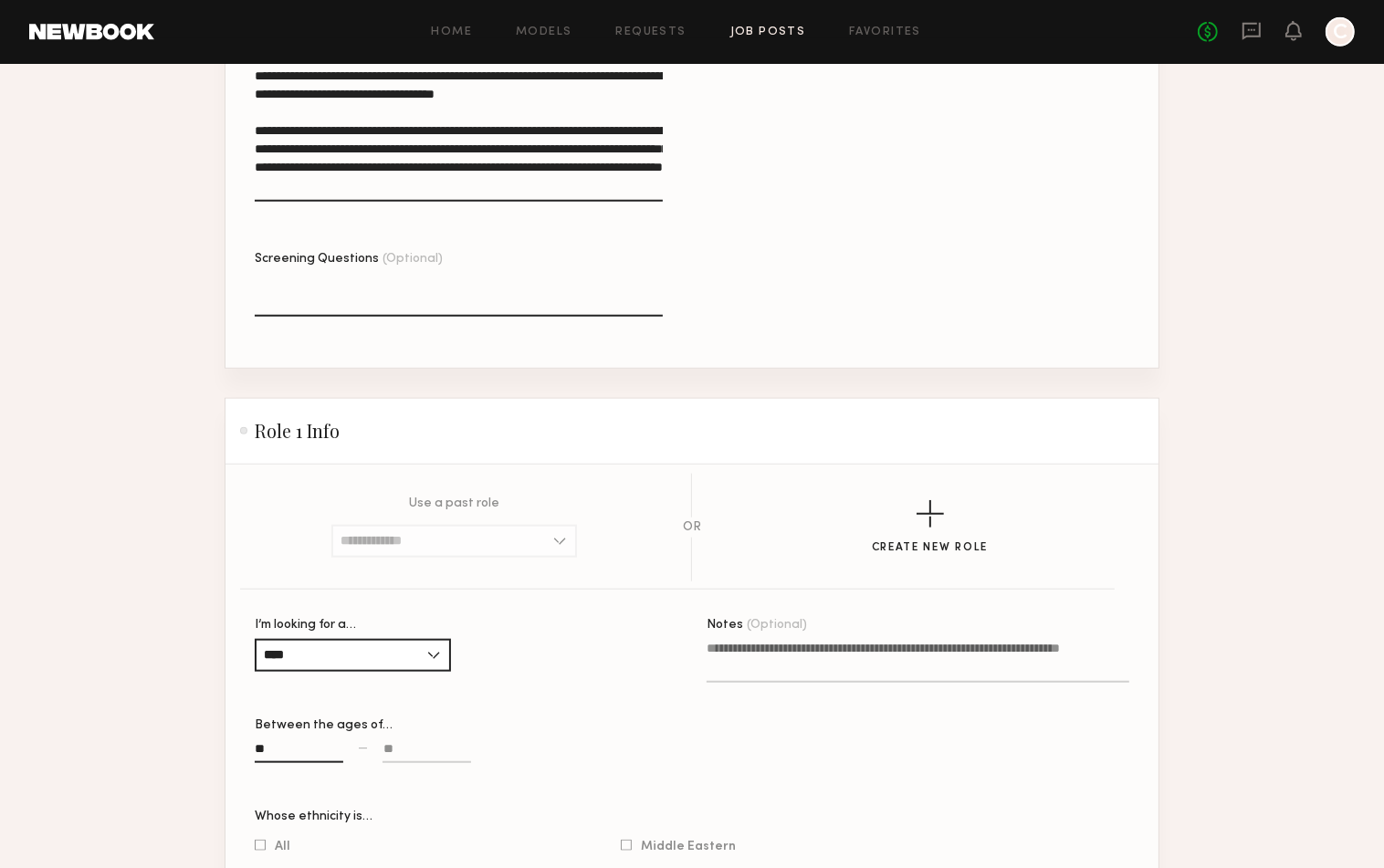 type on "**" 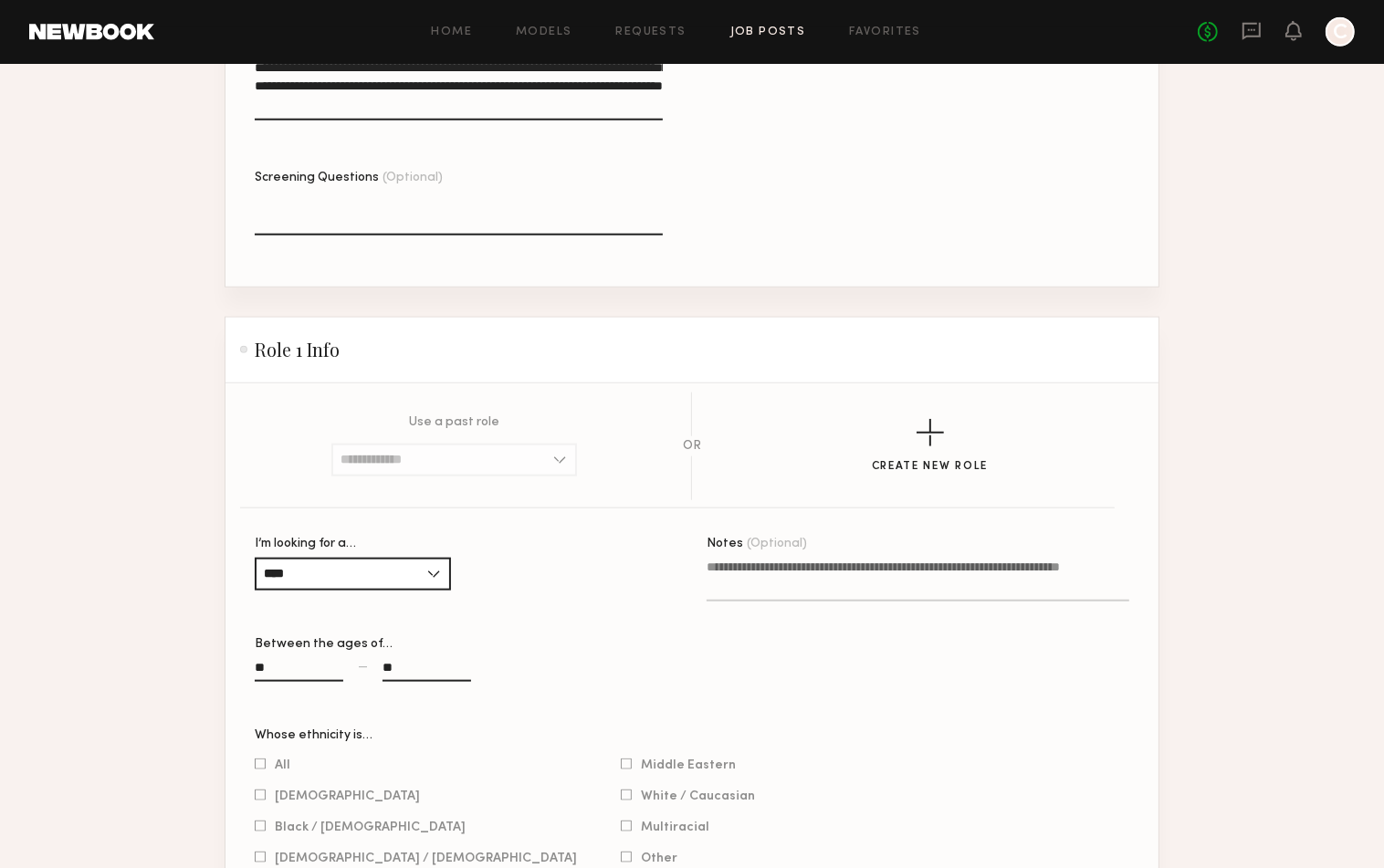 scroll, scrollTop: 1310, scrollLeft: 0, axis: vertical 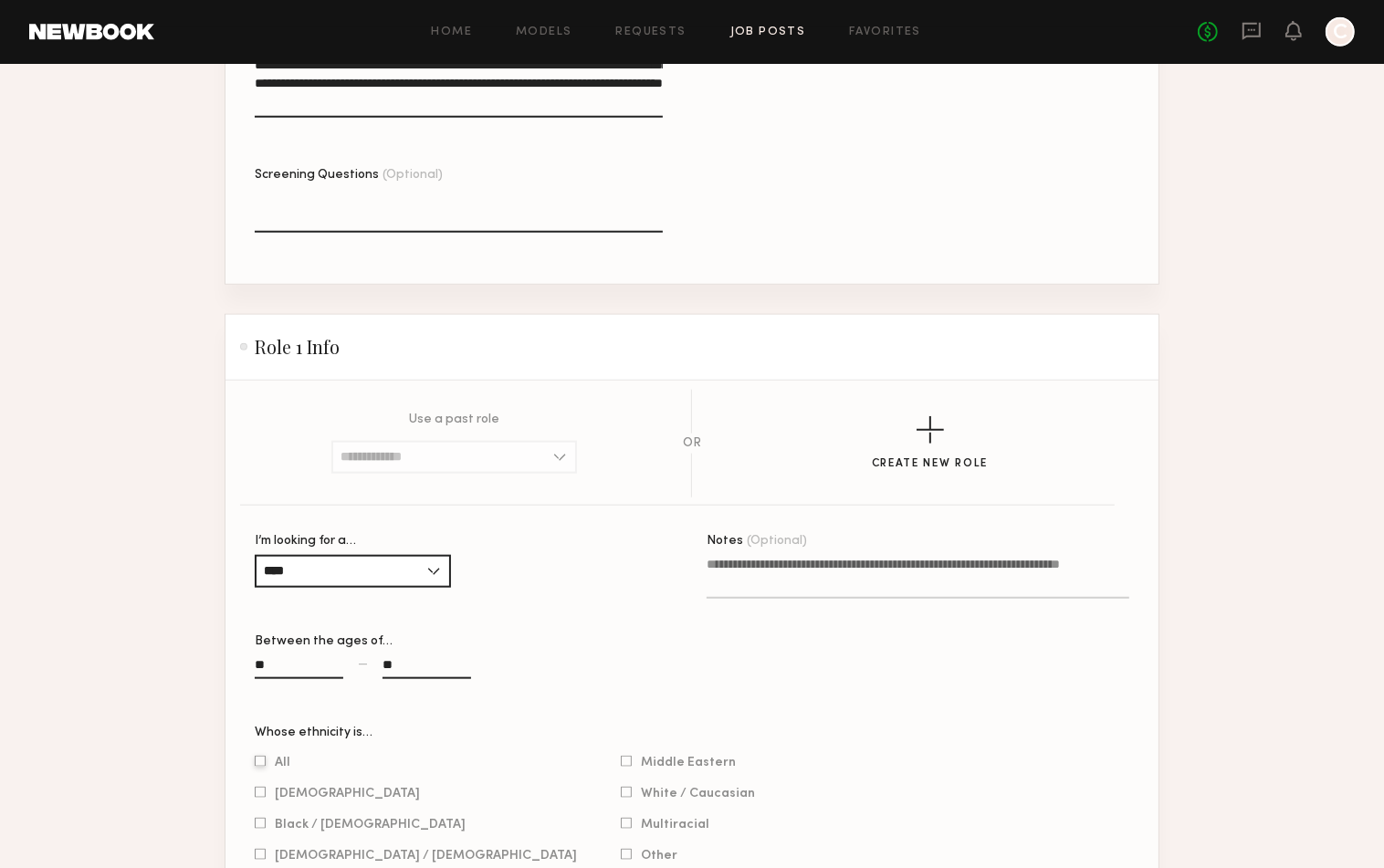type on "**" 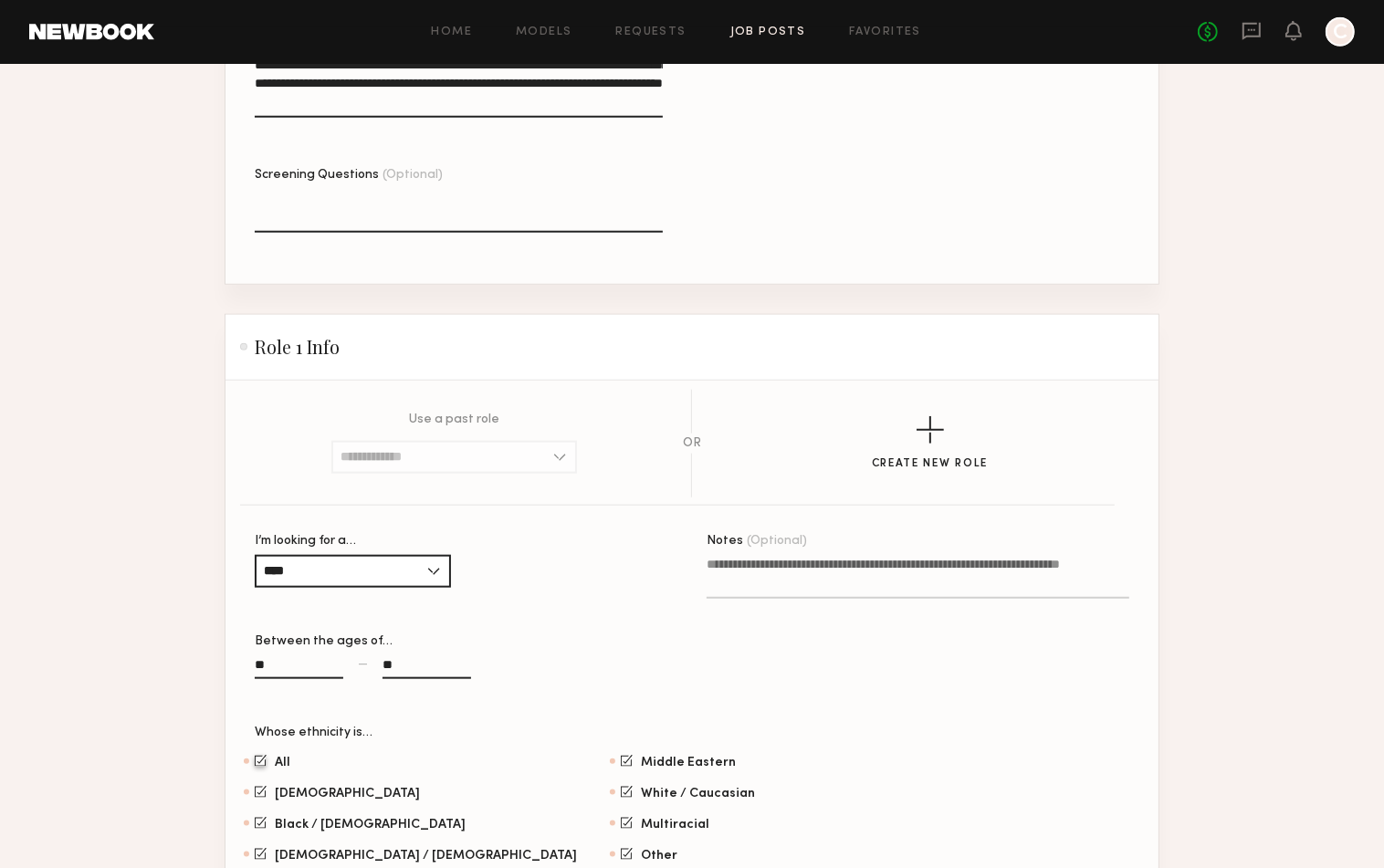 scroll, scrollTop: 1308, scrollLeft: 0, axis: vertical 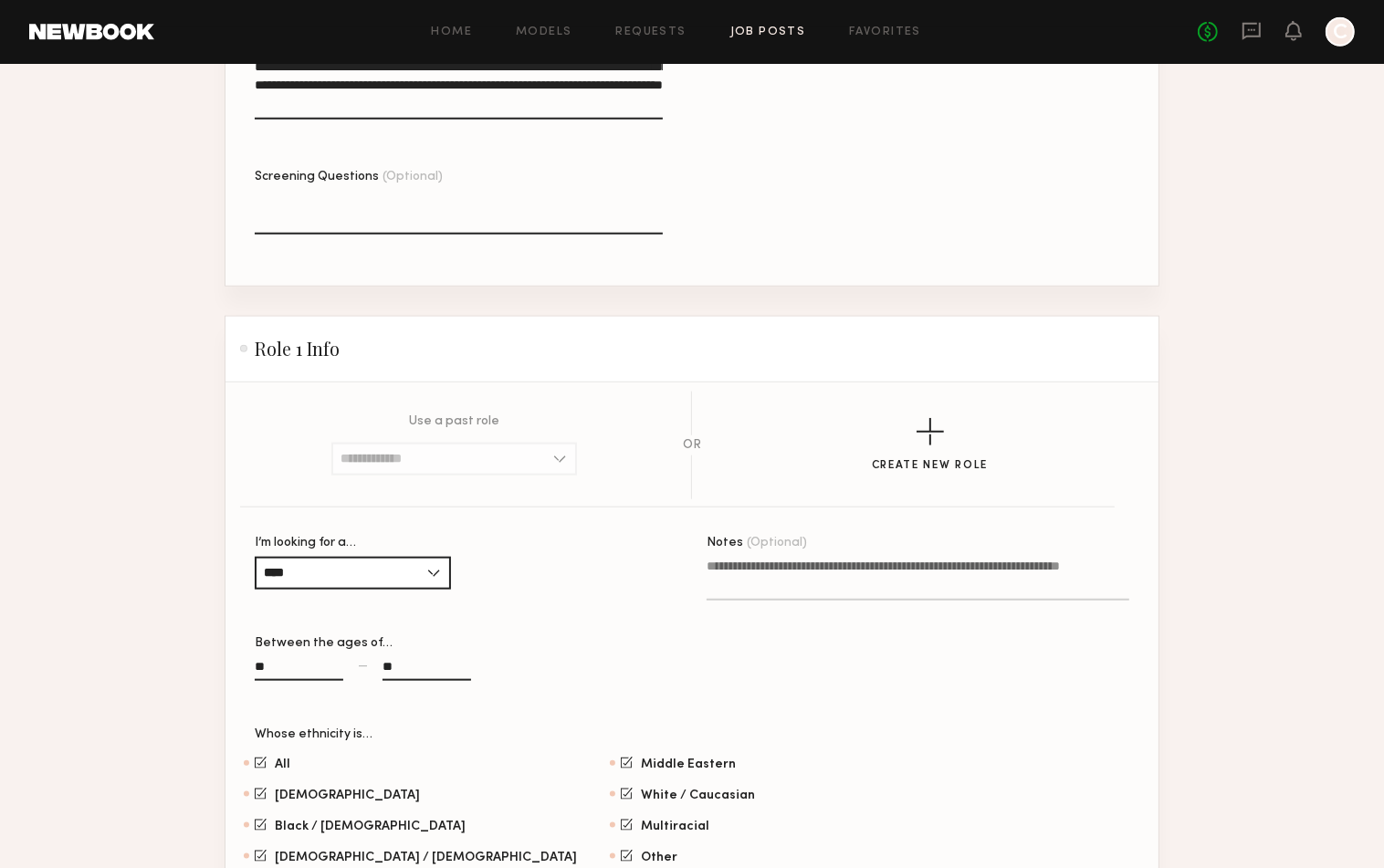 click on "Show  Advanced Options" 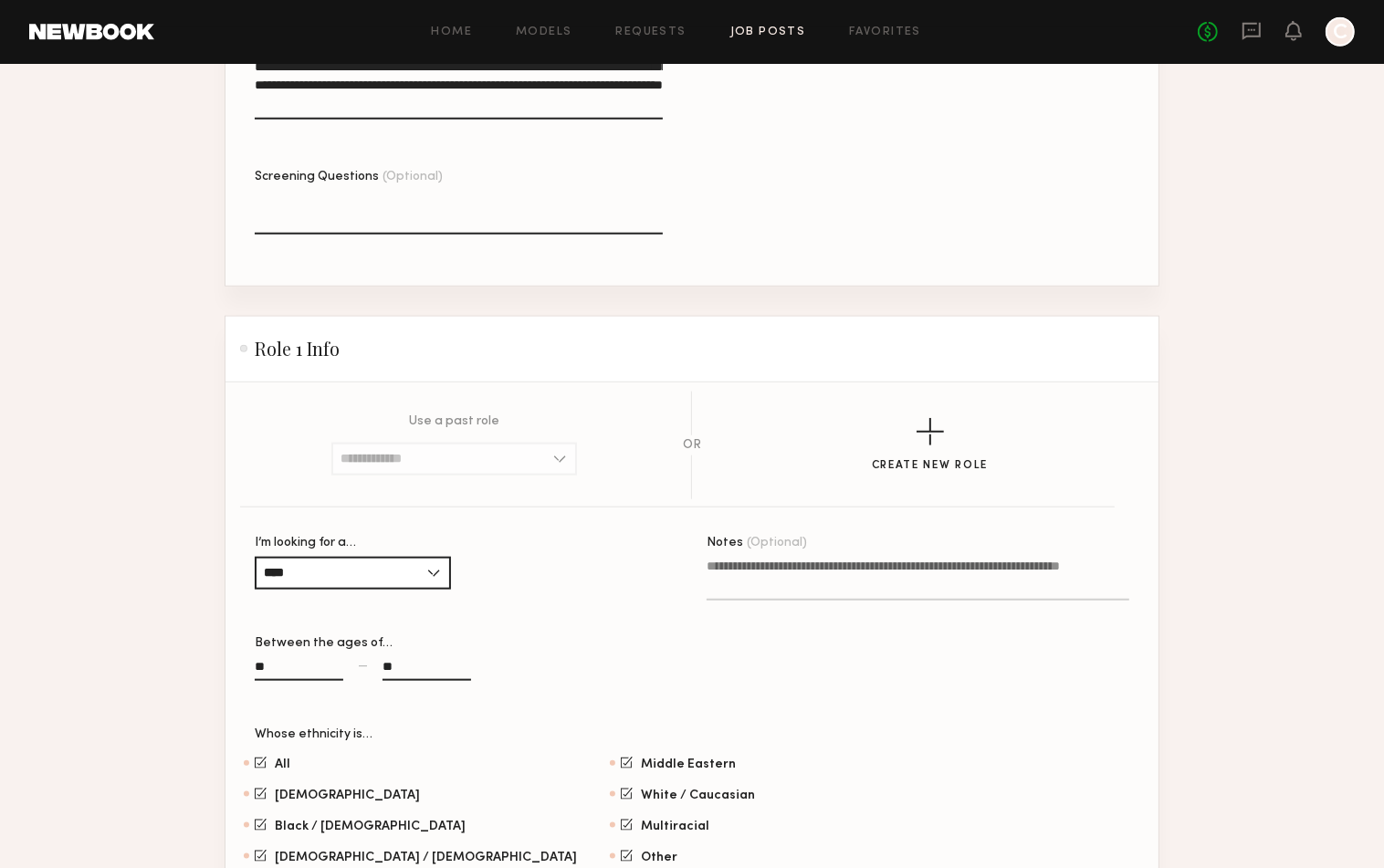 click on "Hide  Advanced Options" 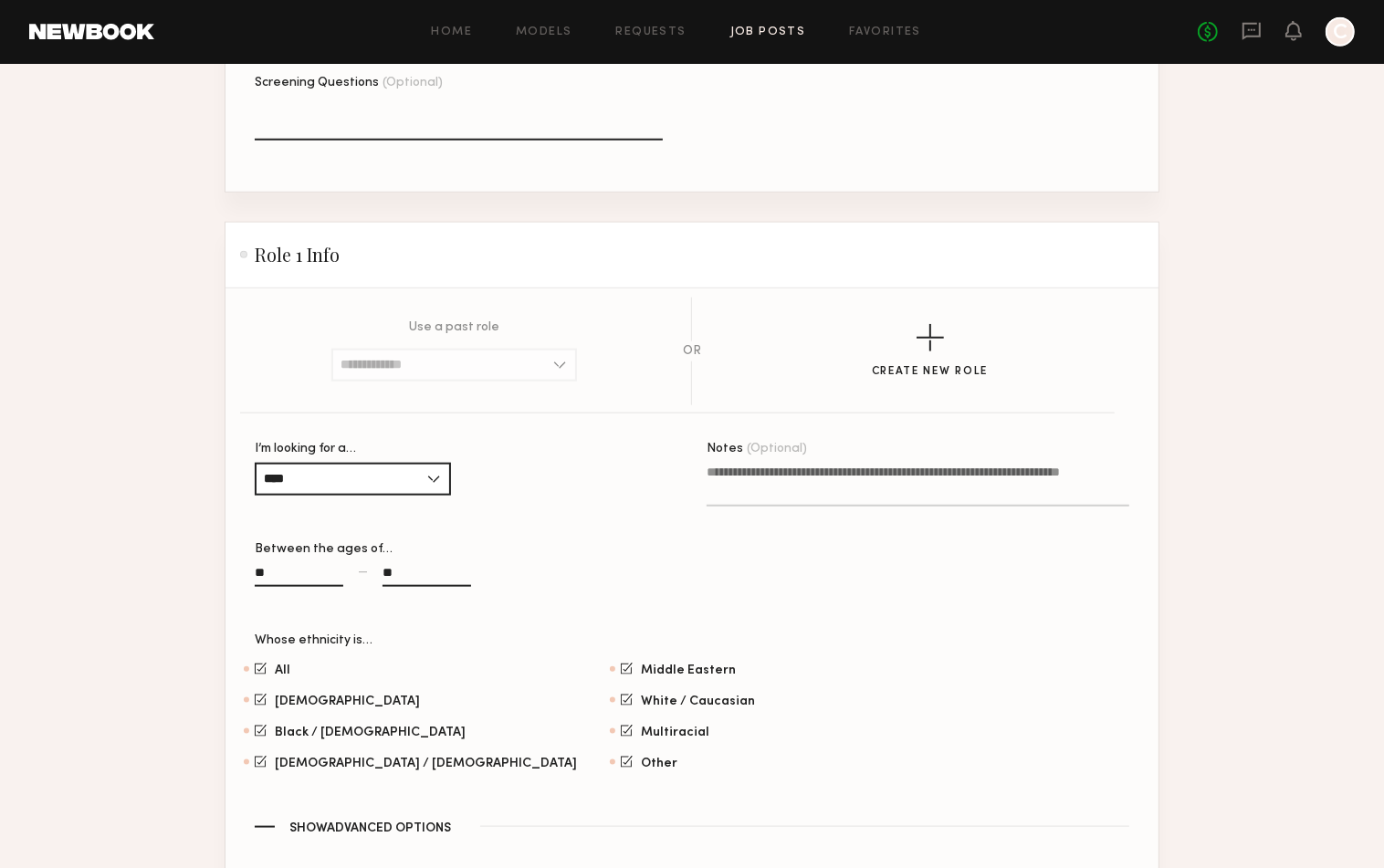 click on "Post Job" 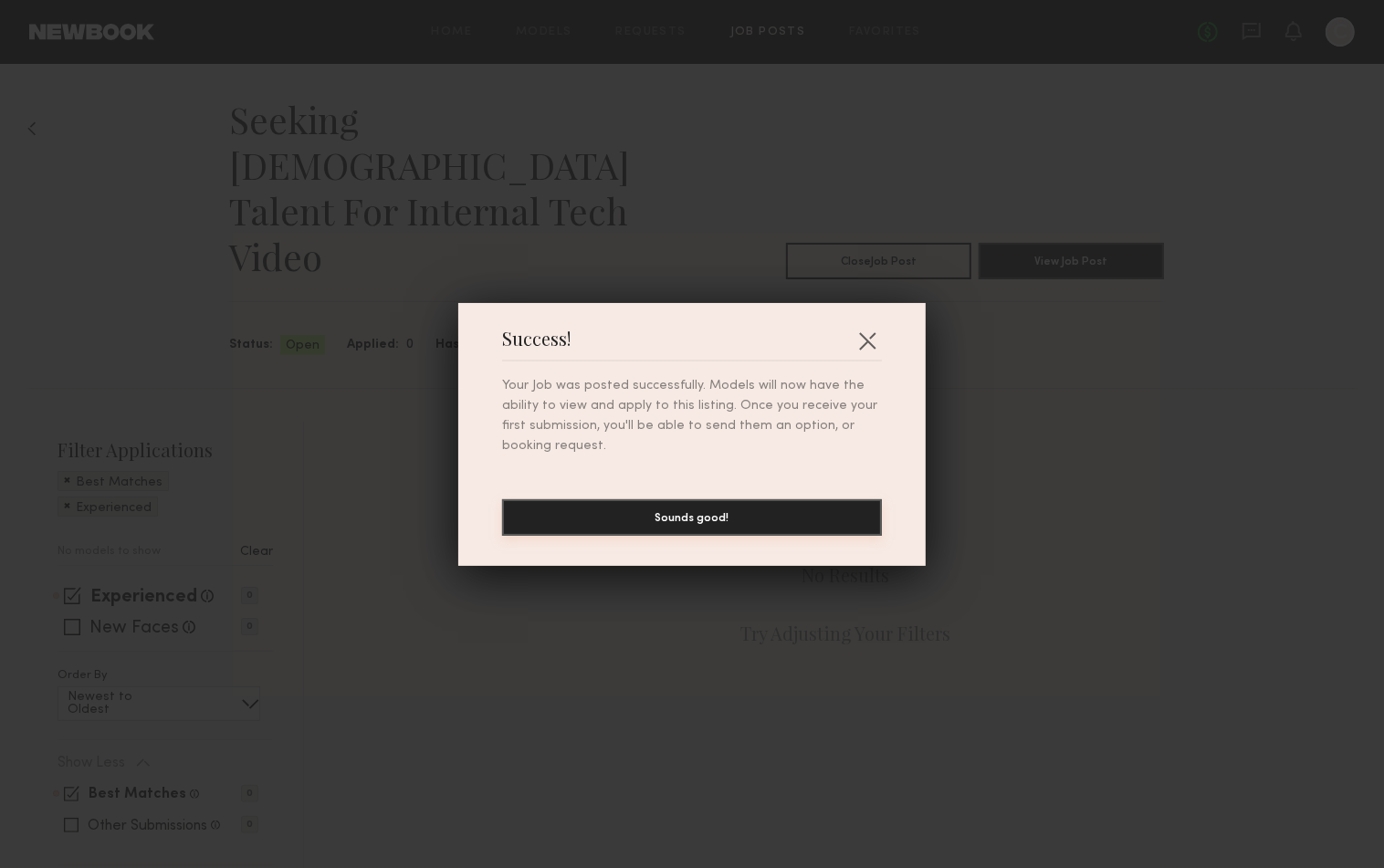 click on "Sounds good!" at bounding box center [692, 518] 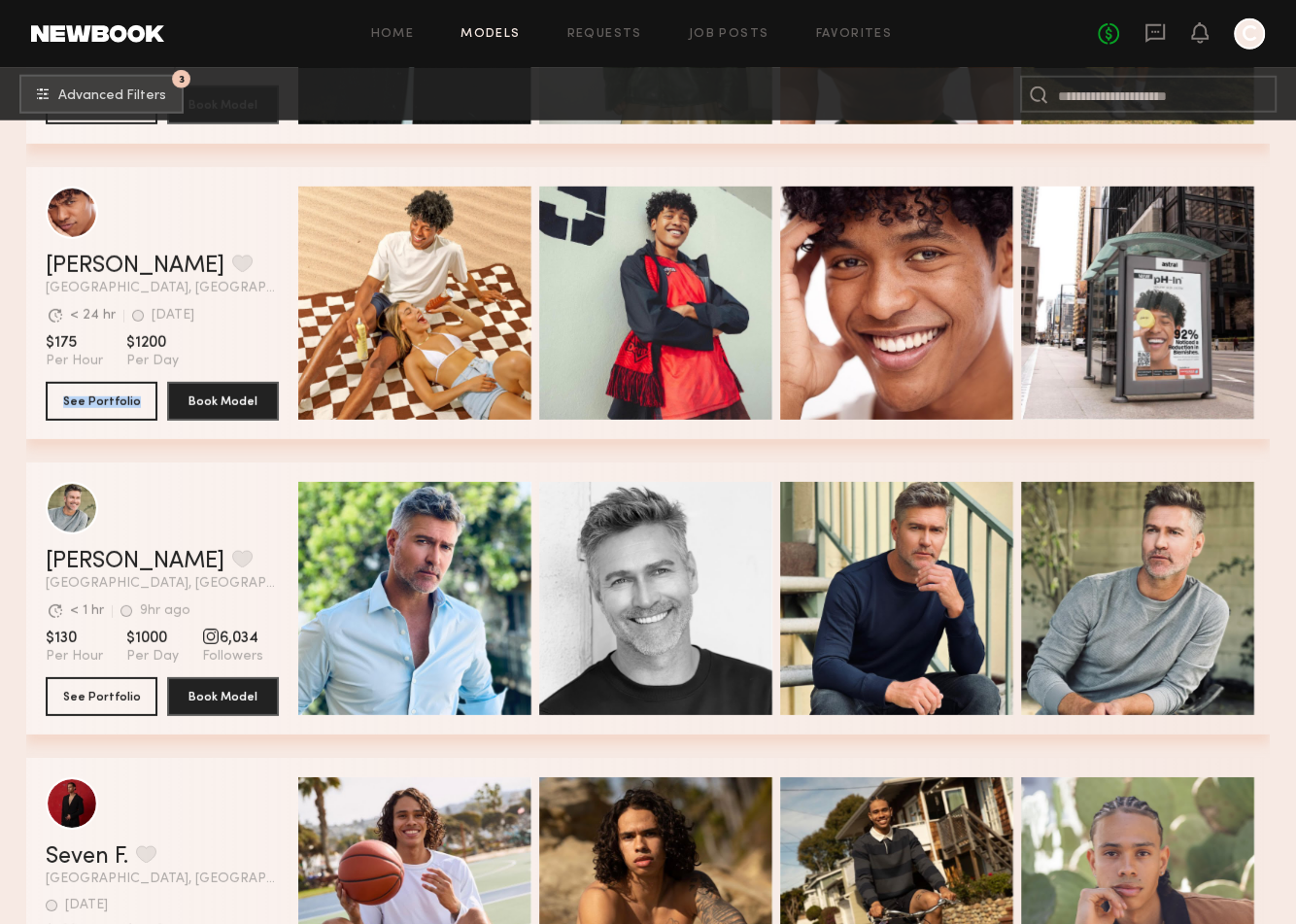 scroll, scrollTop: 14190, scrollLeft: 0, axis: vertical 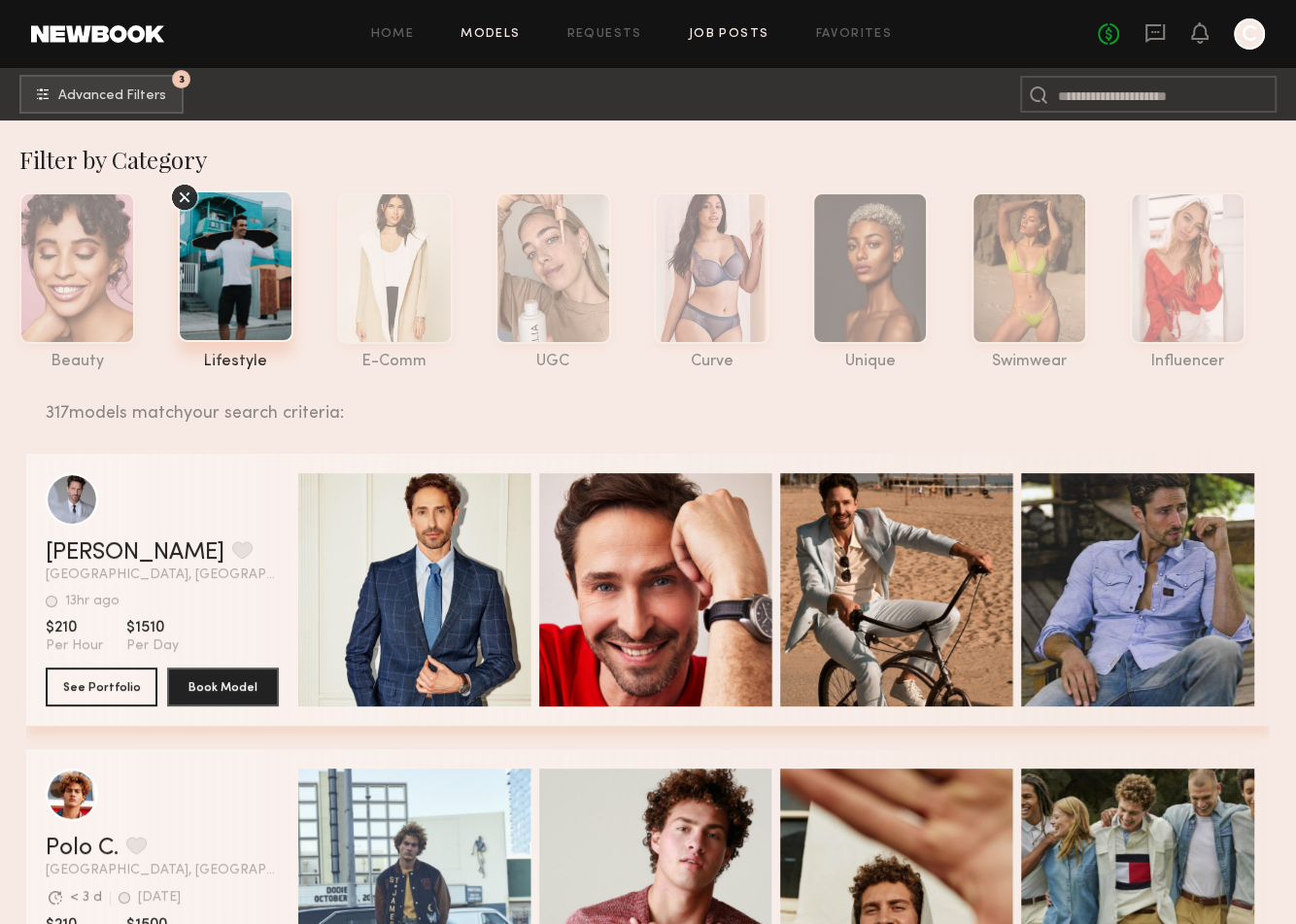 click on "Job Posts" 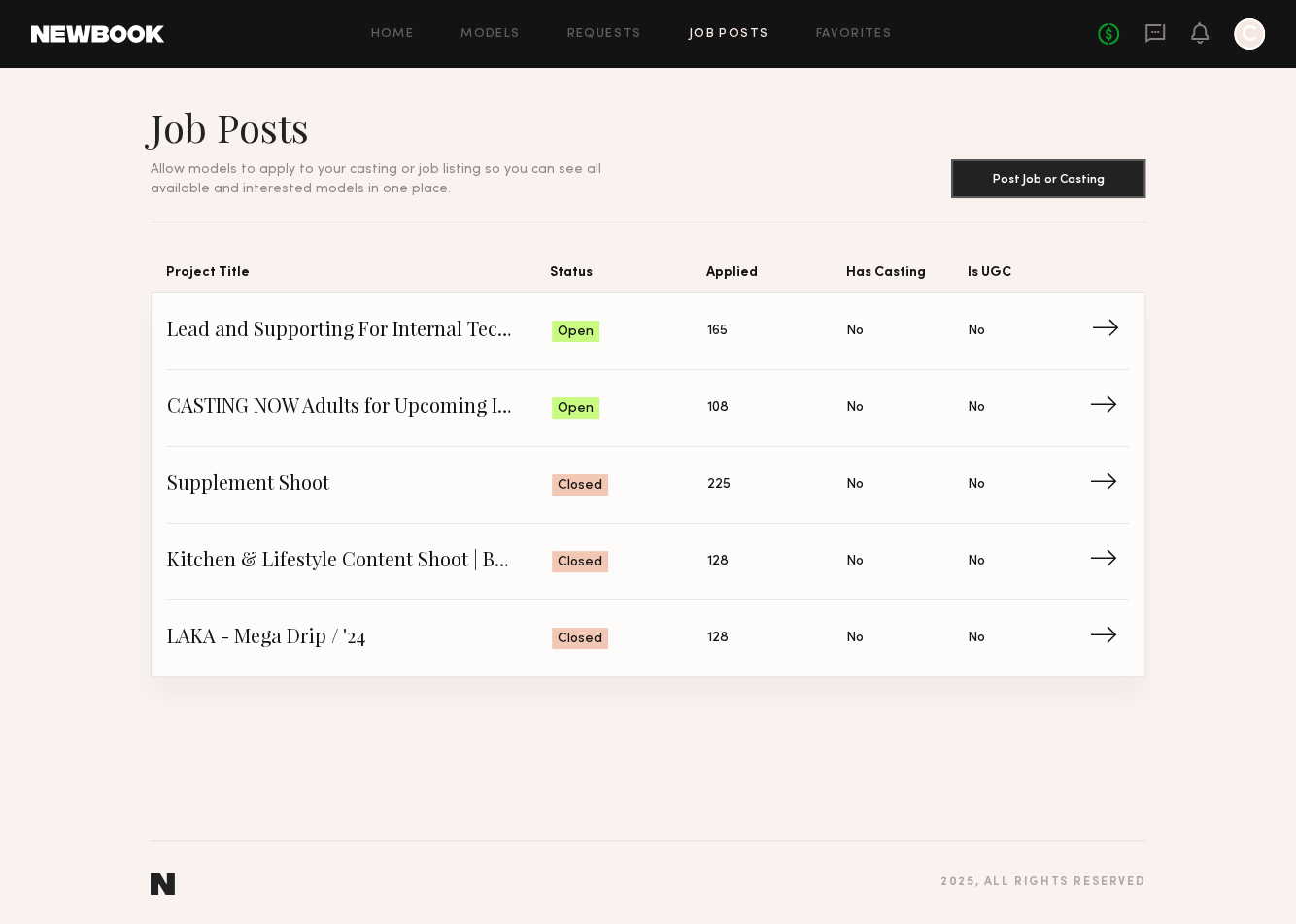click on "→" 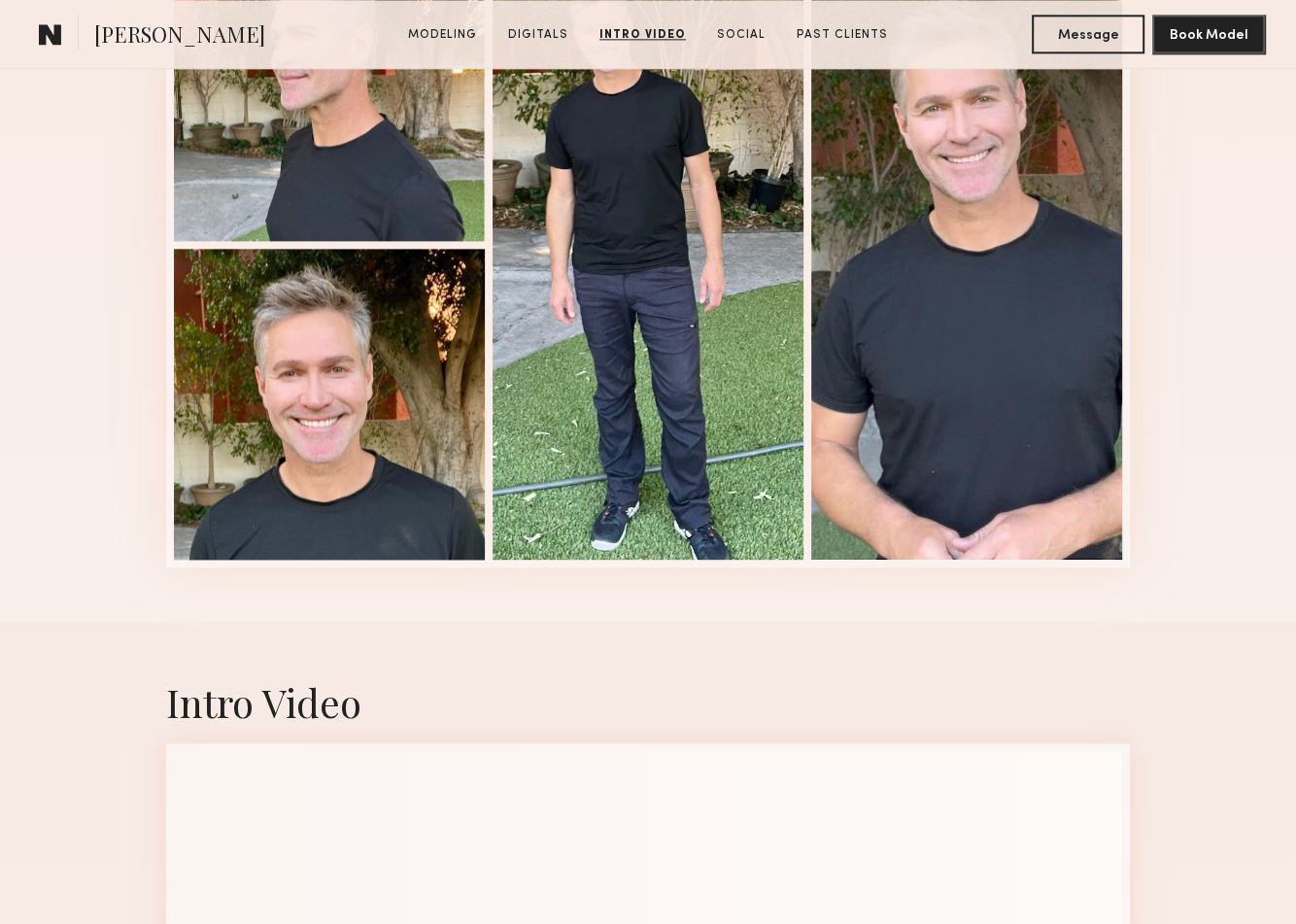 scroll, scrollTop: 1488, scrollLeft: 0, axis: vertical 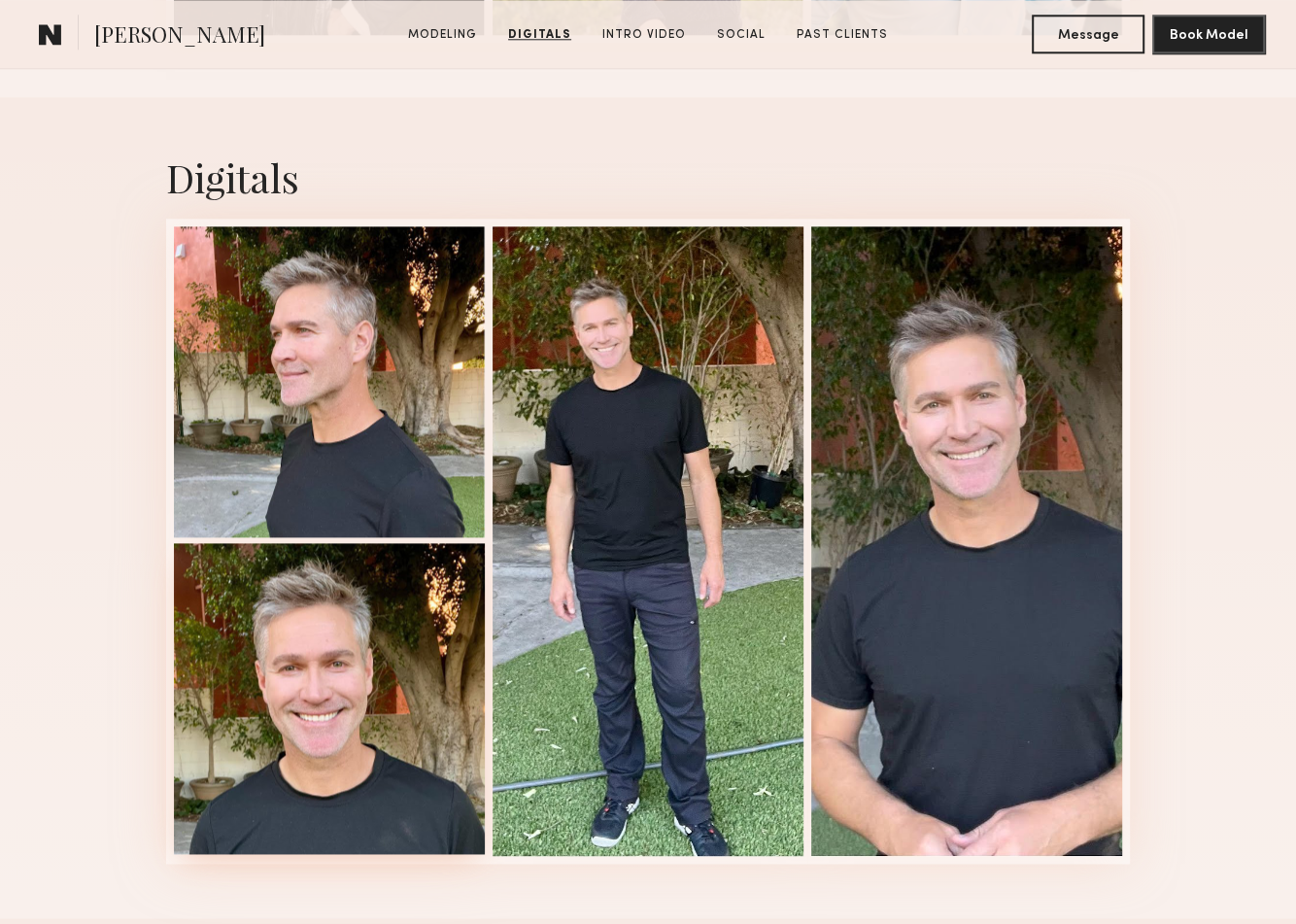 click at bounding box center [329, 699] 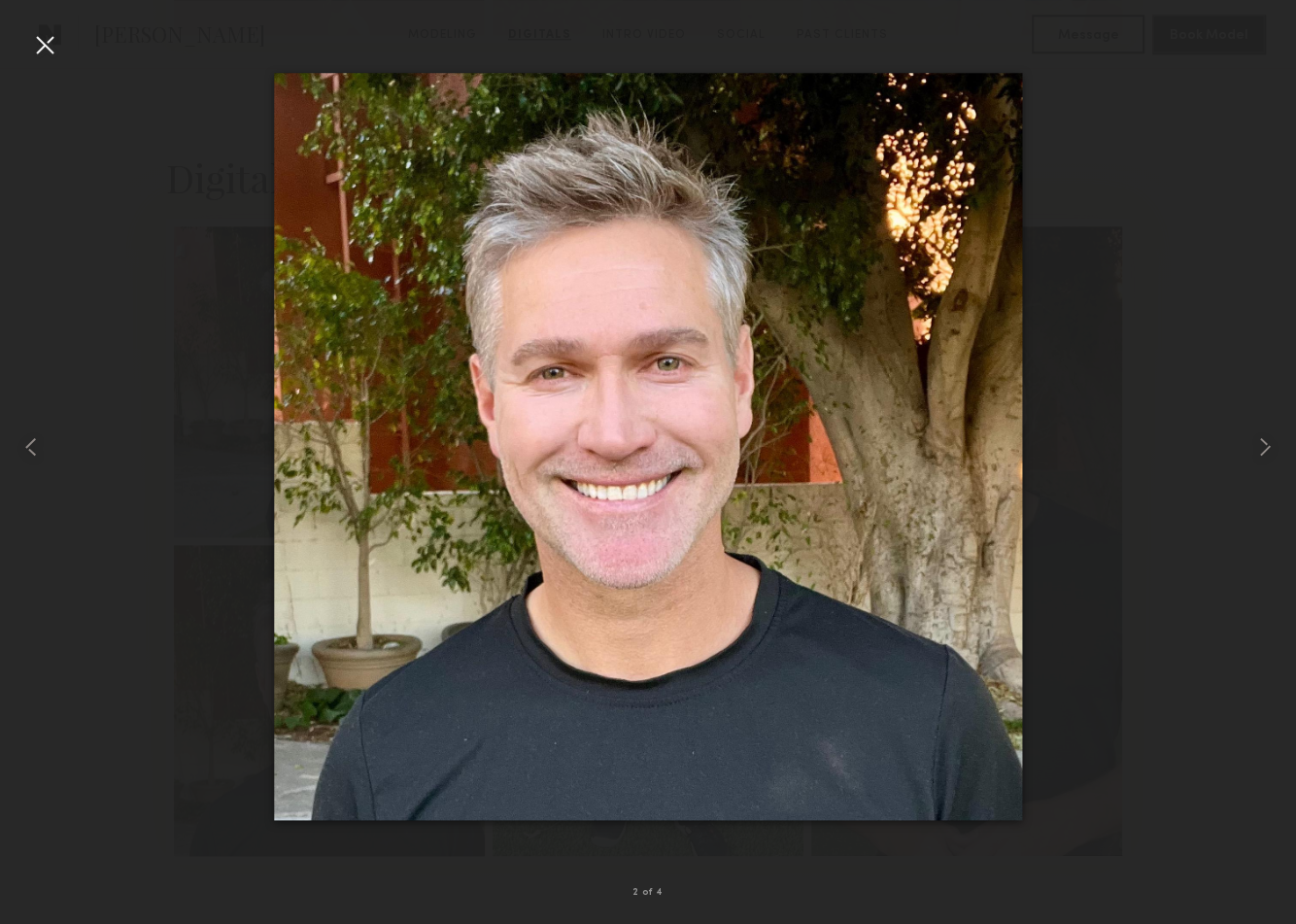 click at bounding box center [45, 45] 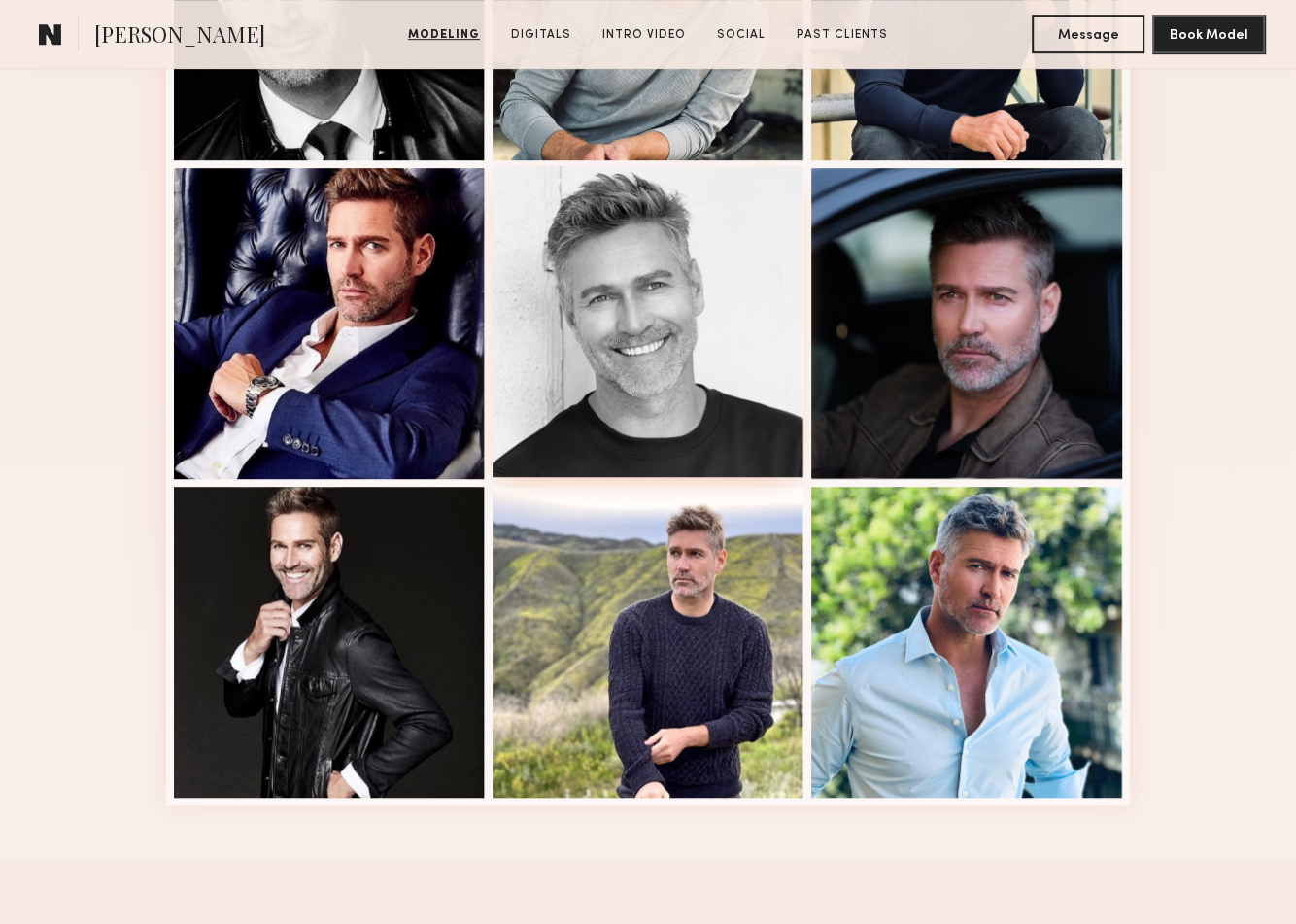scroll, scrollTop: 727, scrollLeft: 0, axis: vertical 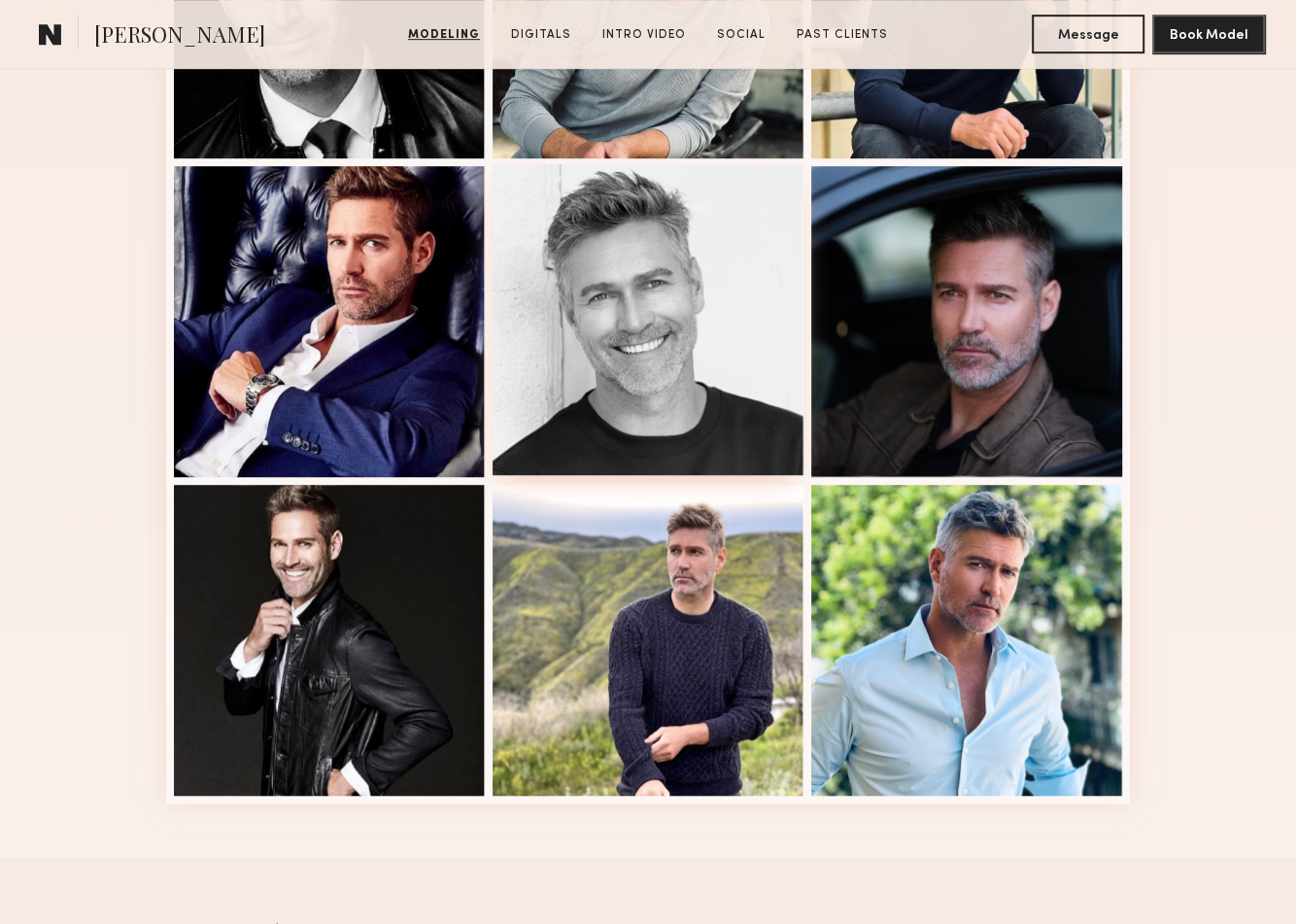 click at bounding box center [648, 320] 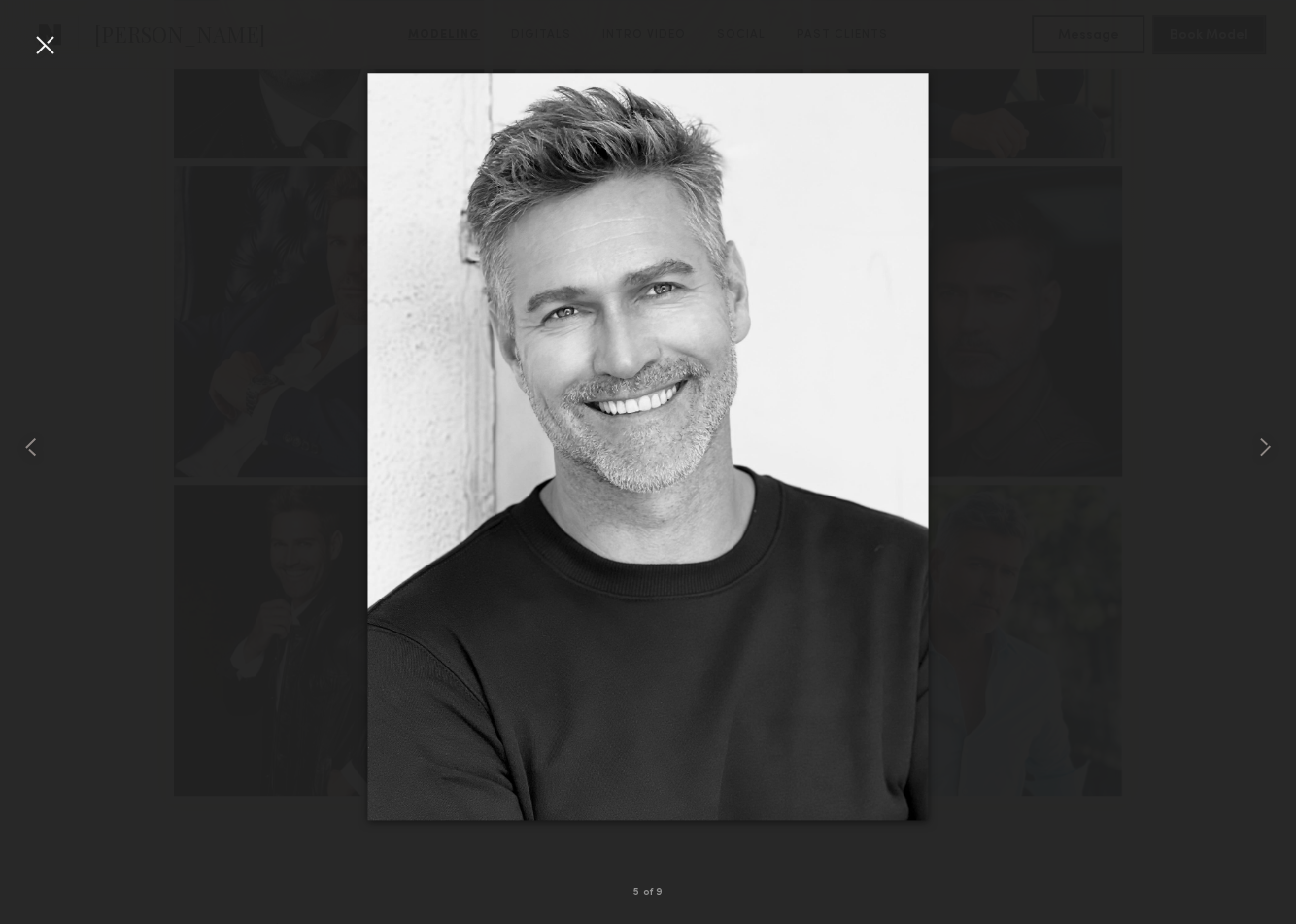 click at bounding box center (45, 45) 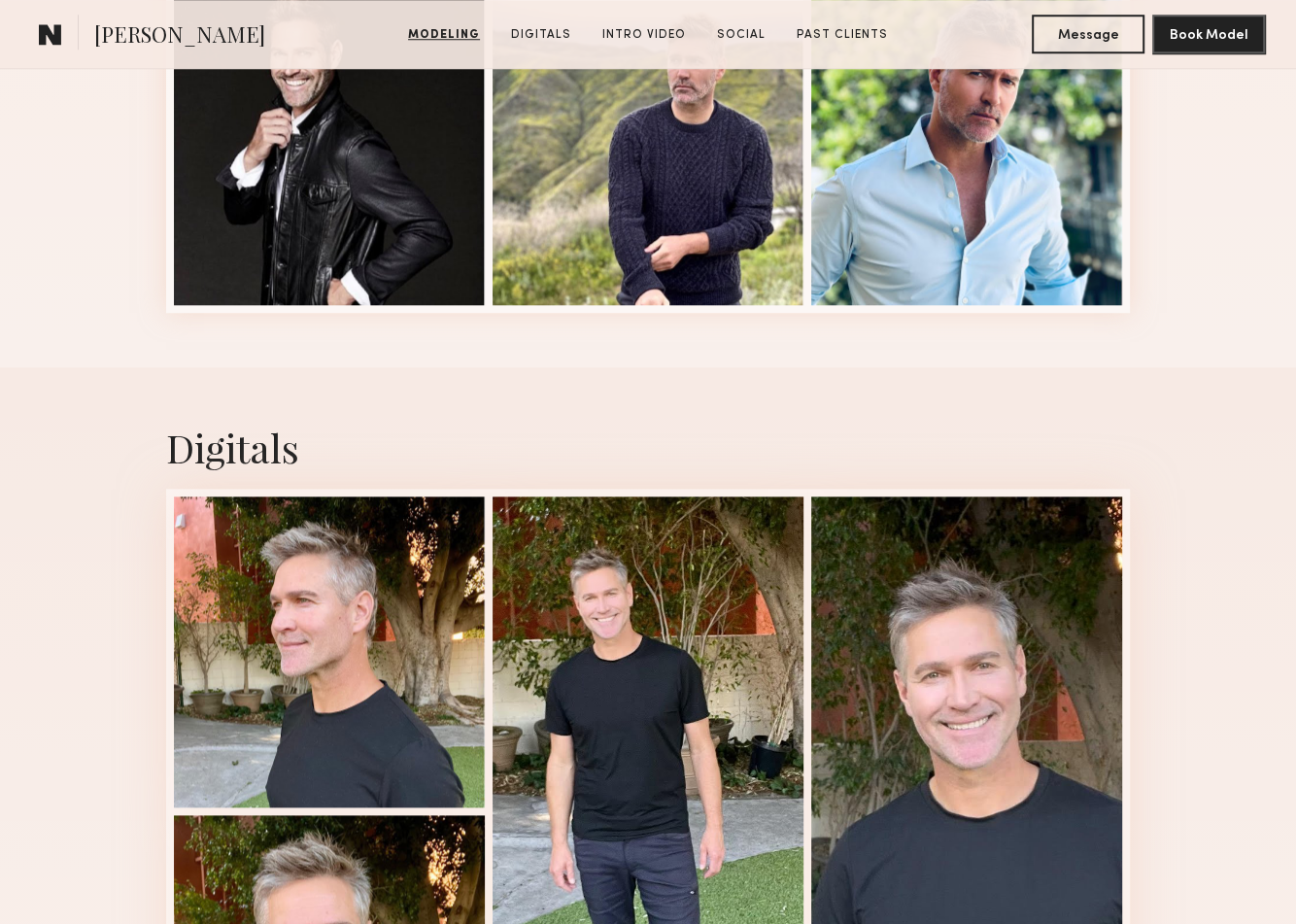 scroll, scrollTop: 1222, scrollLeft: 0, axis: vertical 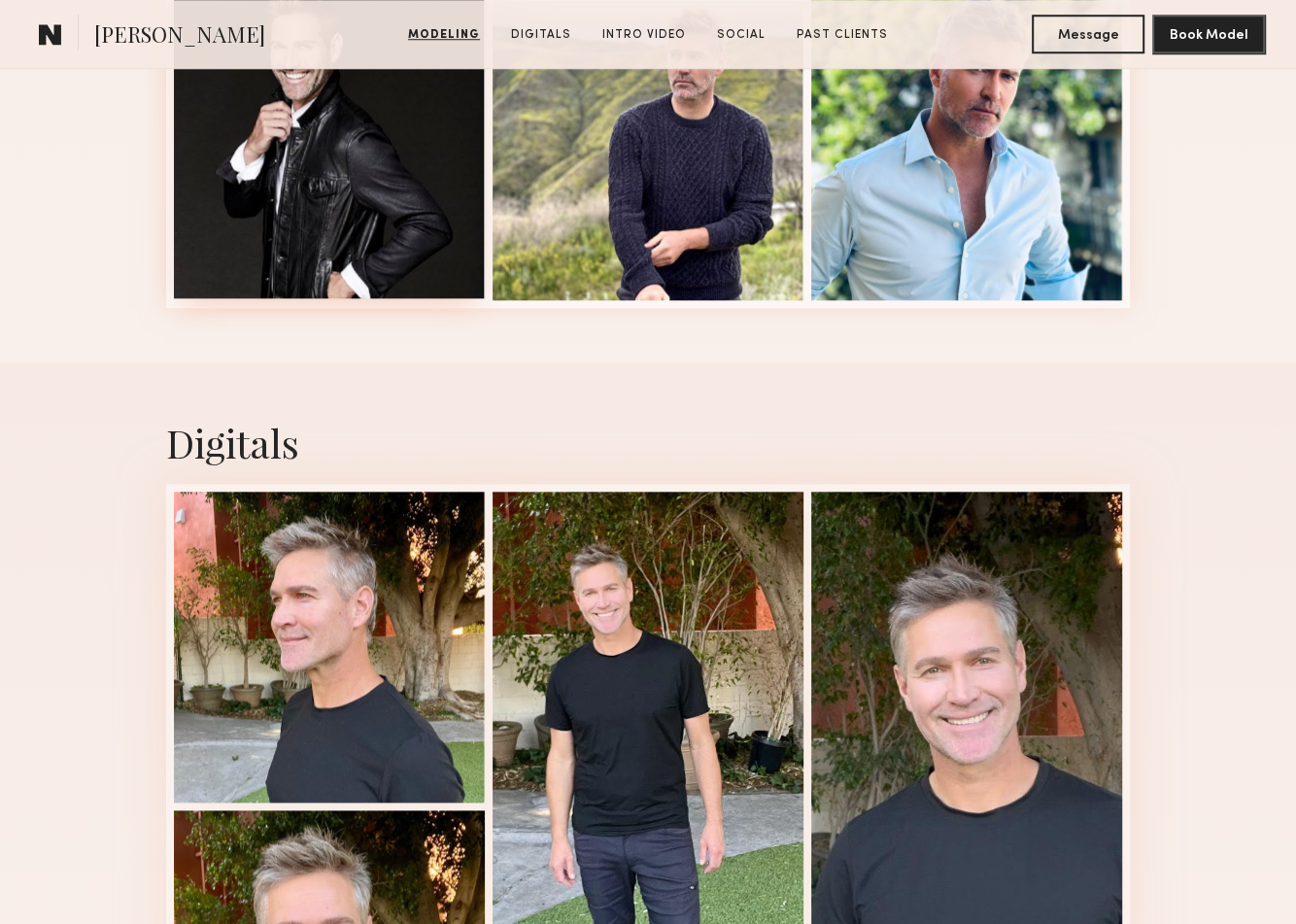 click at bounding box center (329, 143) 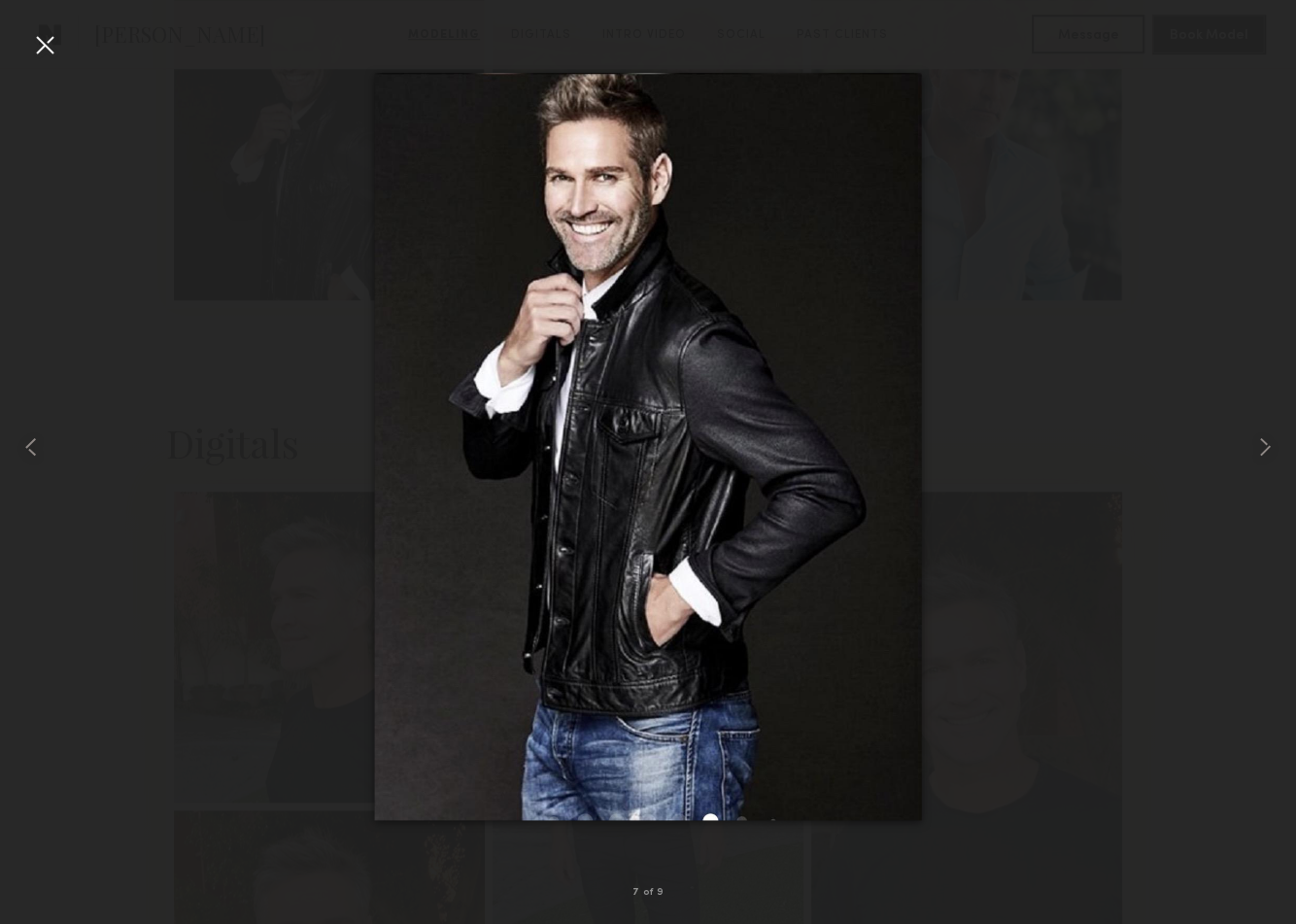 click at bounding box center [45, 45] 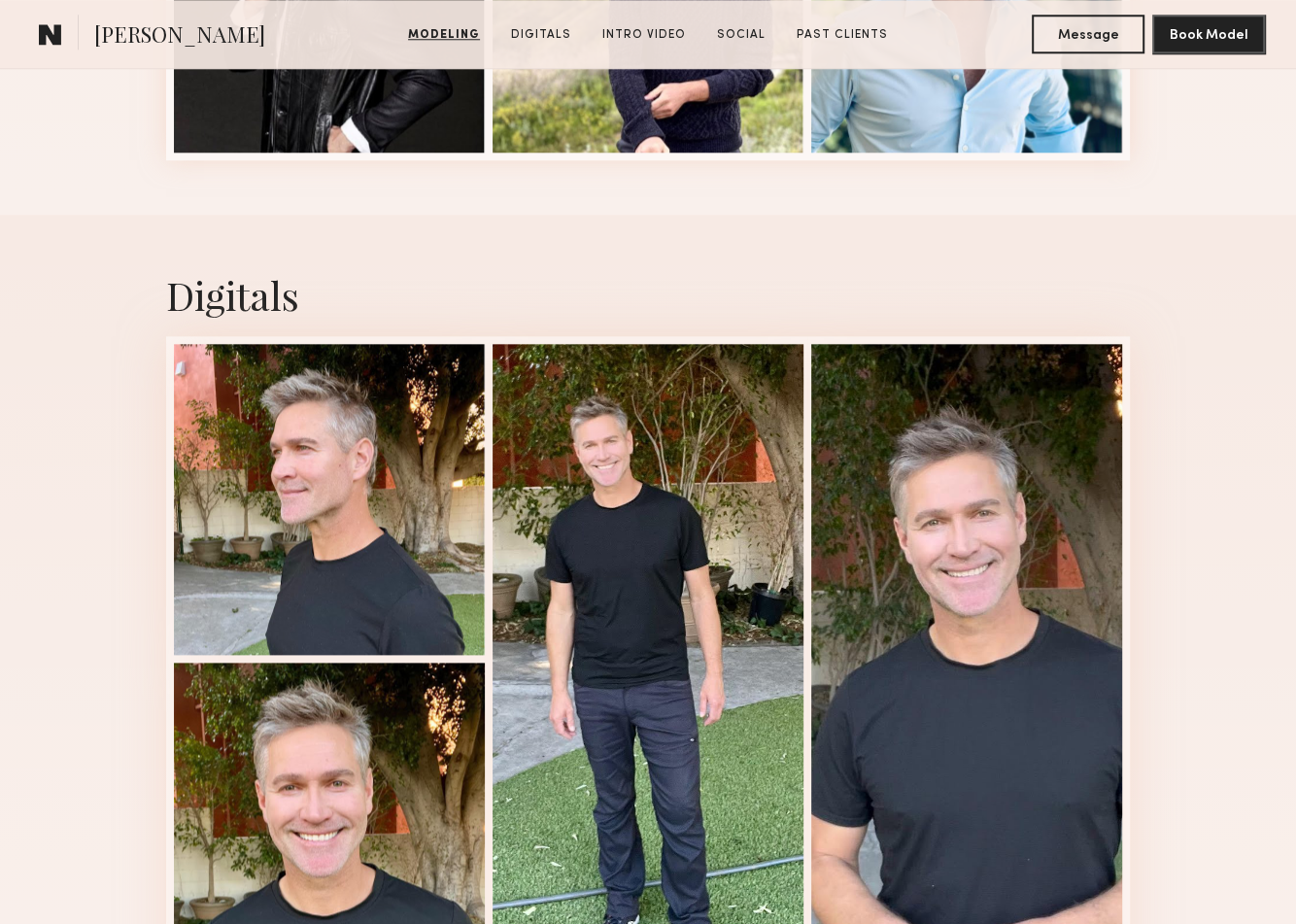 scroll, scrollTop: 1582, scrollLeft: 0, axis: vertical 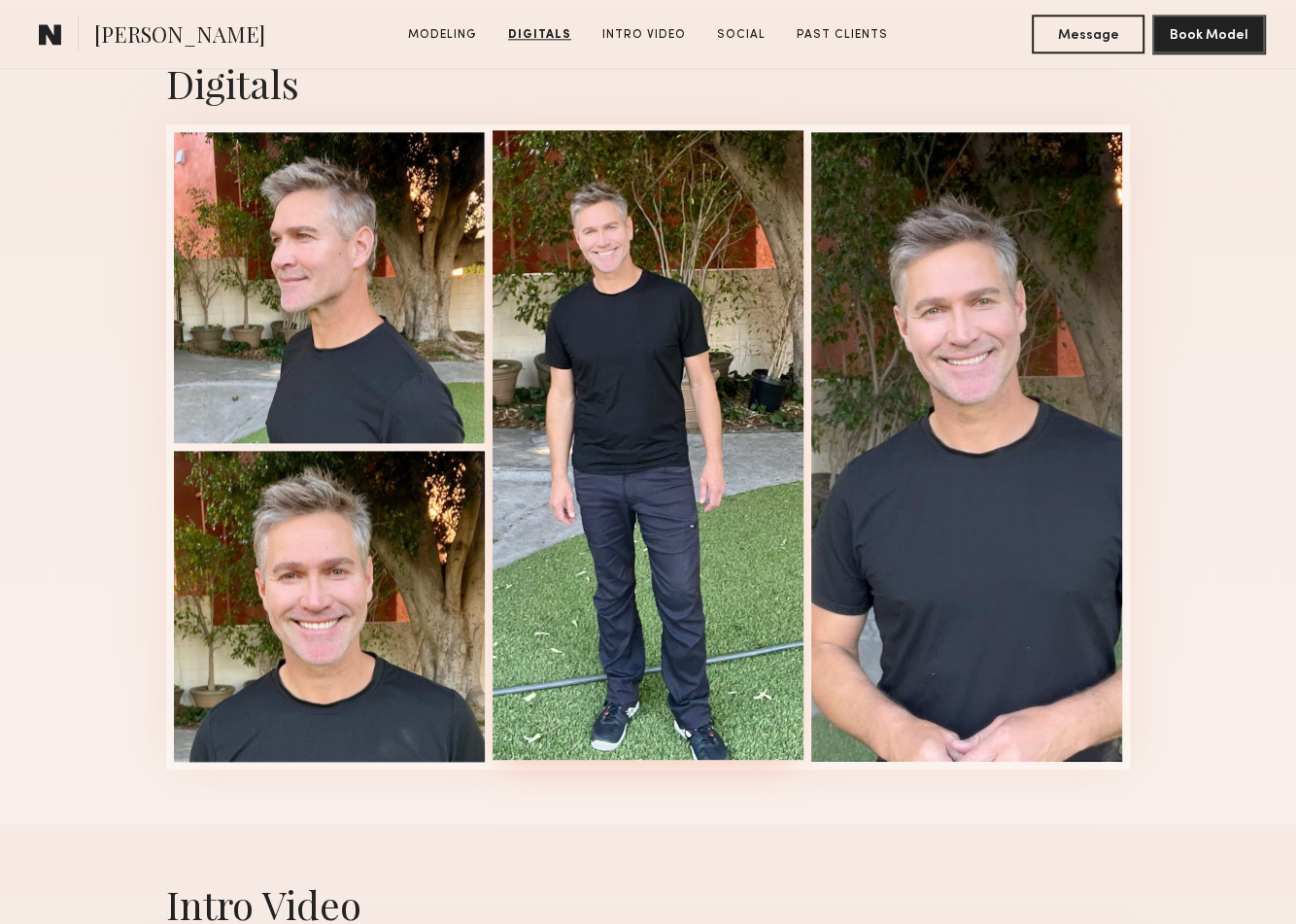 click at bounding box center (648, 445) 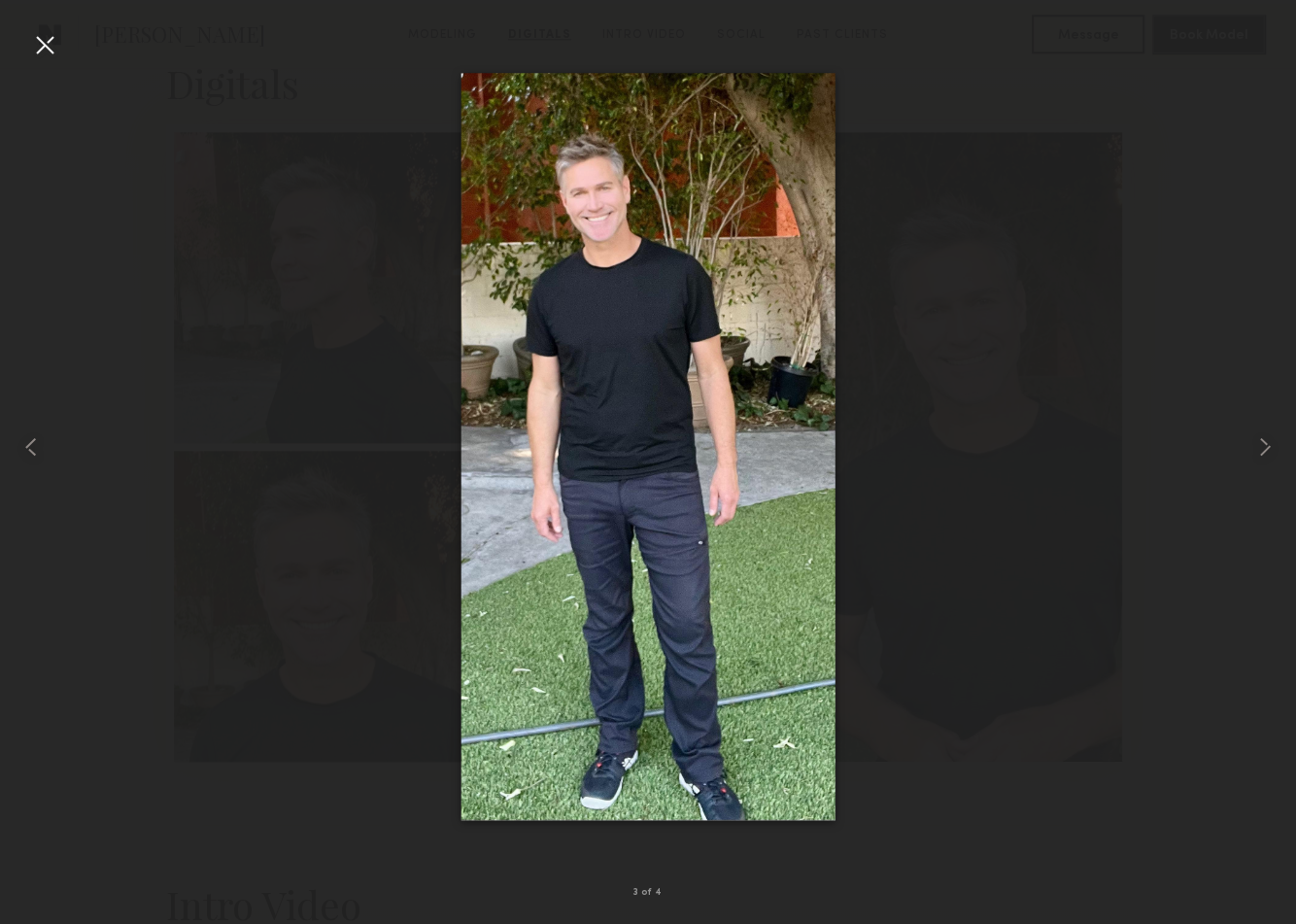 click at bounding box center (648, 446) 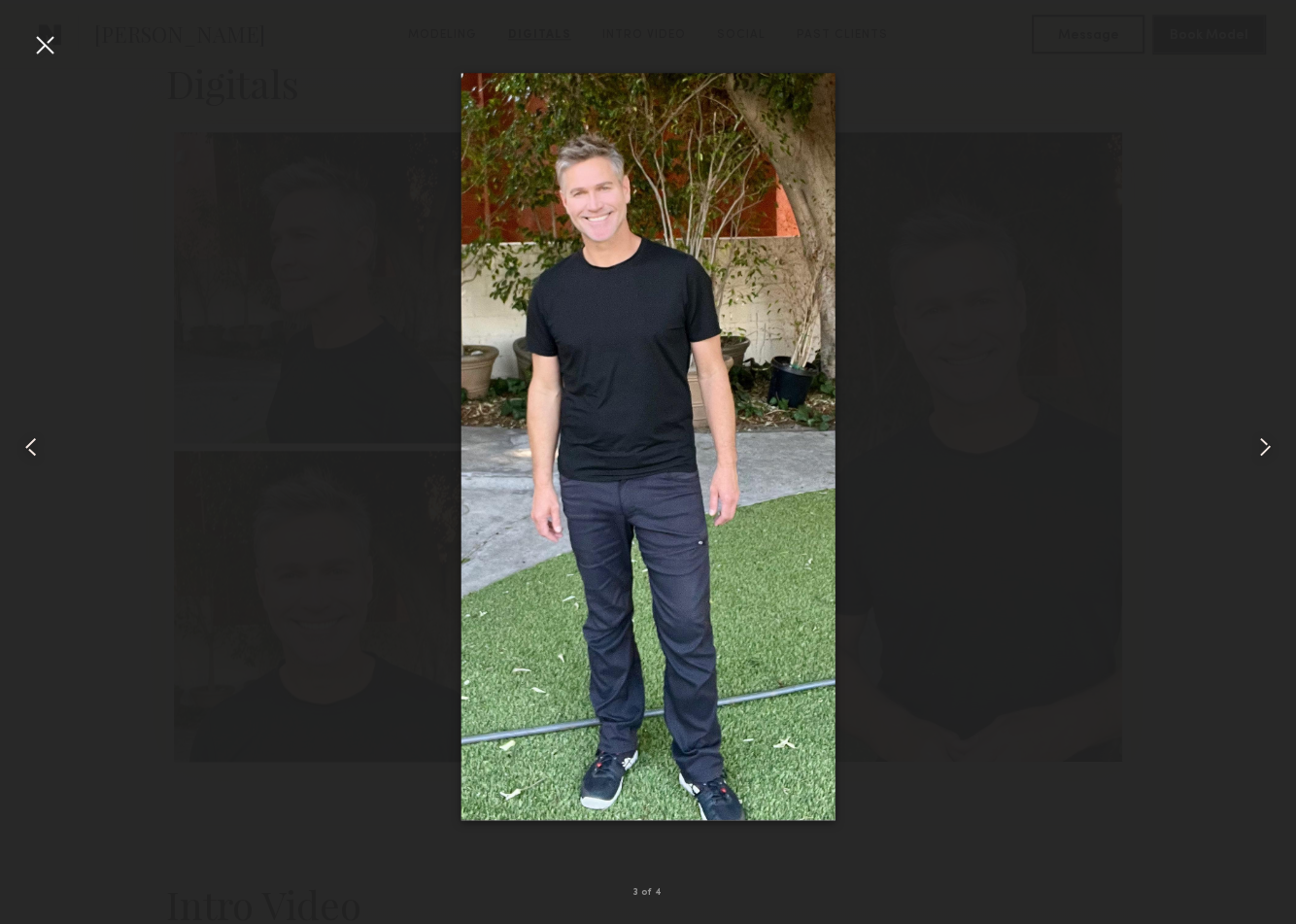 click at bounding box center [648, 446] 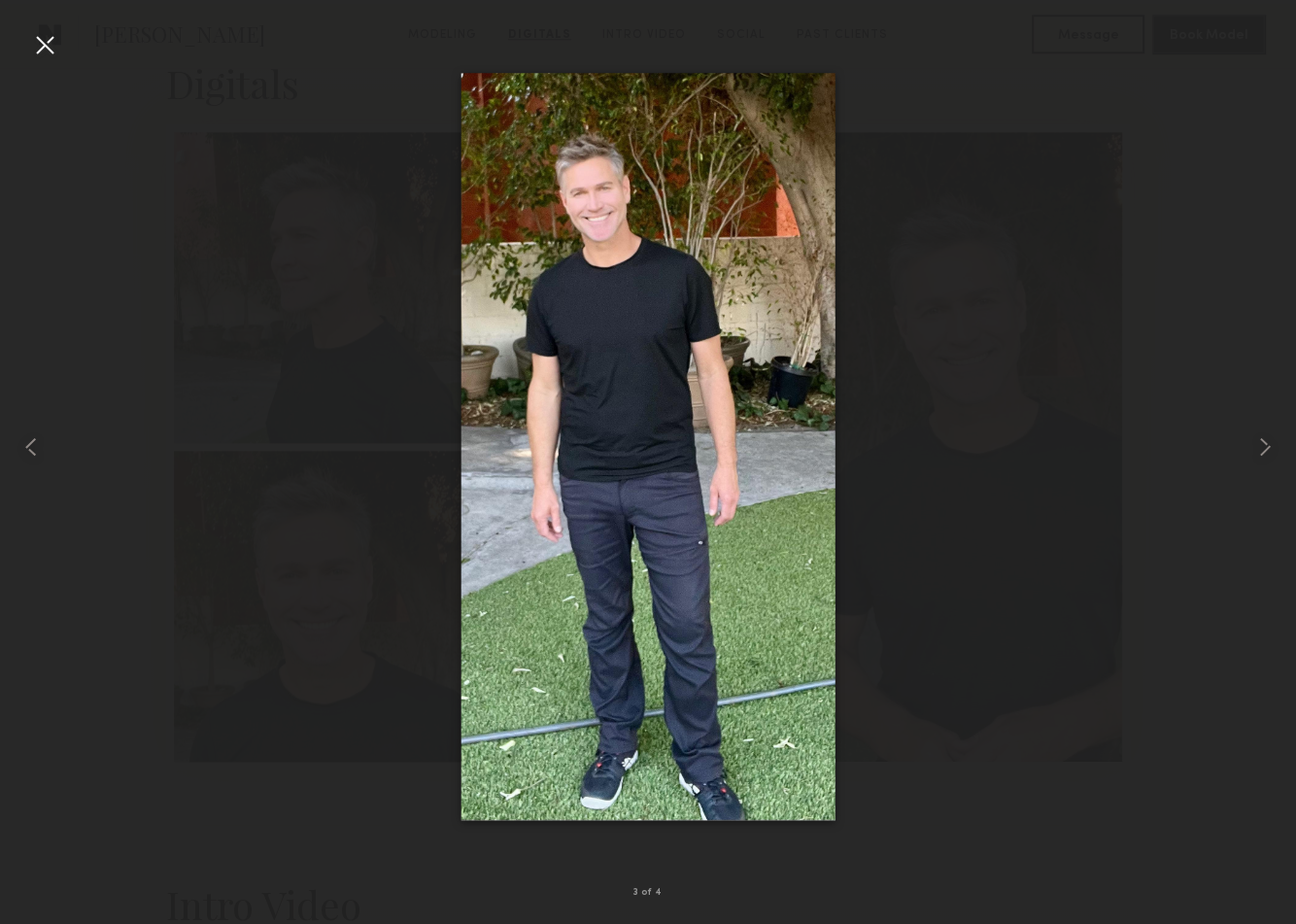 click at bounding box center (45, 45) 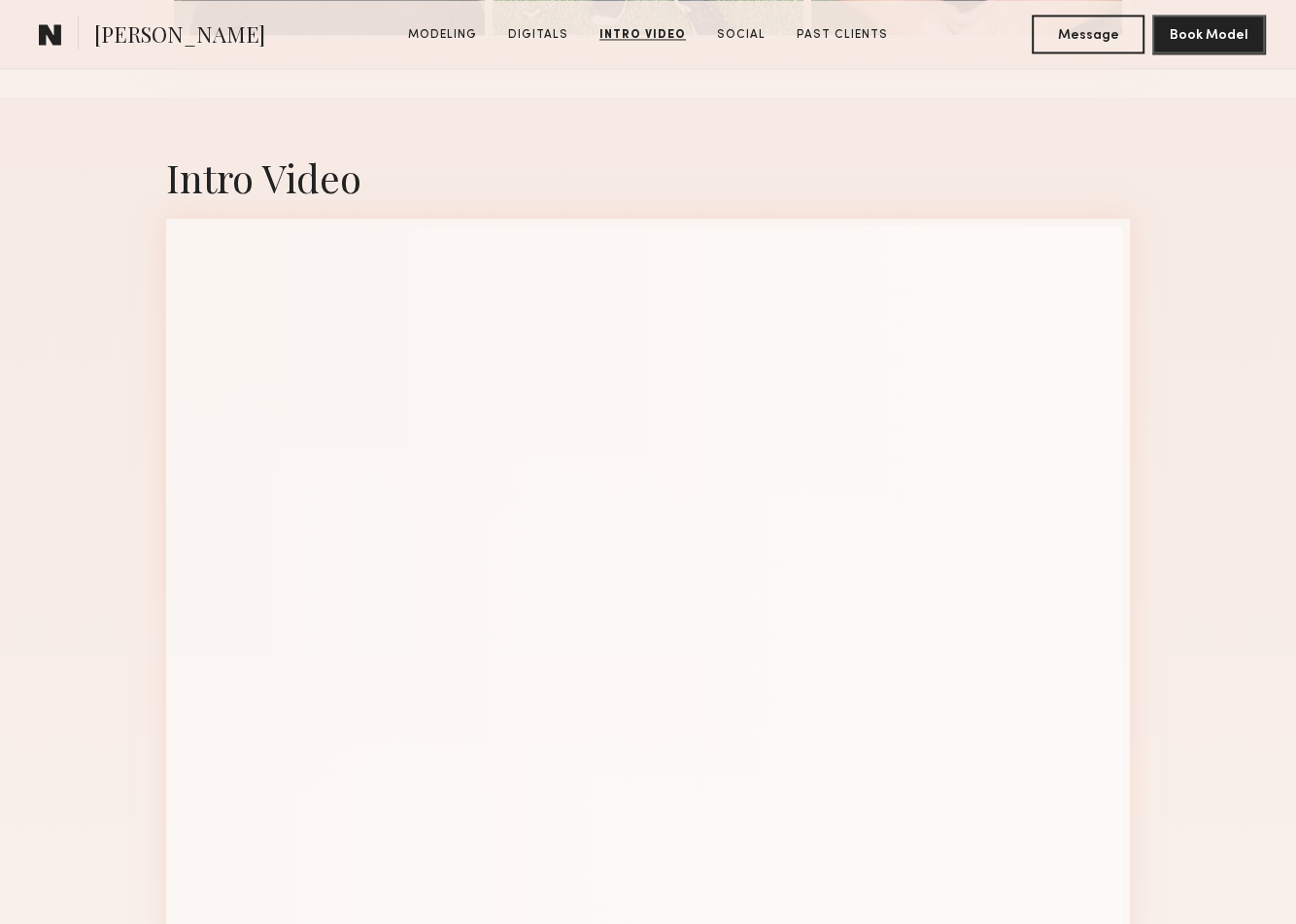 scroll, scrollTop: 2299, scrollLeft: 0, axis: vertical 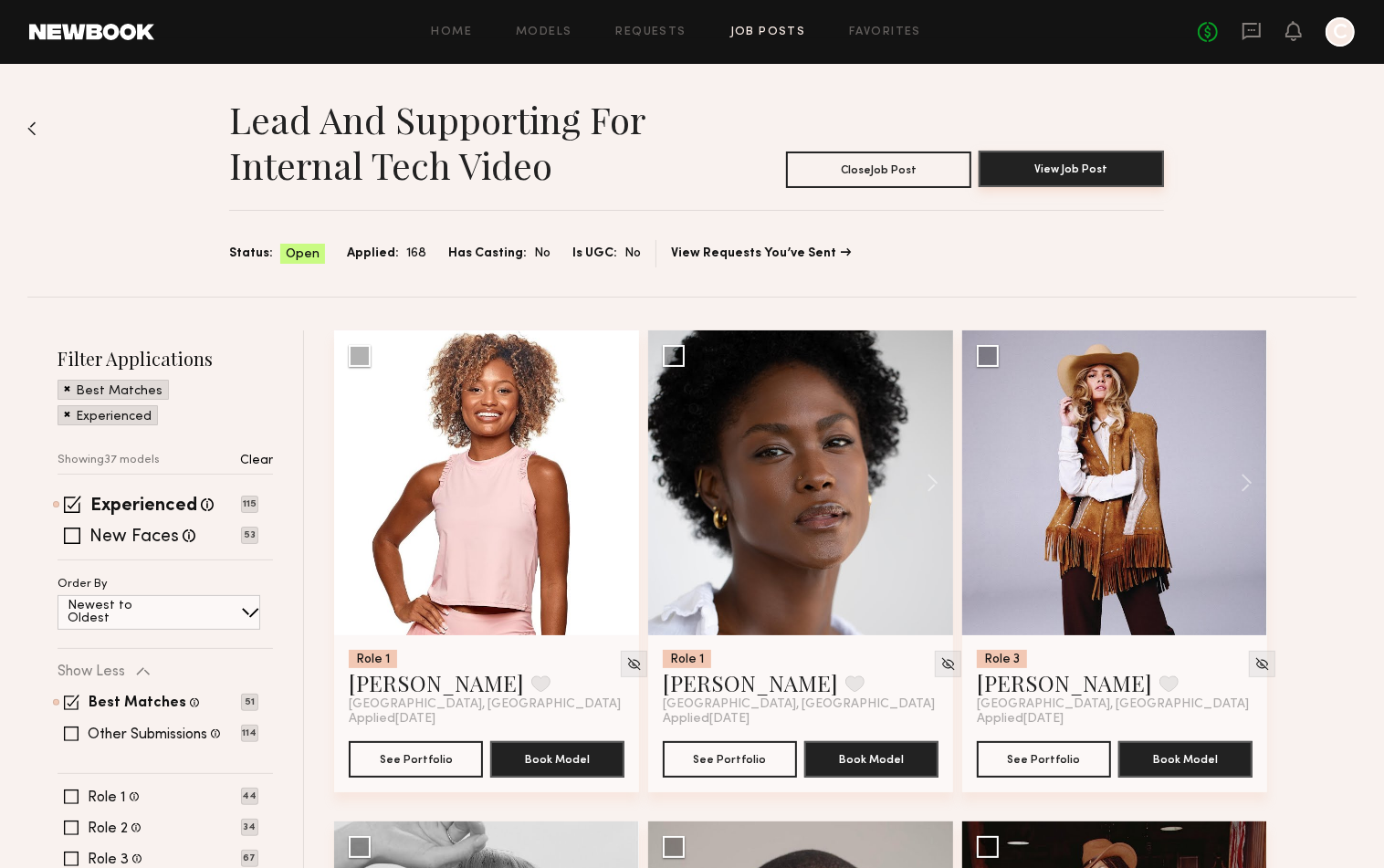 click on "View Job Post" 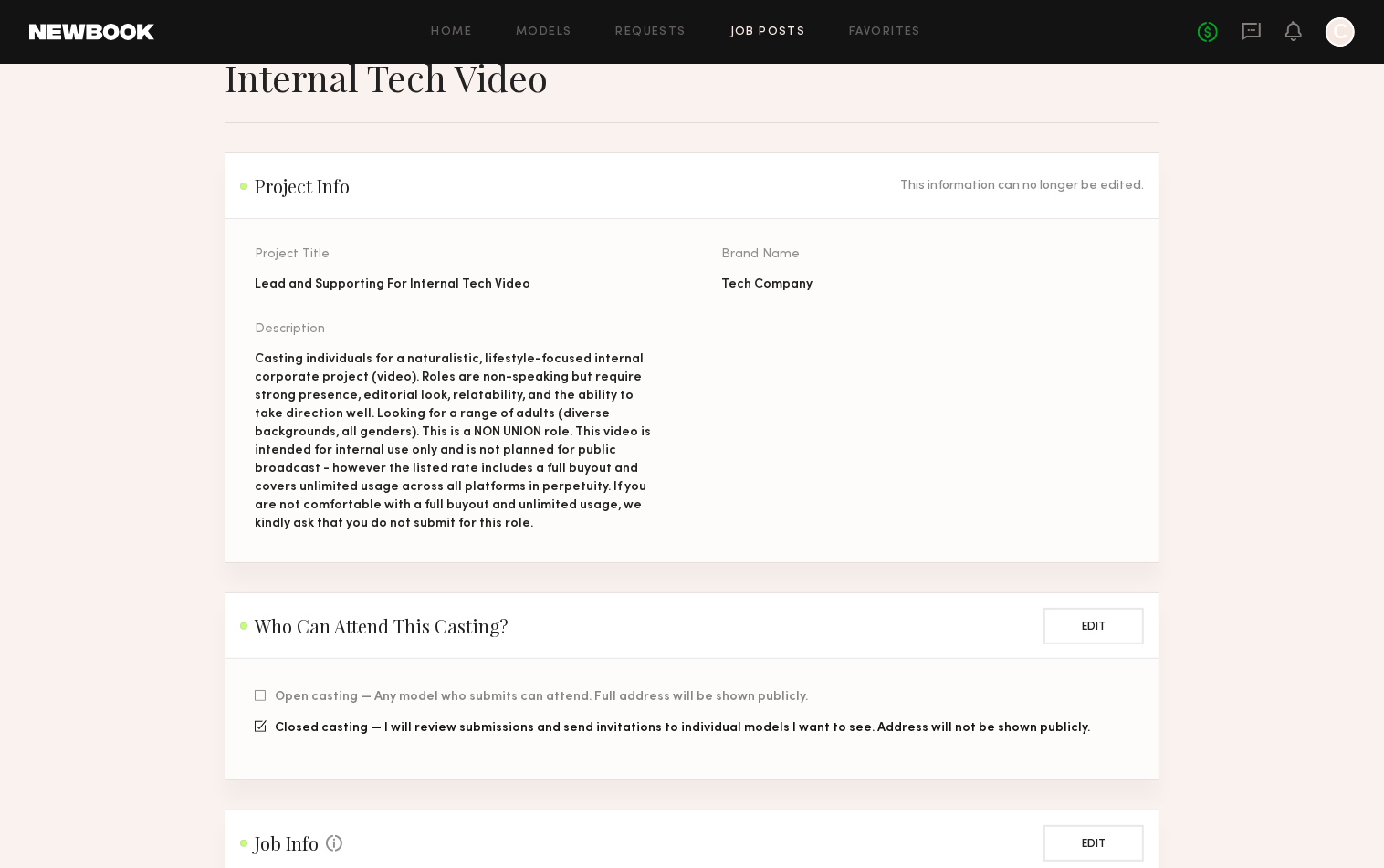 scroll, scrollTop: 91, scrollLeft: 0, axis: vertical 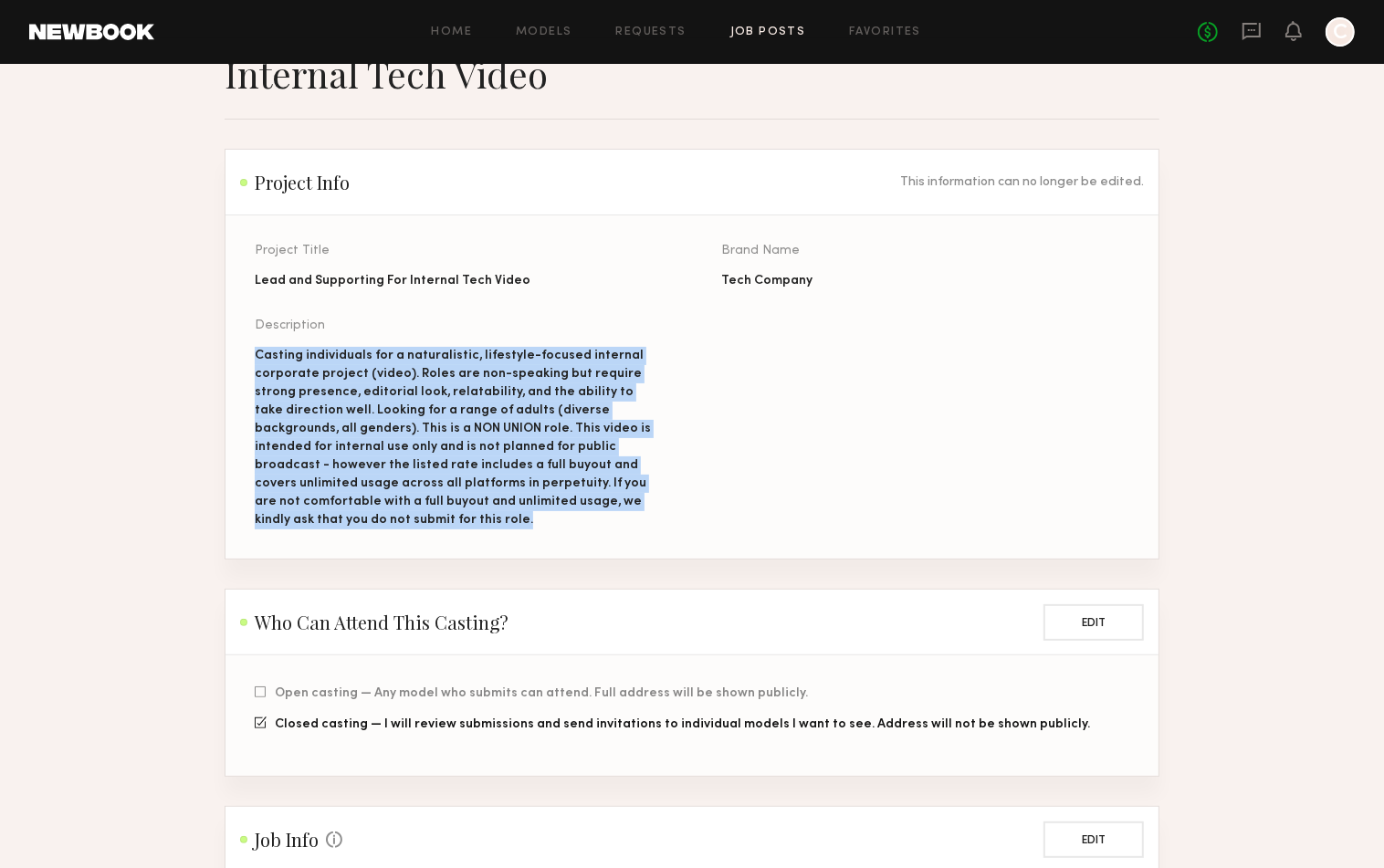 drag, startPoint x: 258, startPoint y: 352, endPoint x: 376, endPoint y: 526, distance: 210.23796 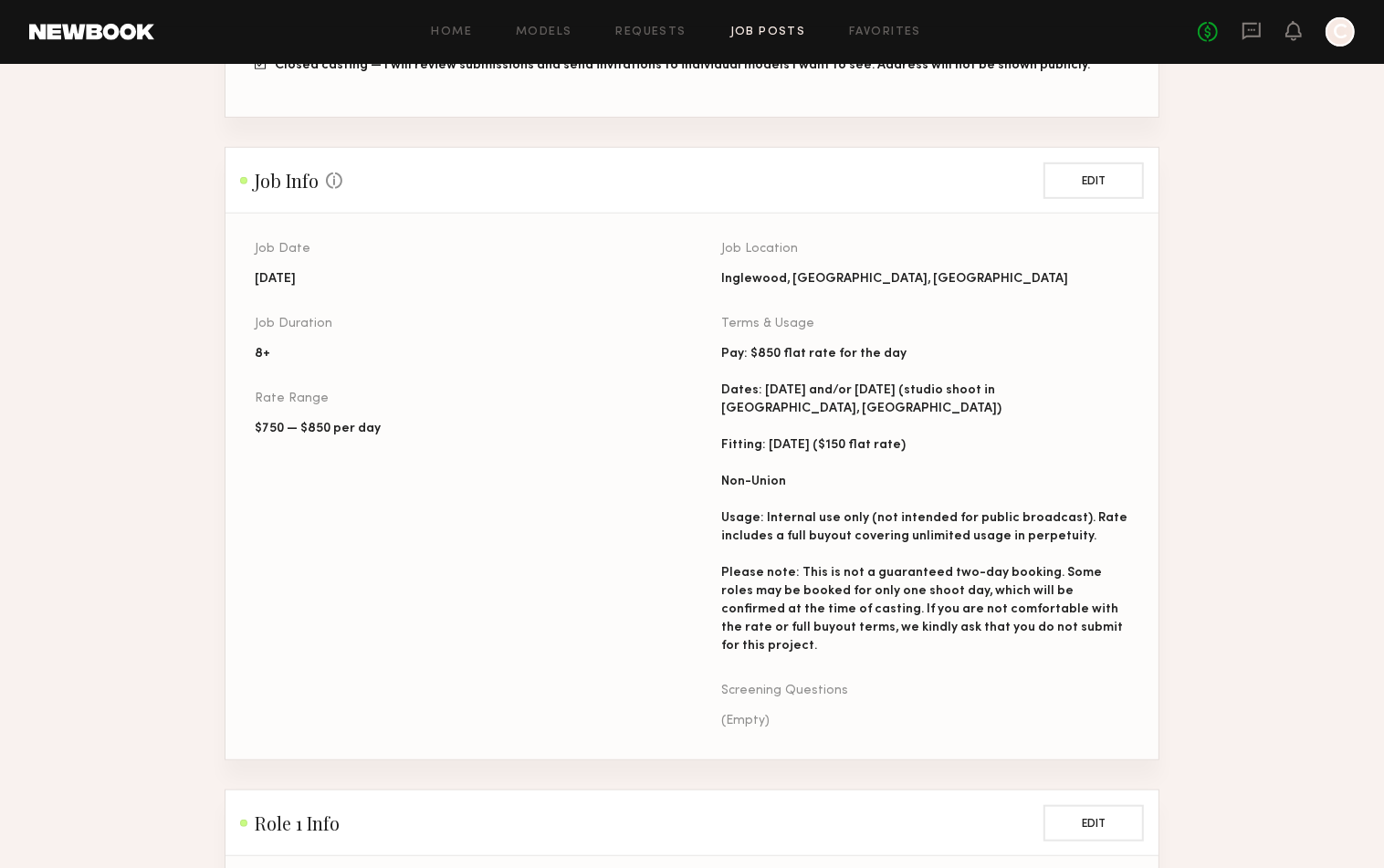 scroll, scrollTop: 764, scrollLeft: 0, axis: vertical 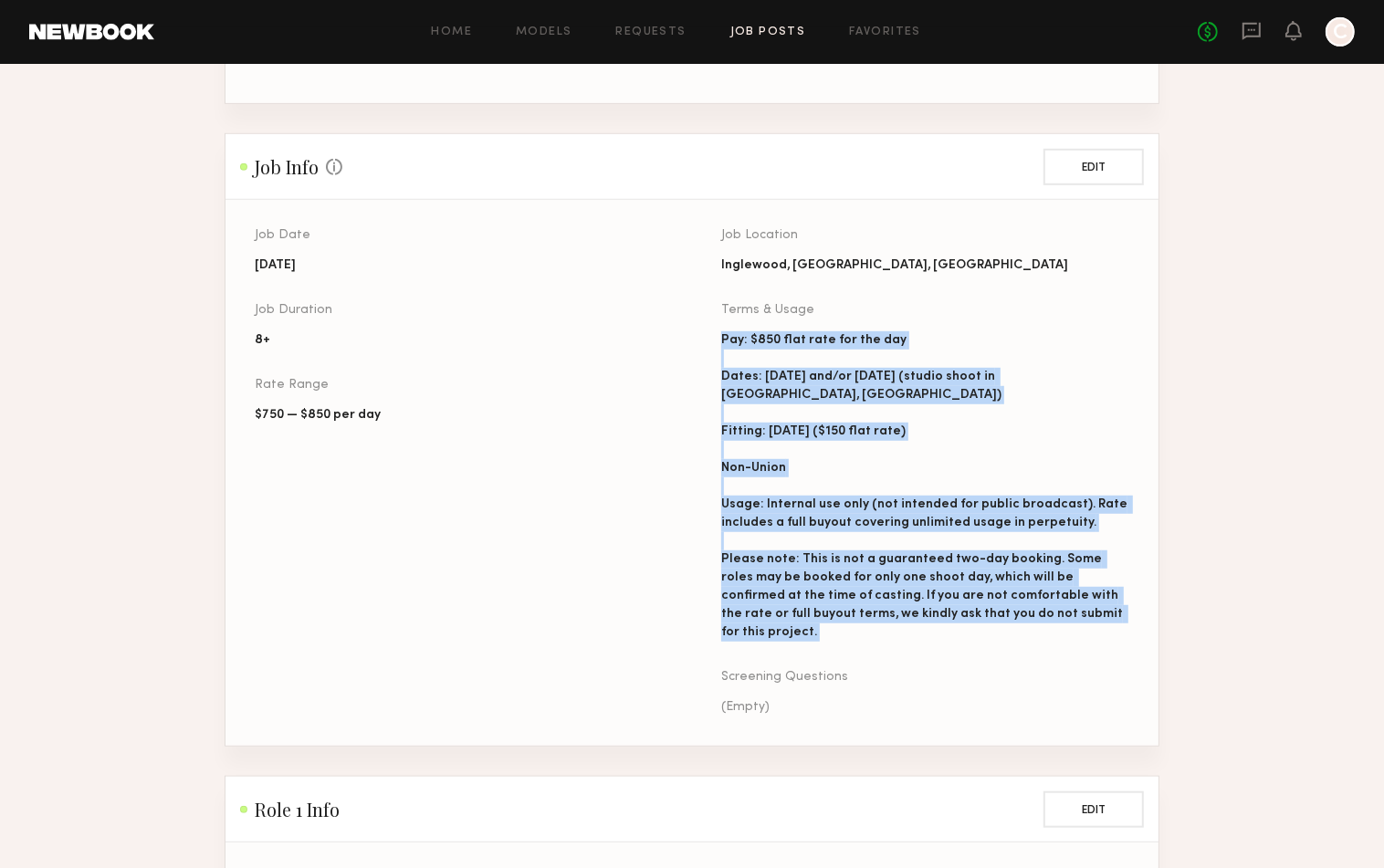 drag, startPoint x: 721, startPoint y: 342, endPoint x: 843, endPoint y: 636, distance: 318.308 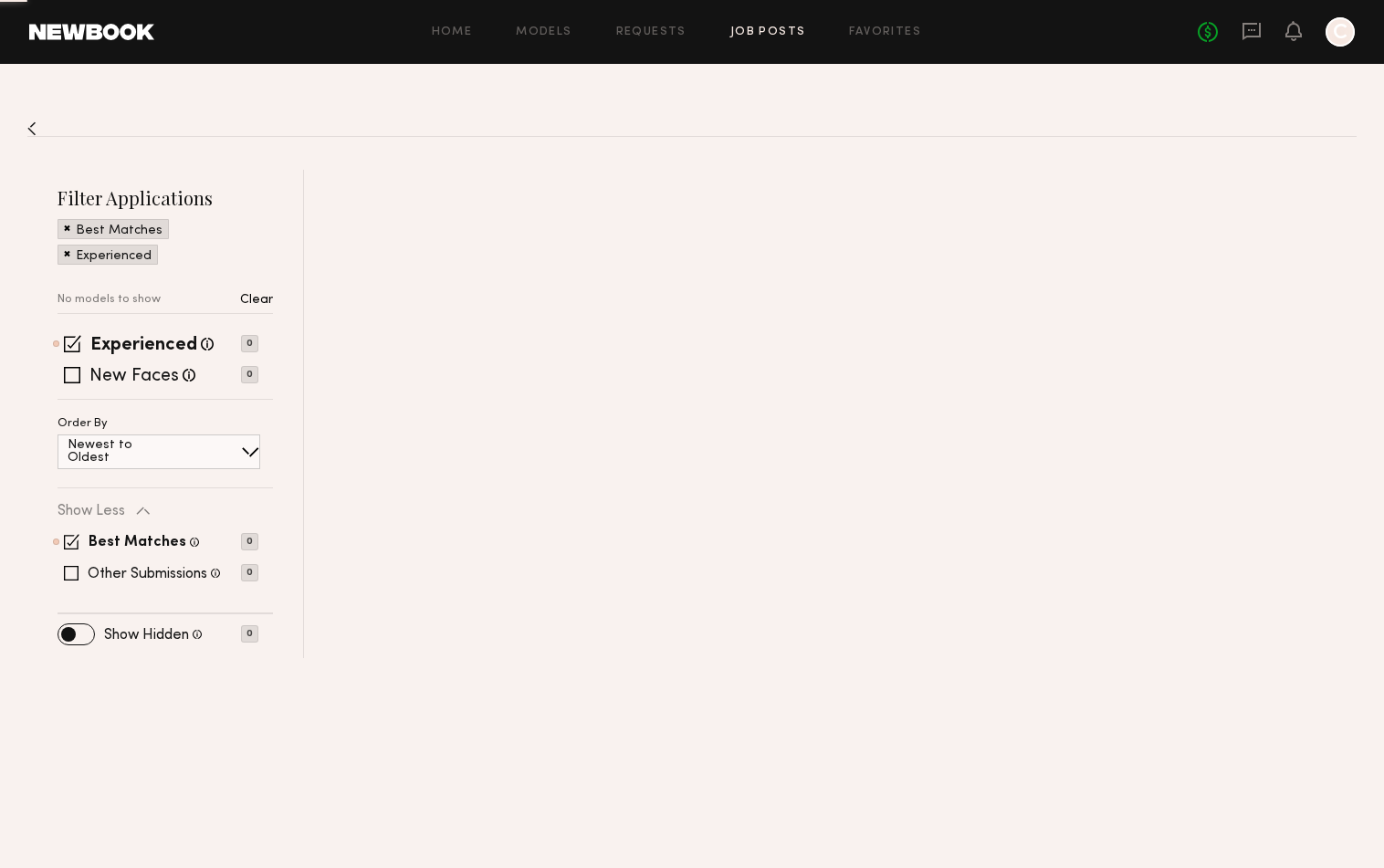 scroll, scrollTop: 0, scrollLeft: 0, axis: both 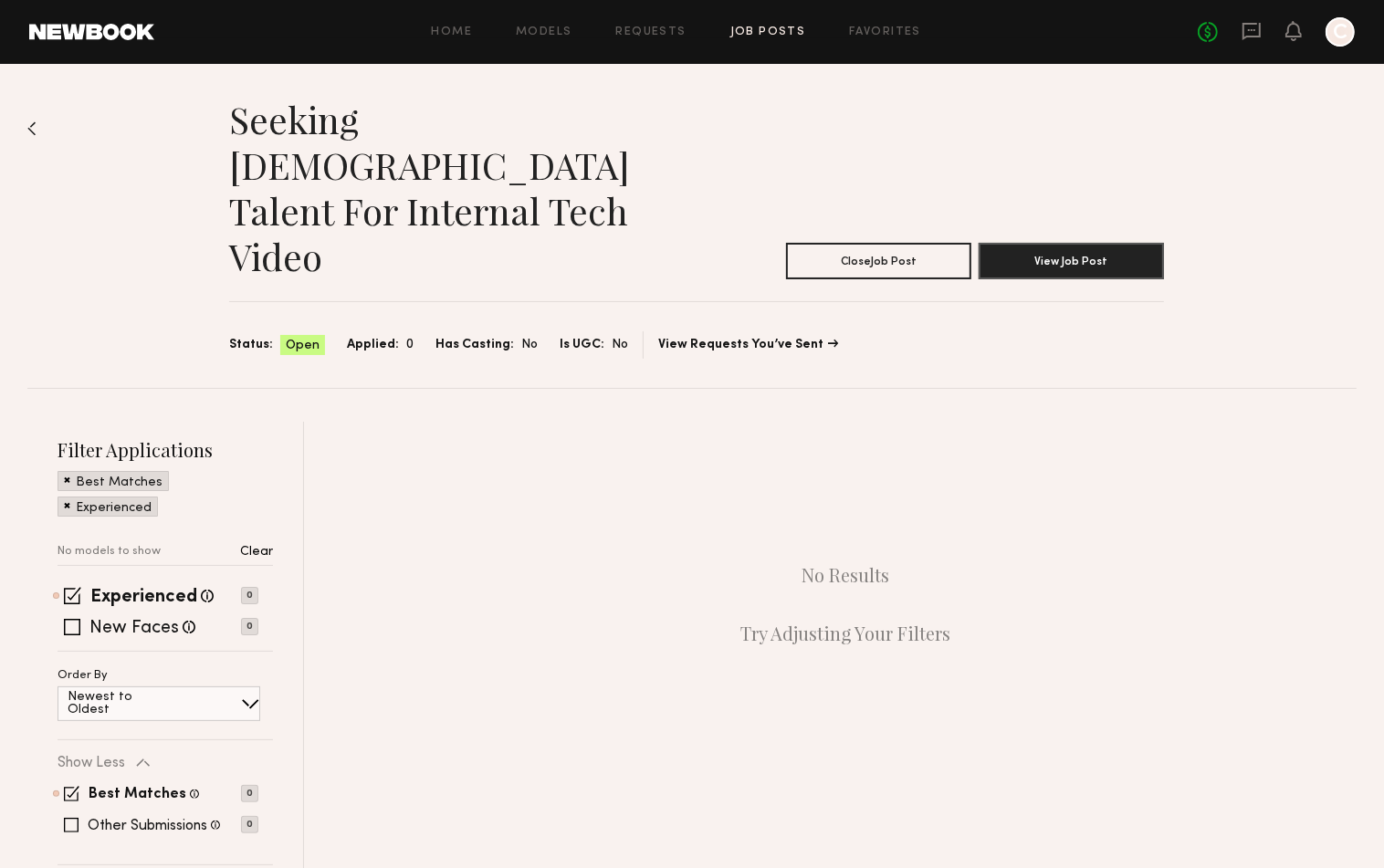 click on "Job Posts" 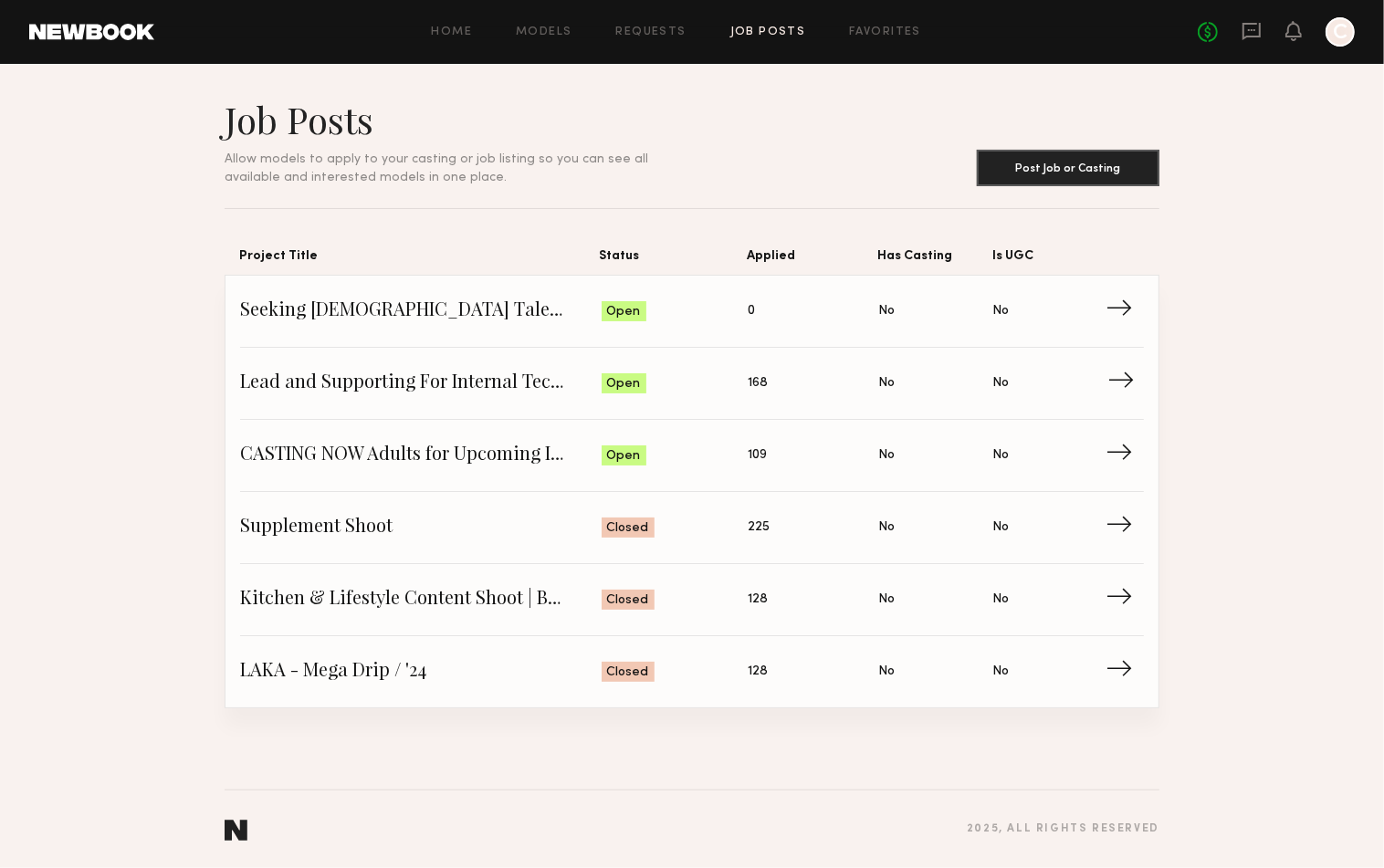 click on "Lead and Supporting For Internal Tech Video" 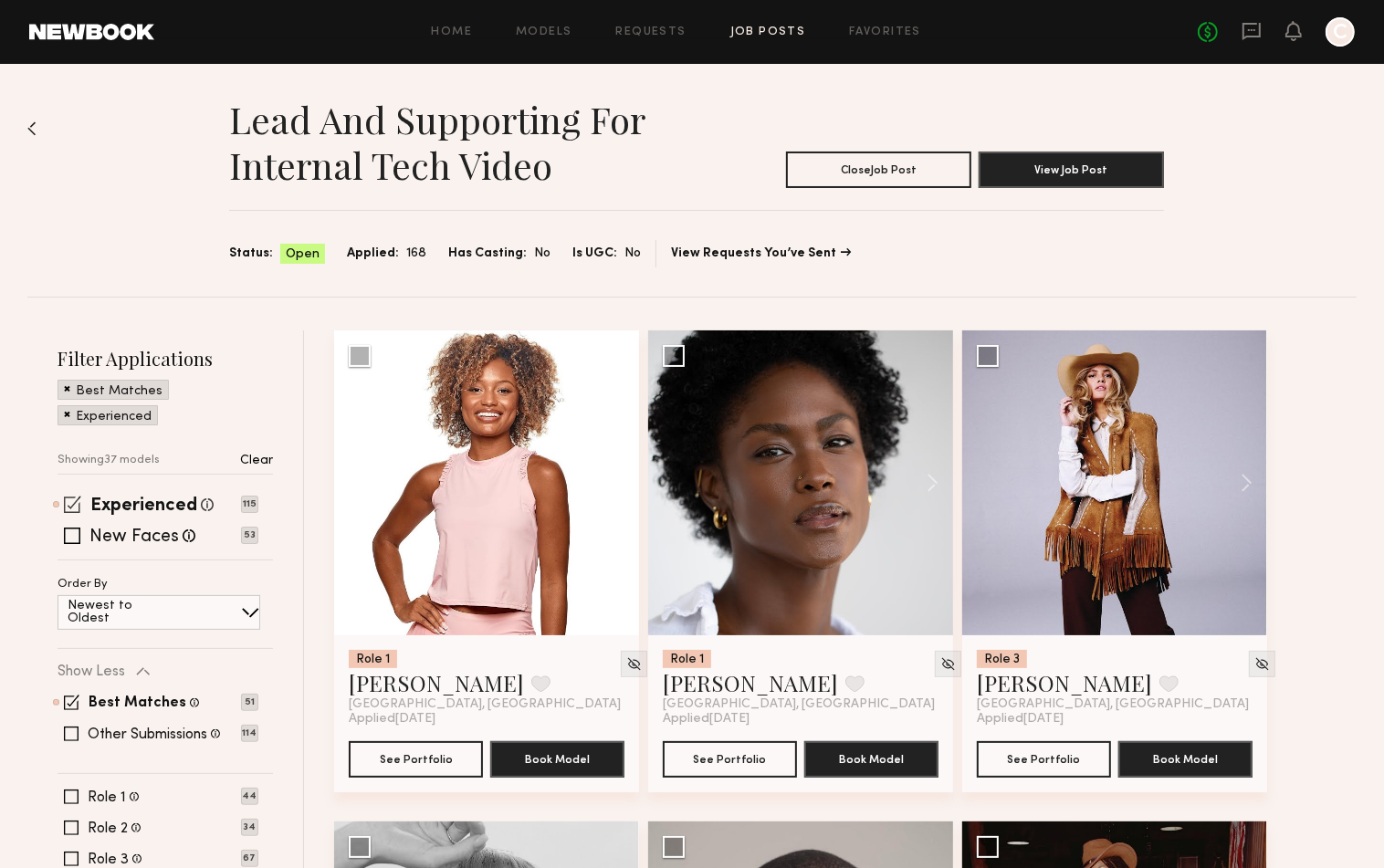 click 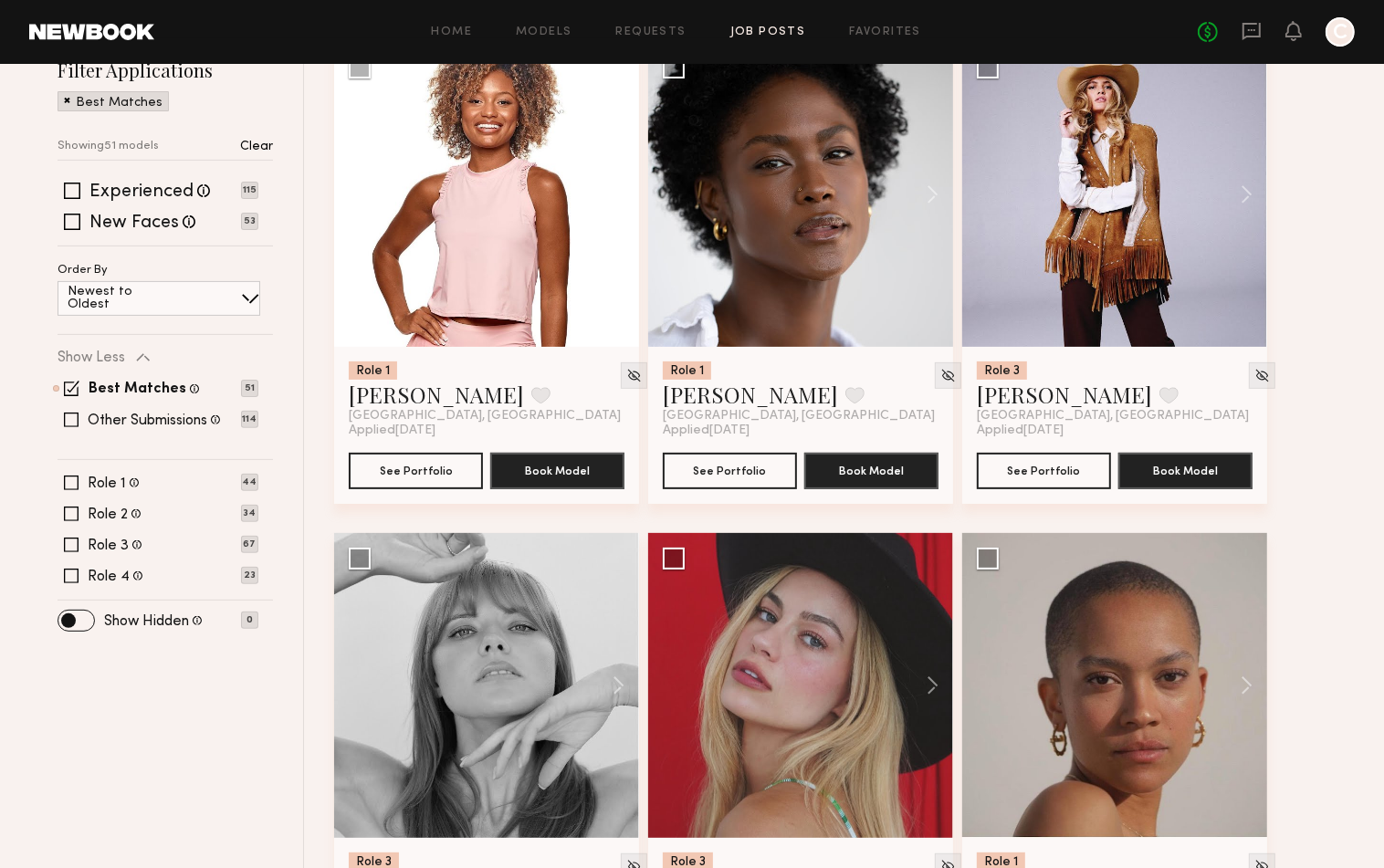 scroll, scrollTop: 93, scrollLeft: 0, axis: vertical 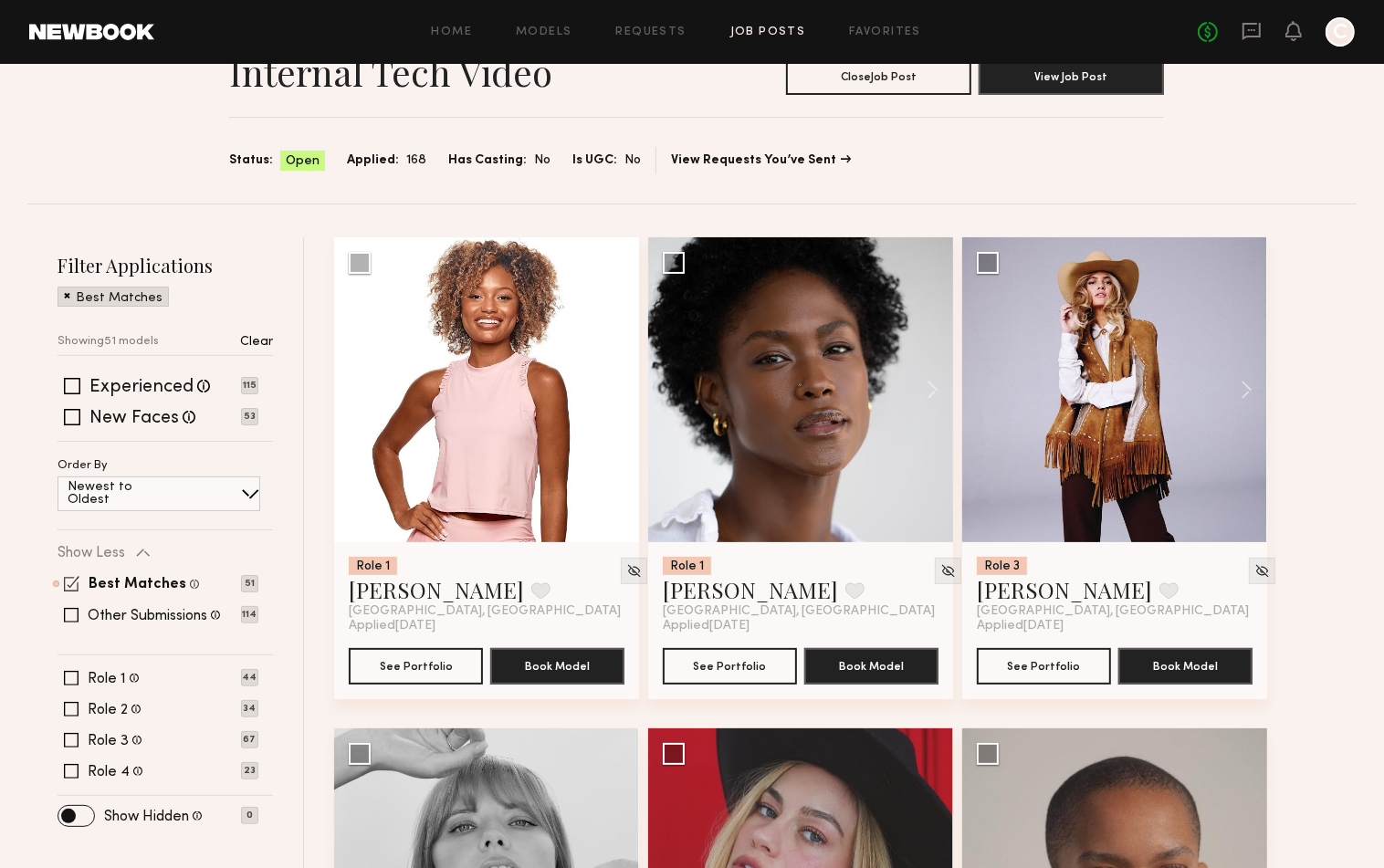 click 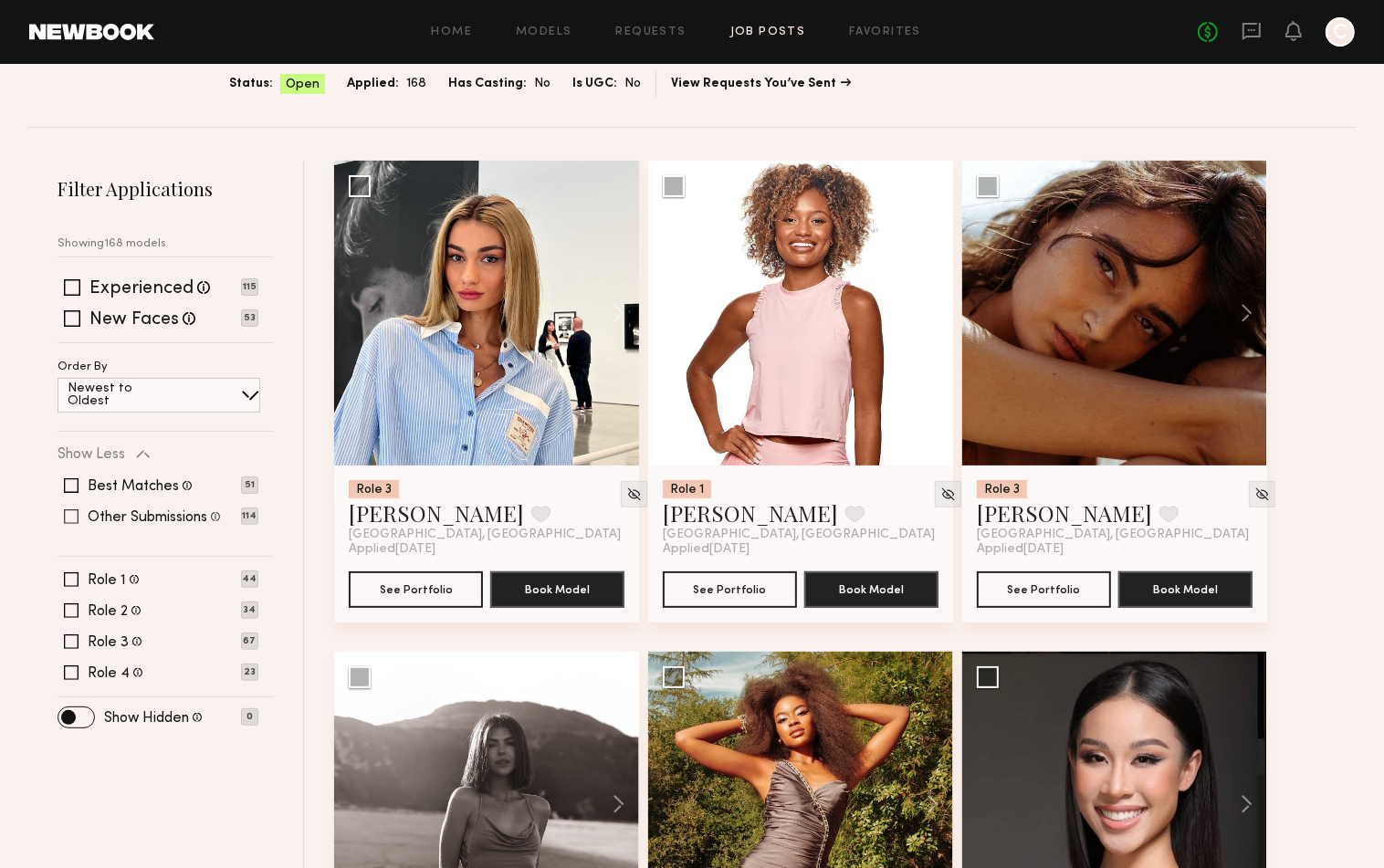 scroll, scrollTop: 172, scrollLeft: 0, axis: vertical 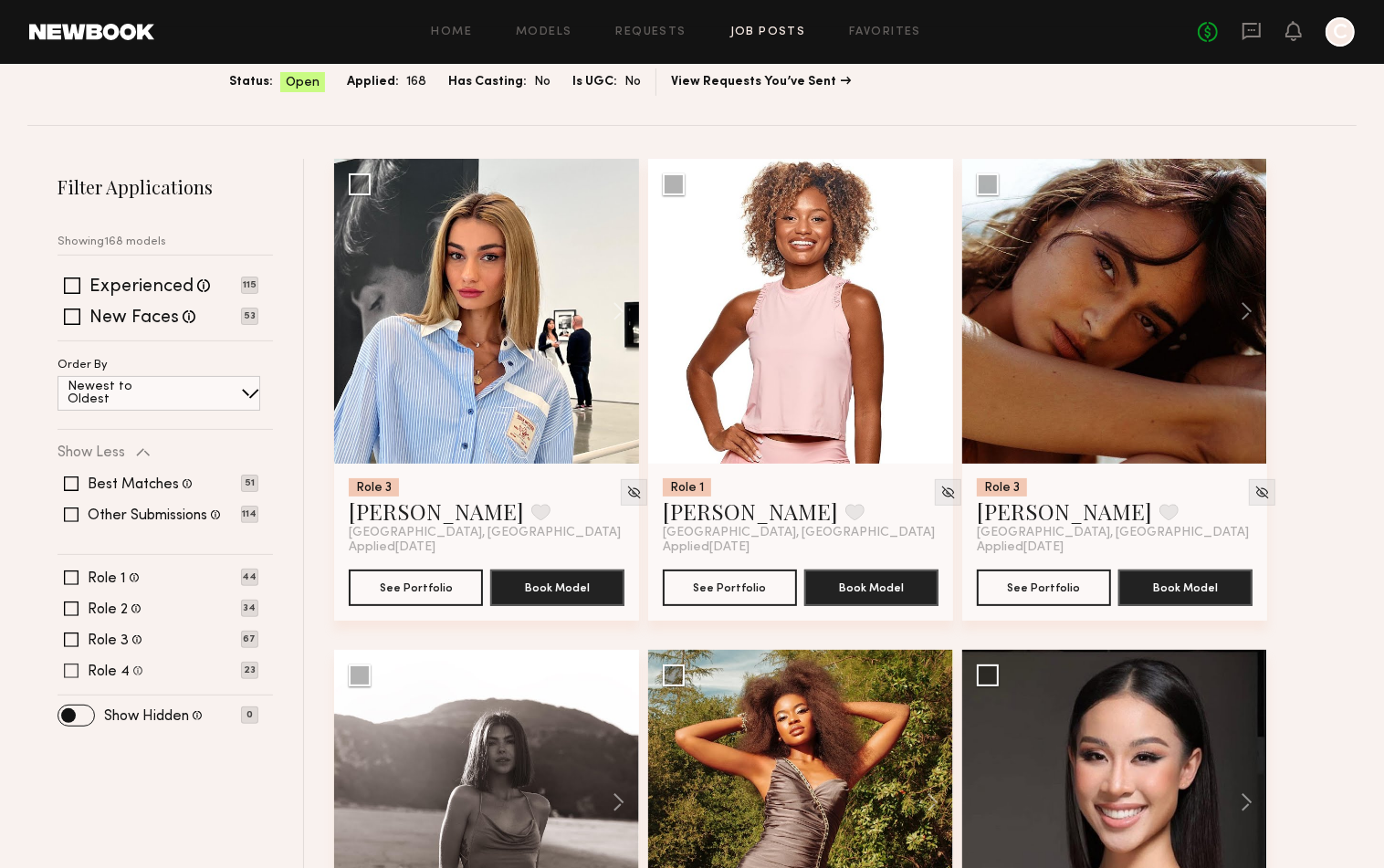 click 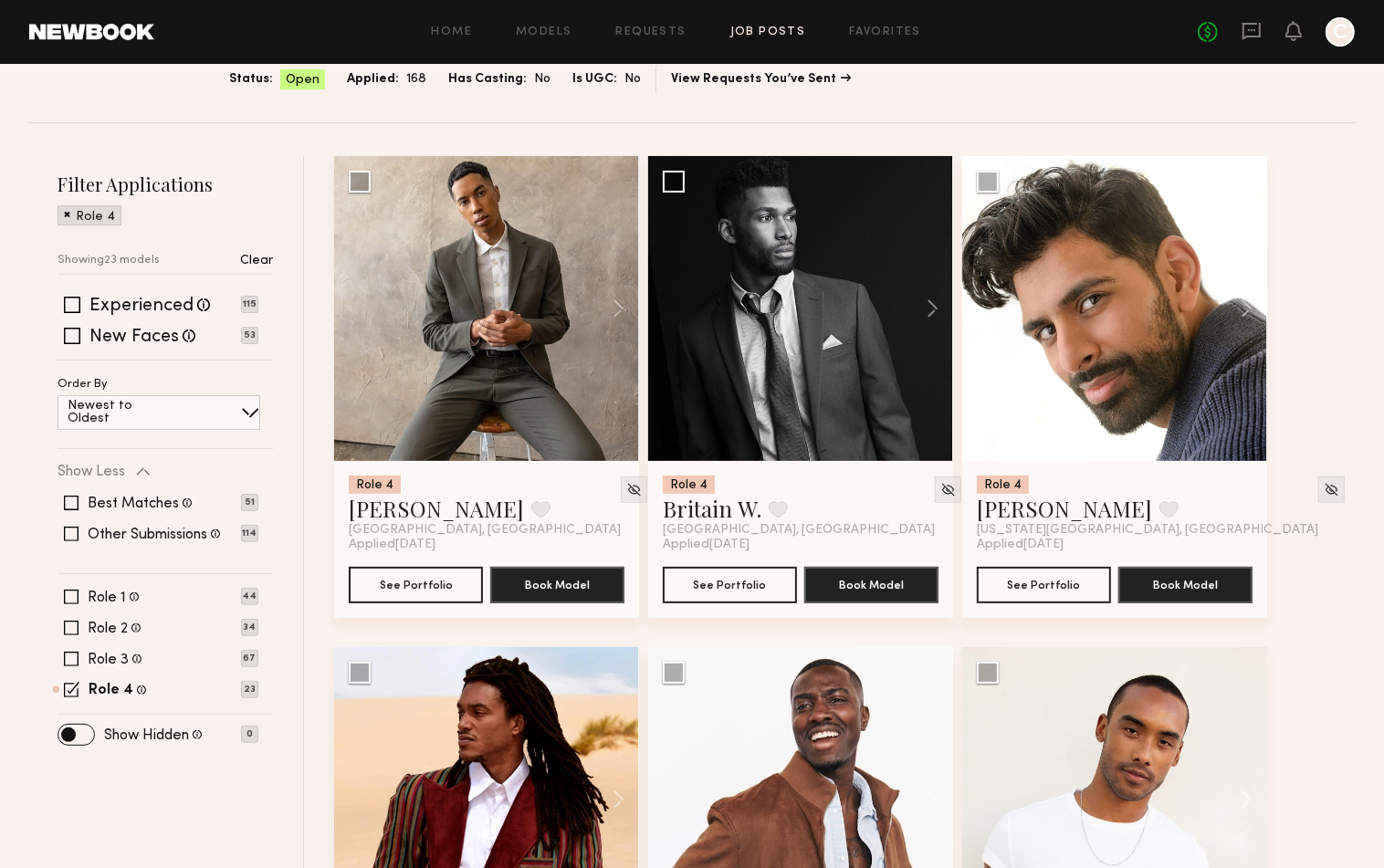 scroll, scrollTop: 176, scrollLeft: 0, axis: vertical 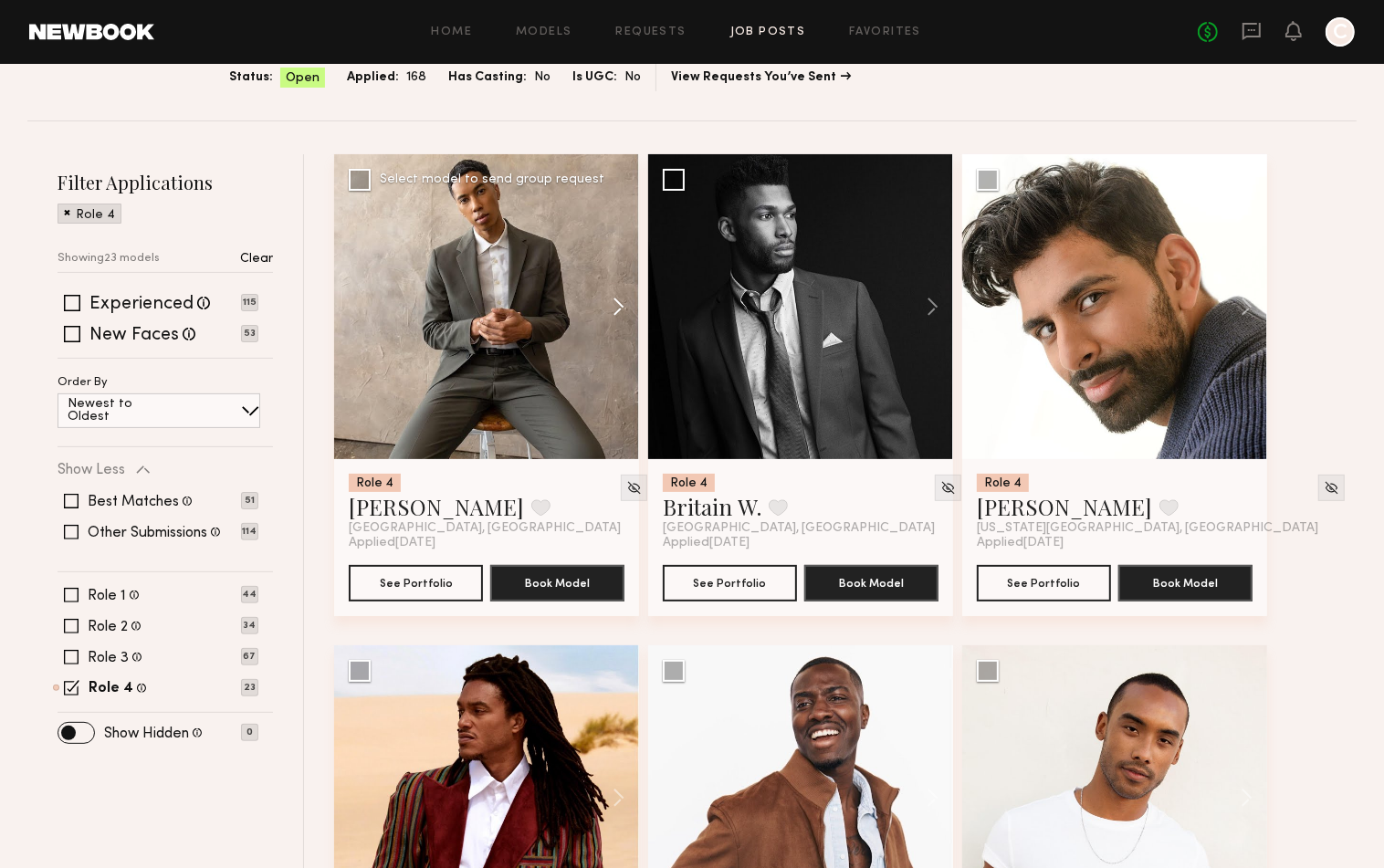 click 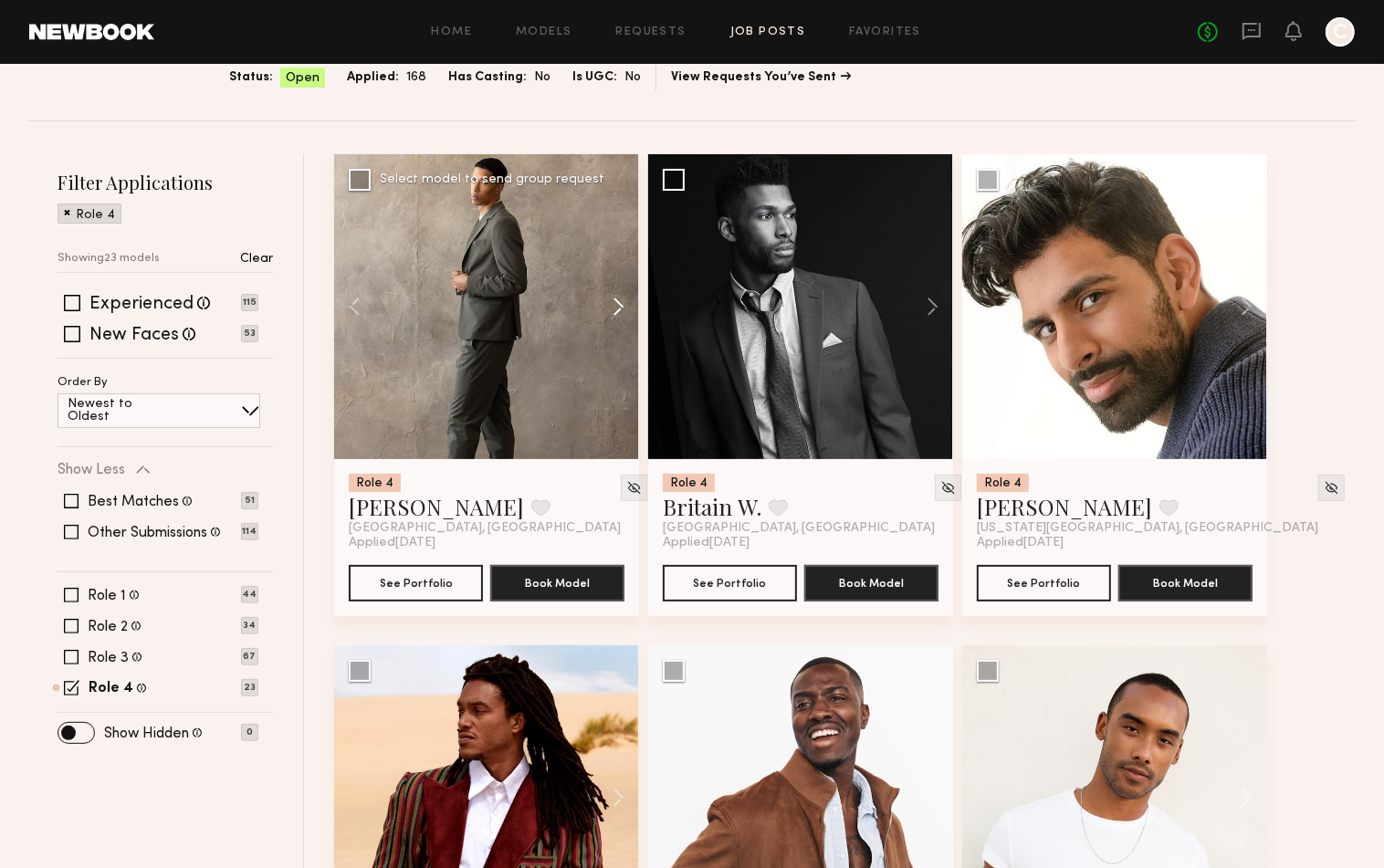 click 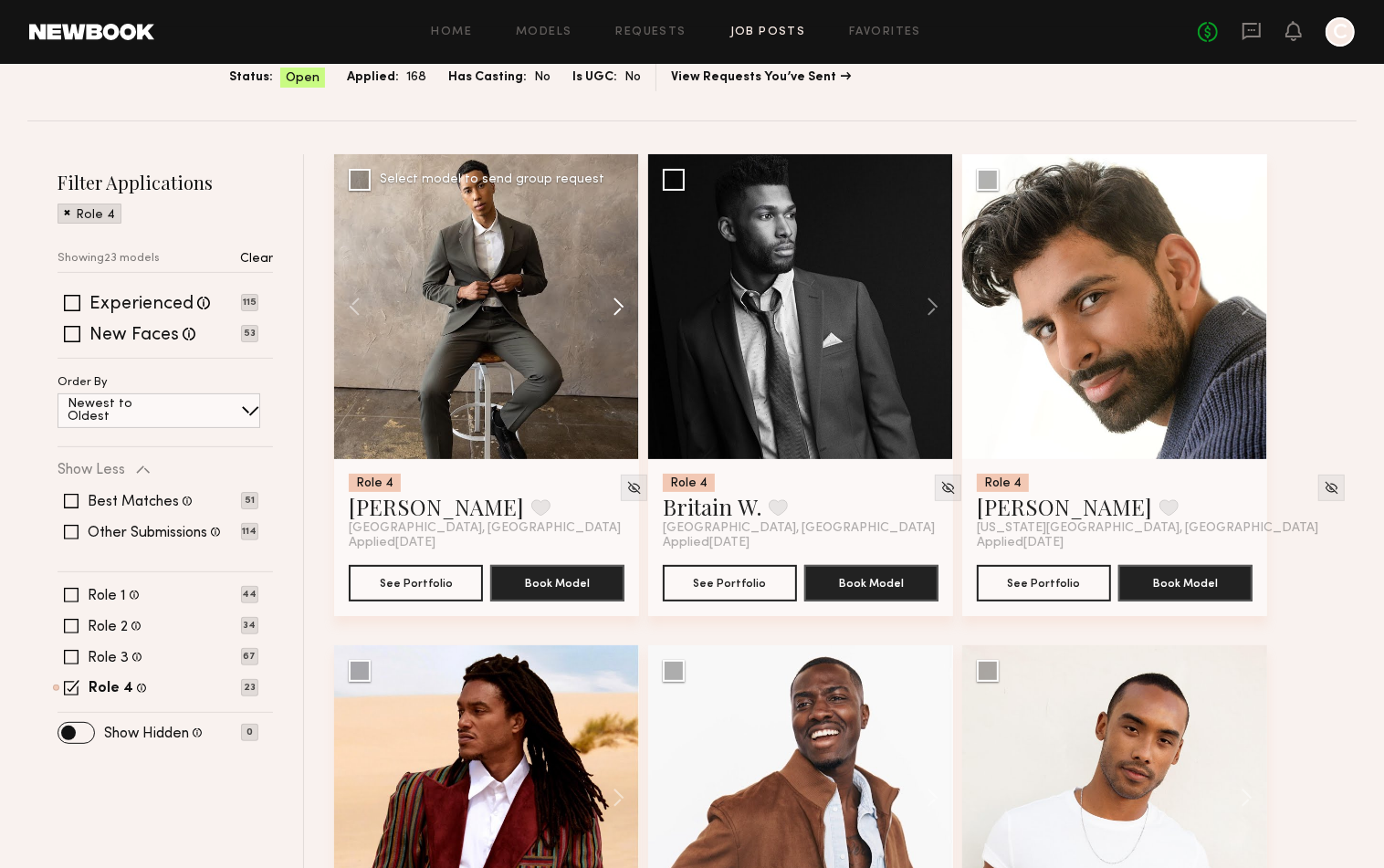 click 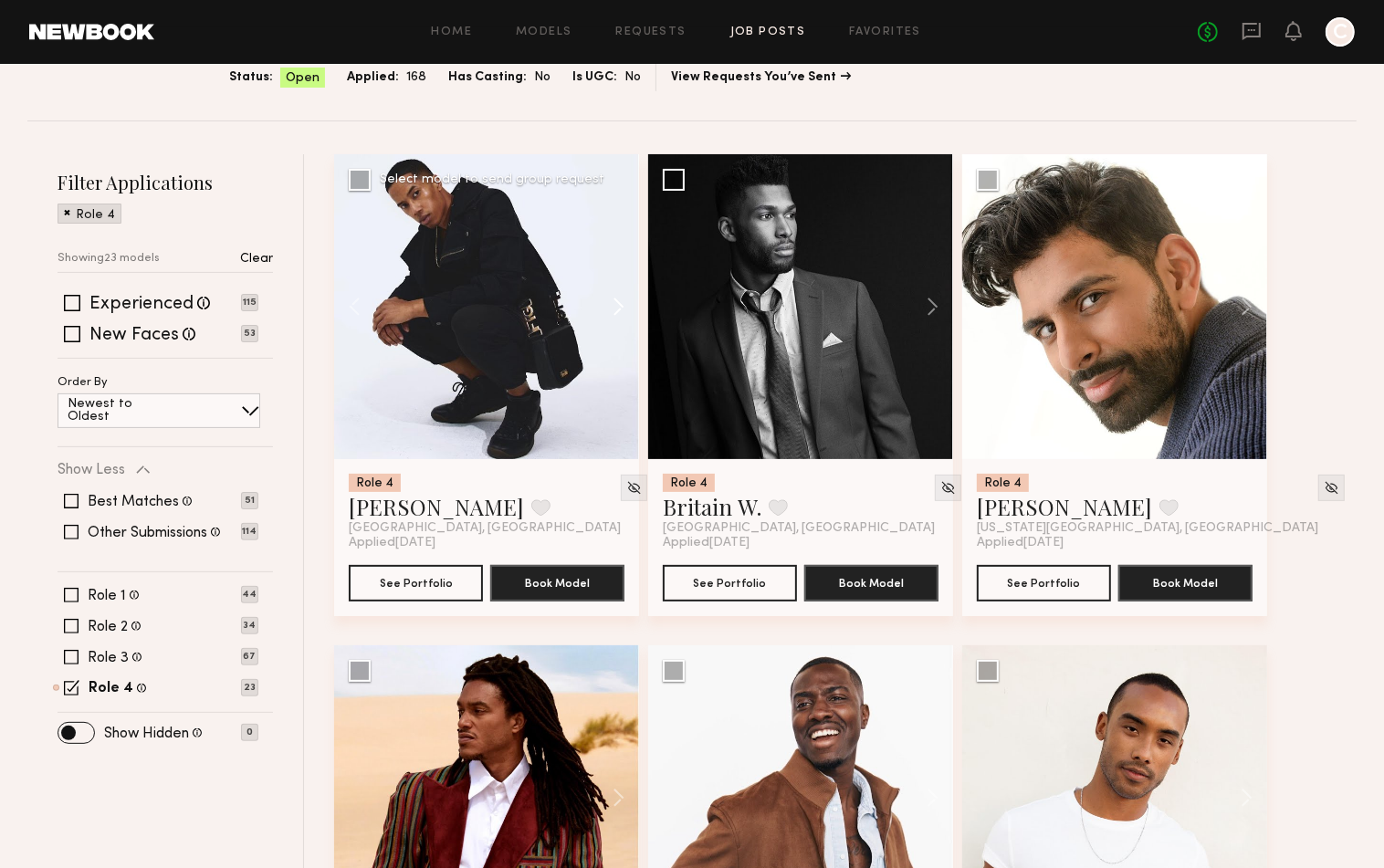 click 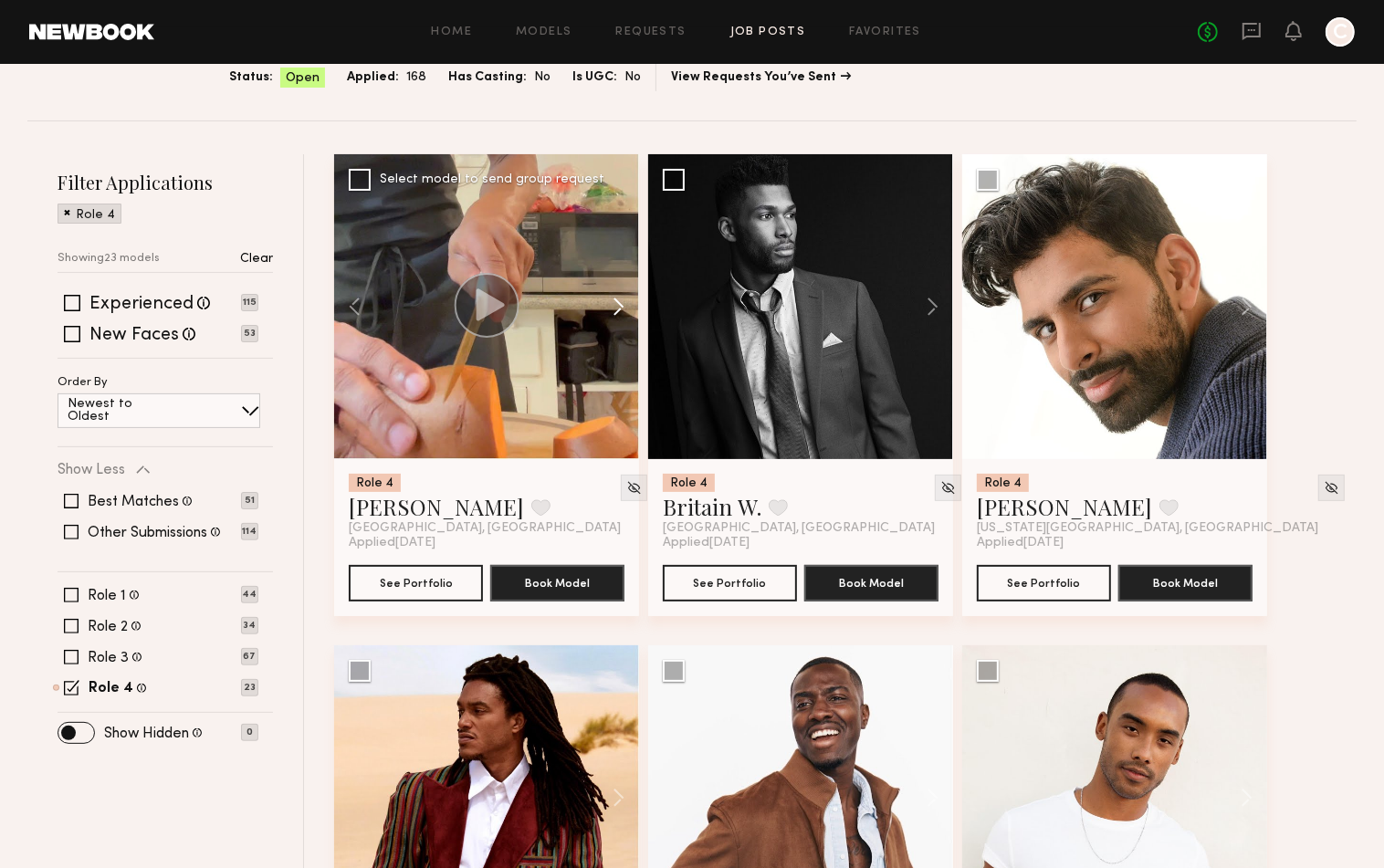 click 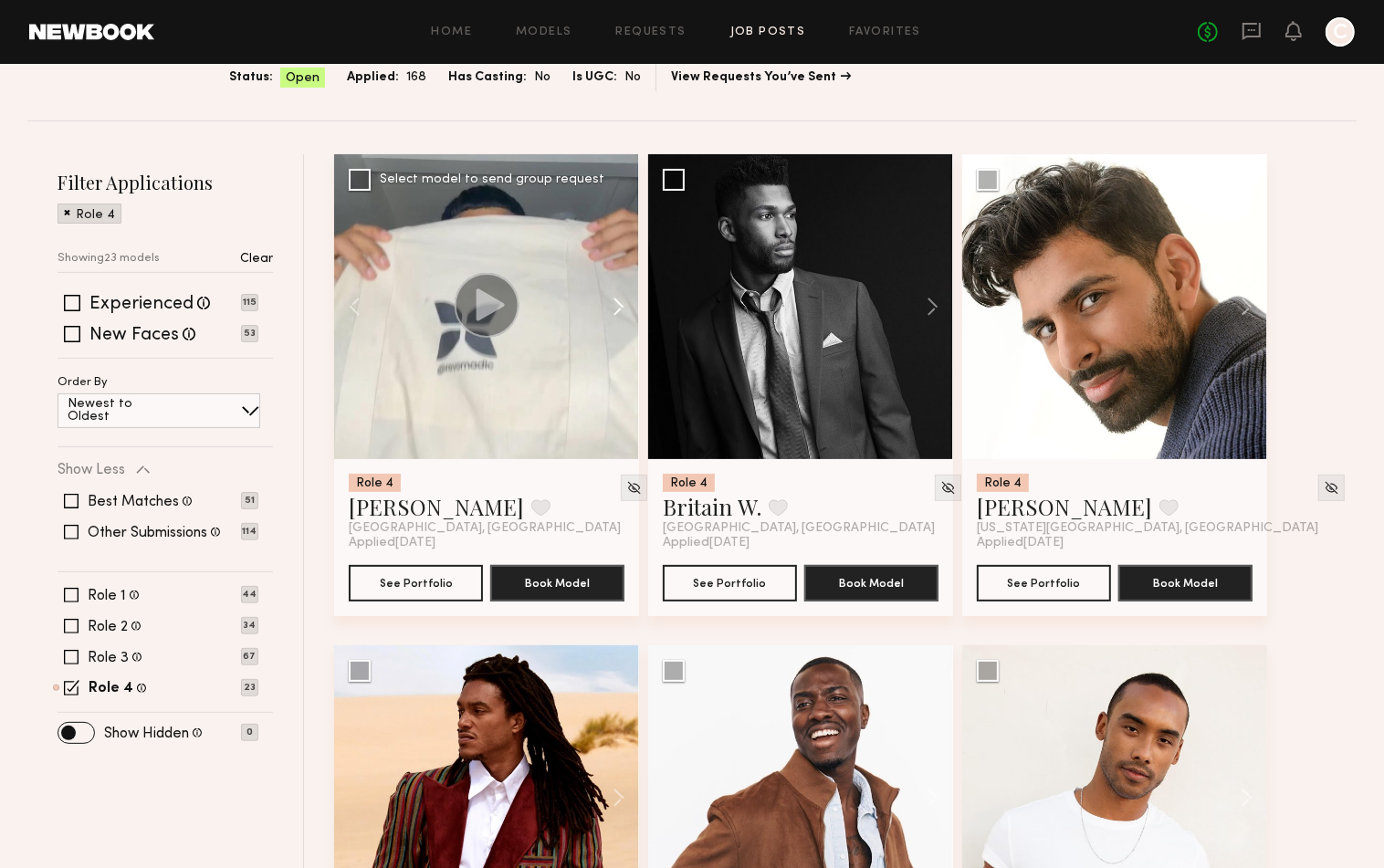 click 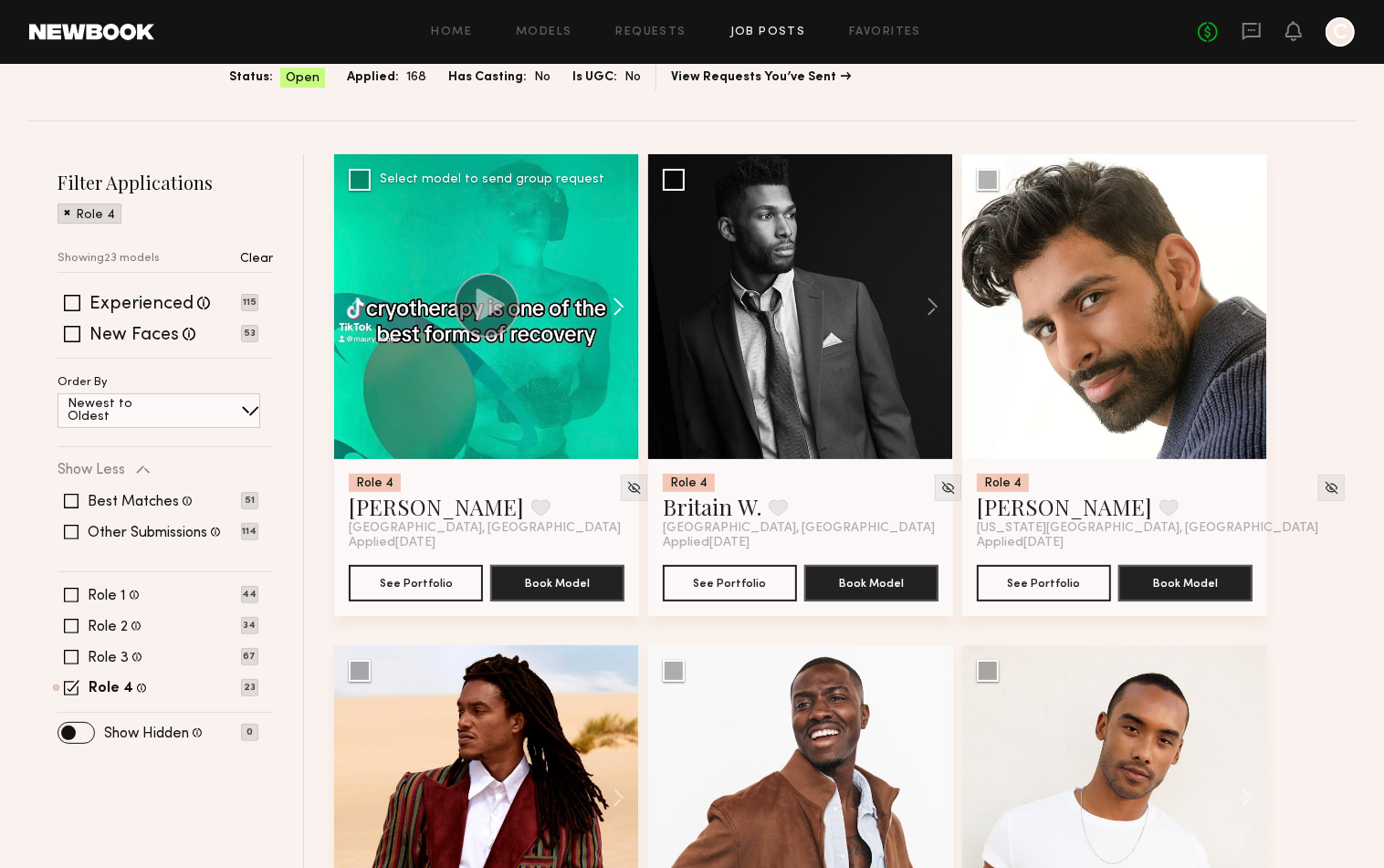 click 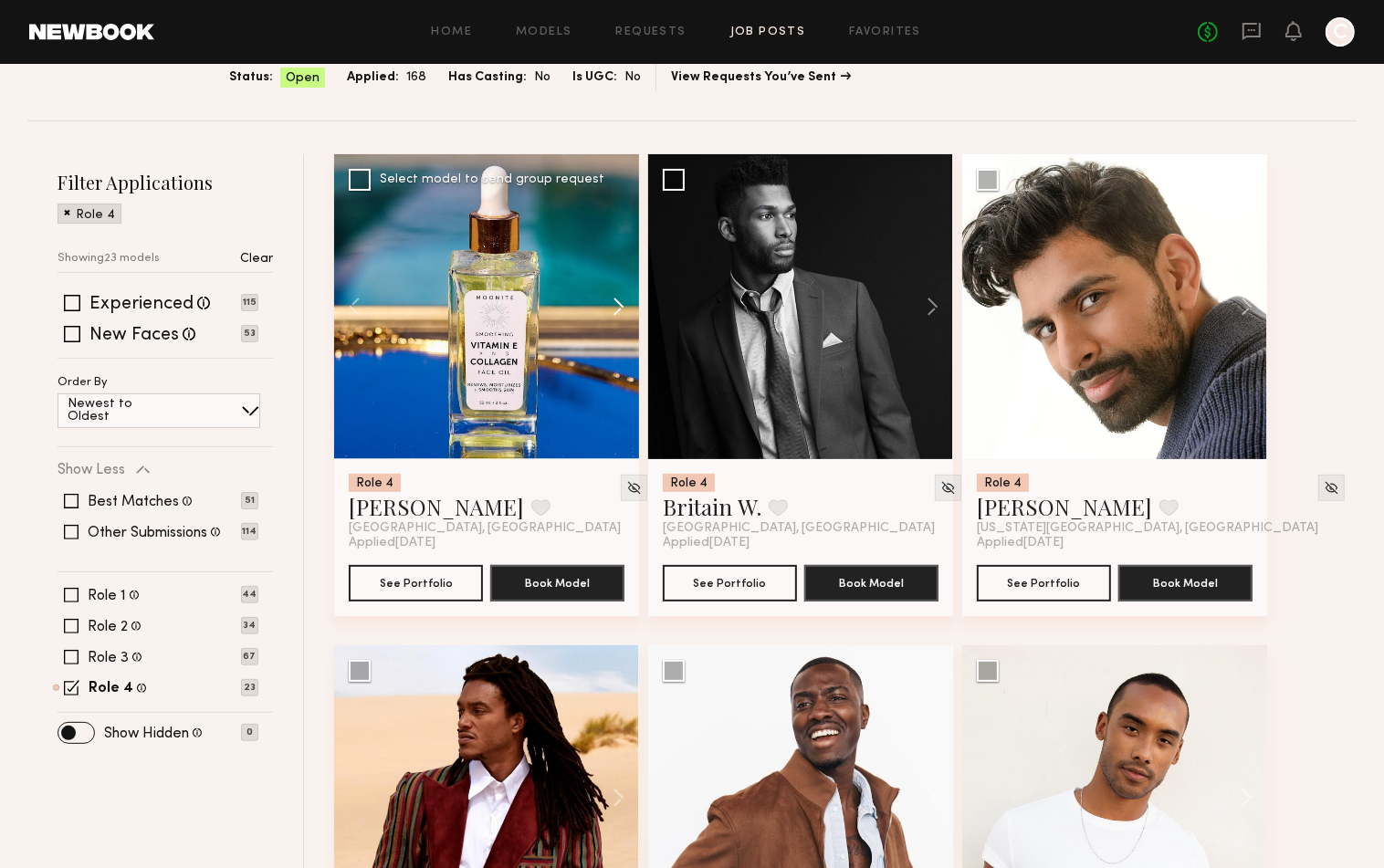 click 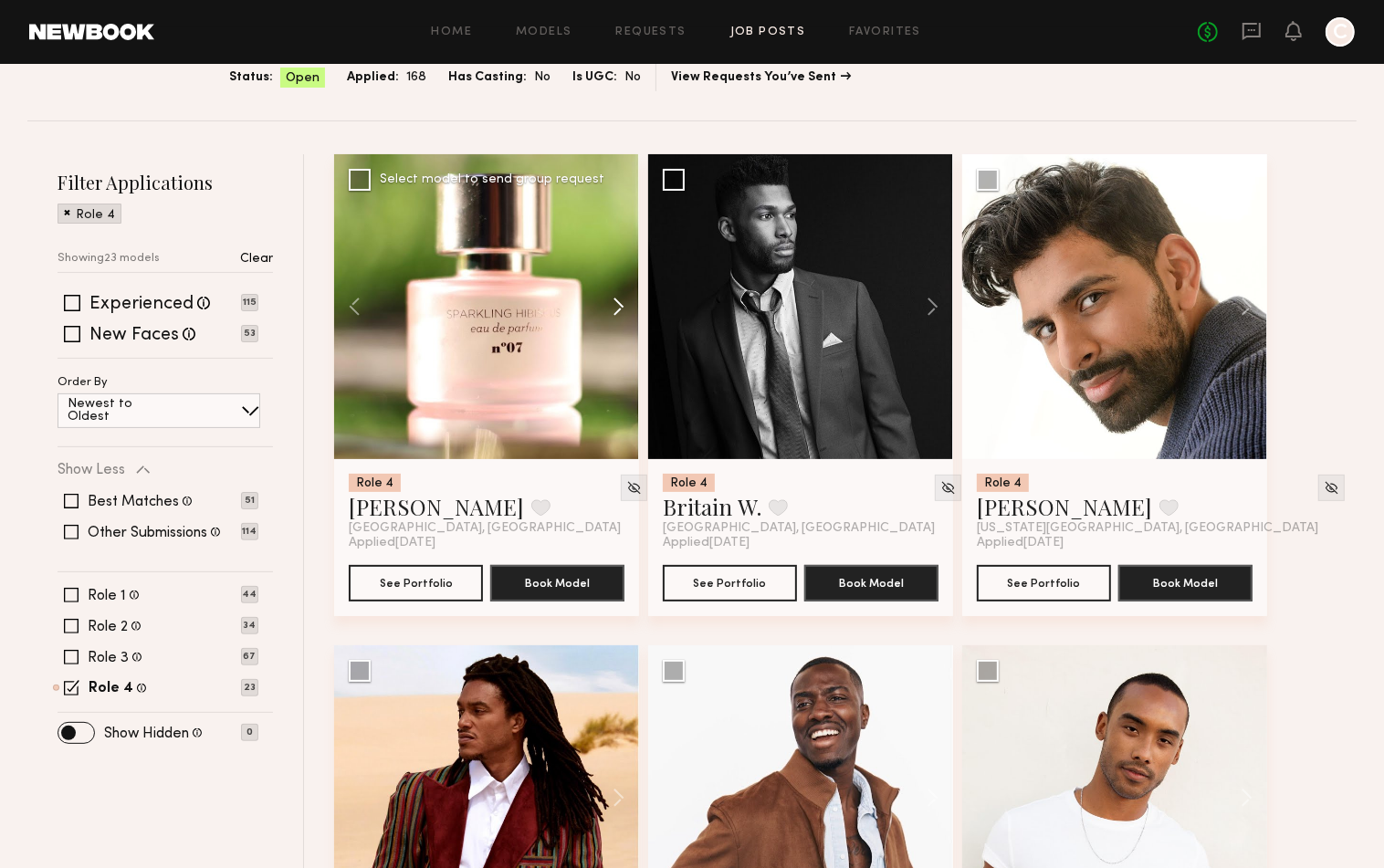 click 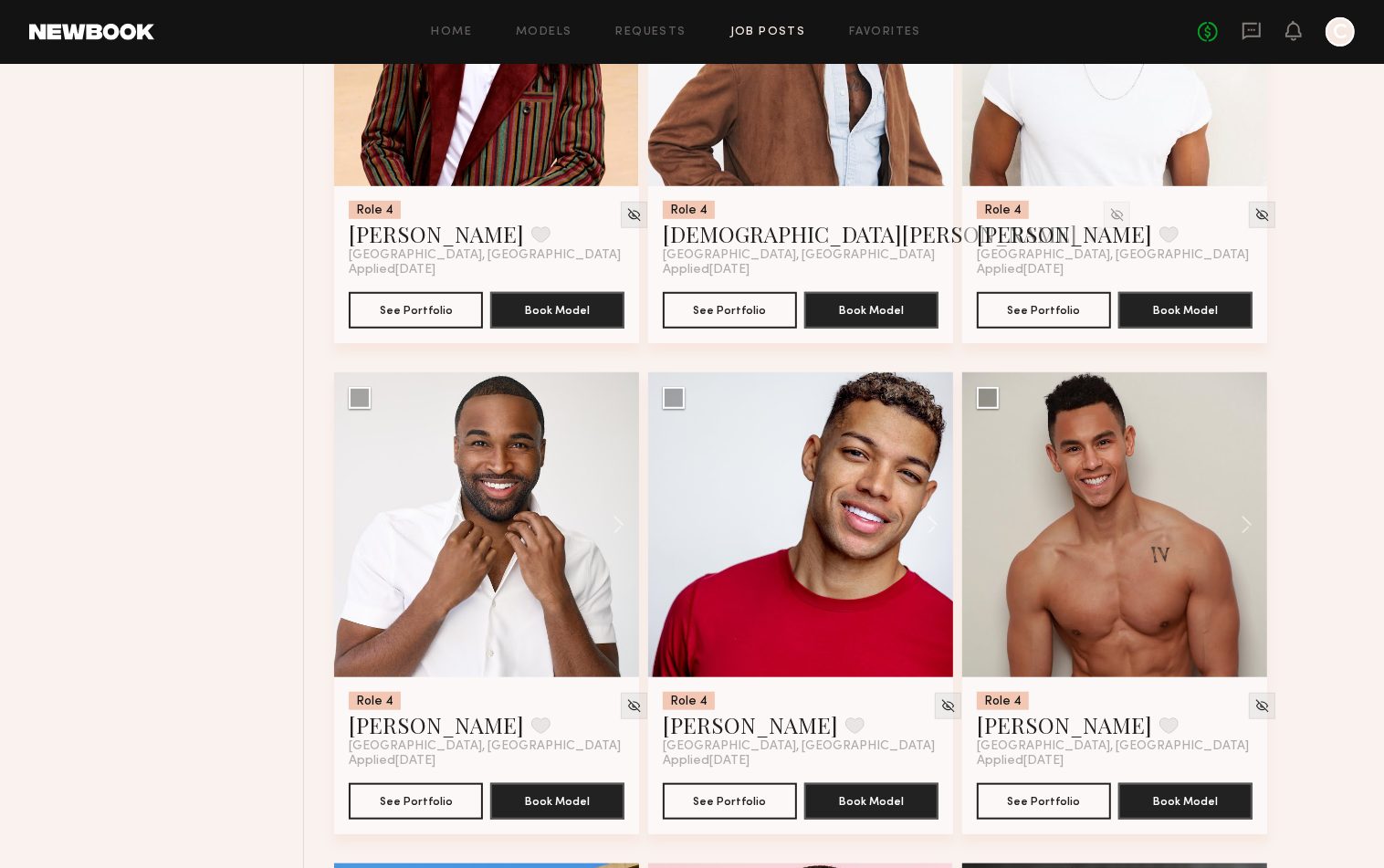 scroll, scrollTop: 951, scrollLeft: 0, axis: vertical 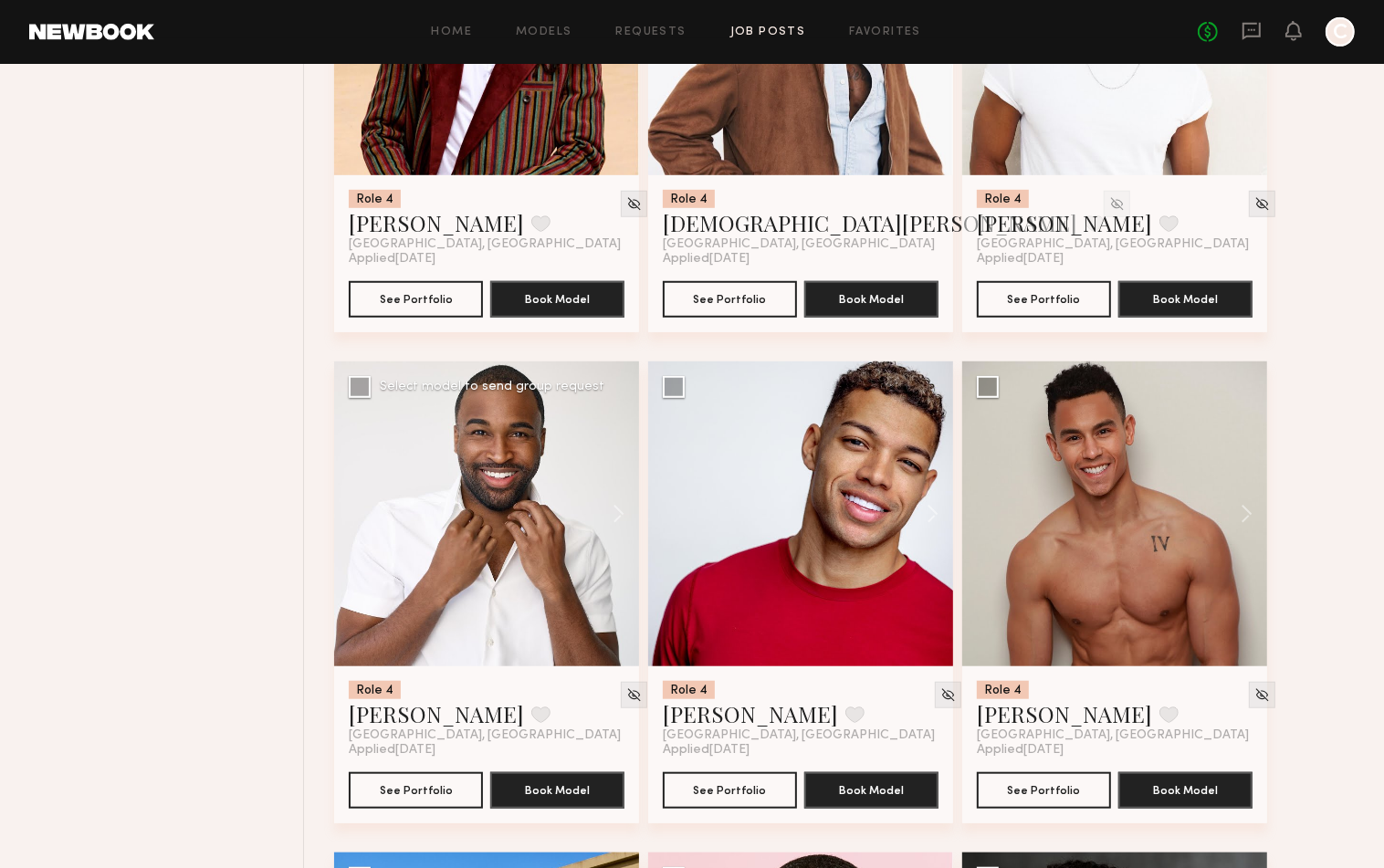 click 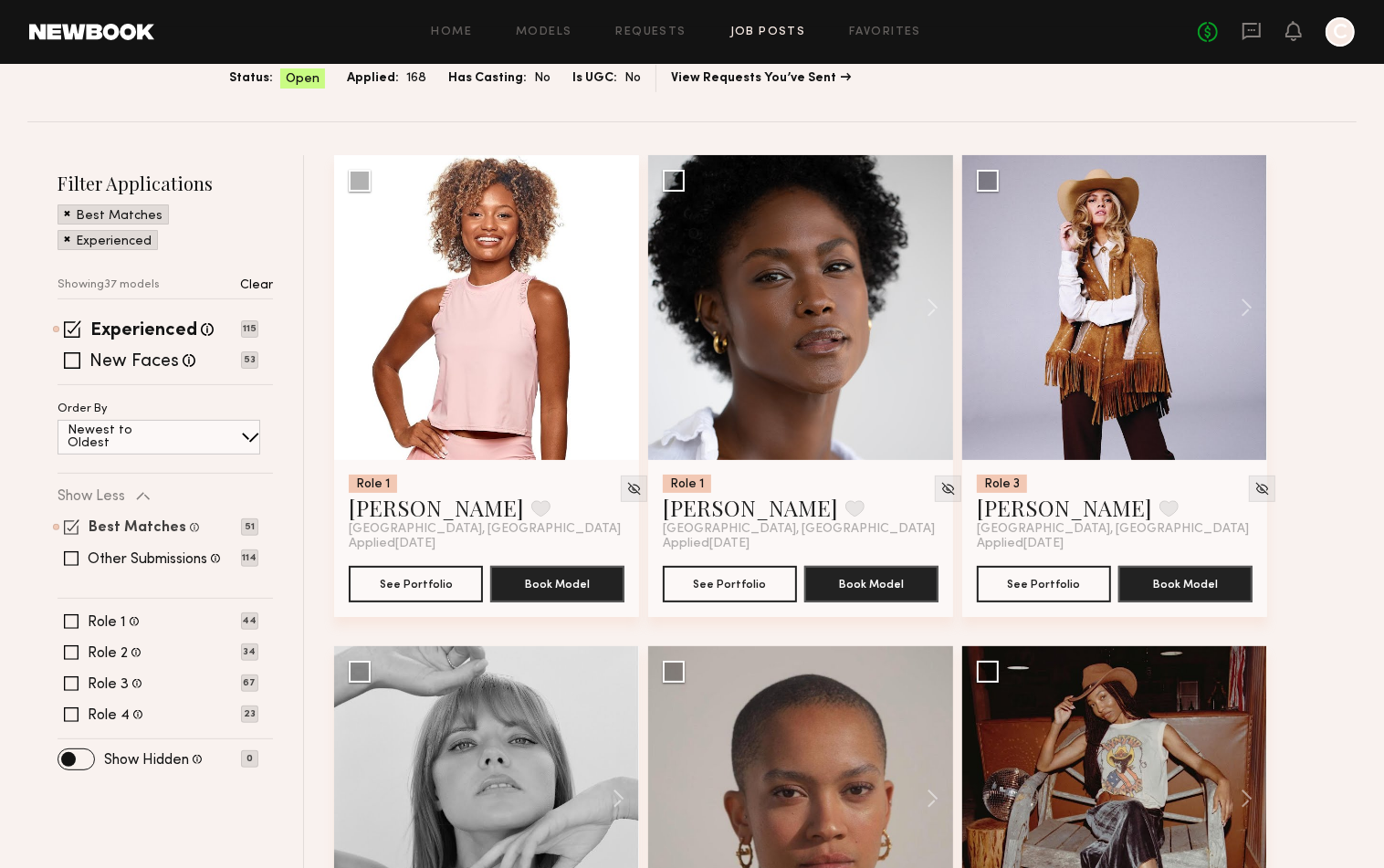 scroll, scrollTop: 199, scrollLeft: 0, axis: vertical 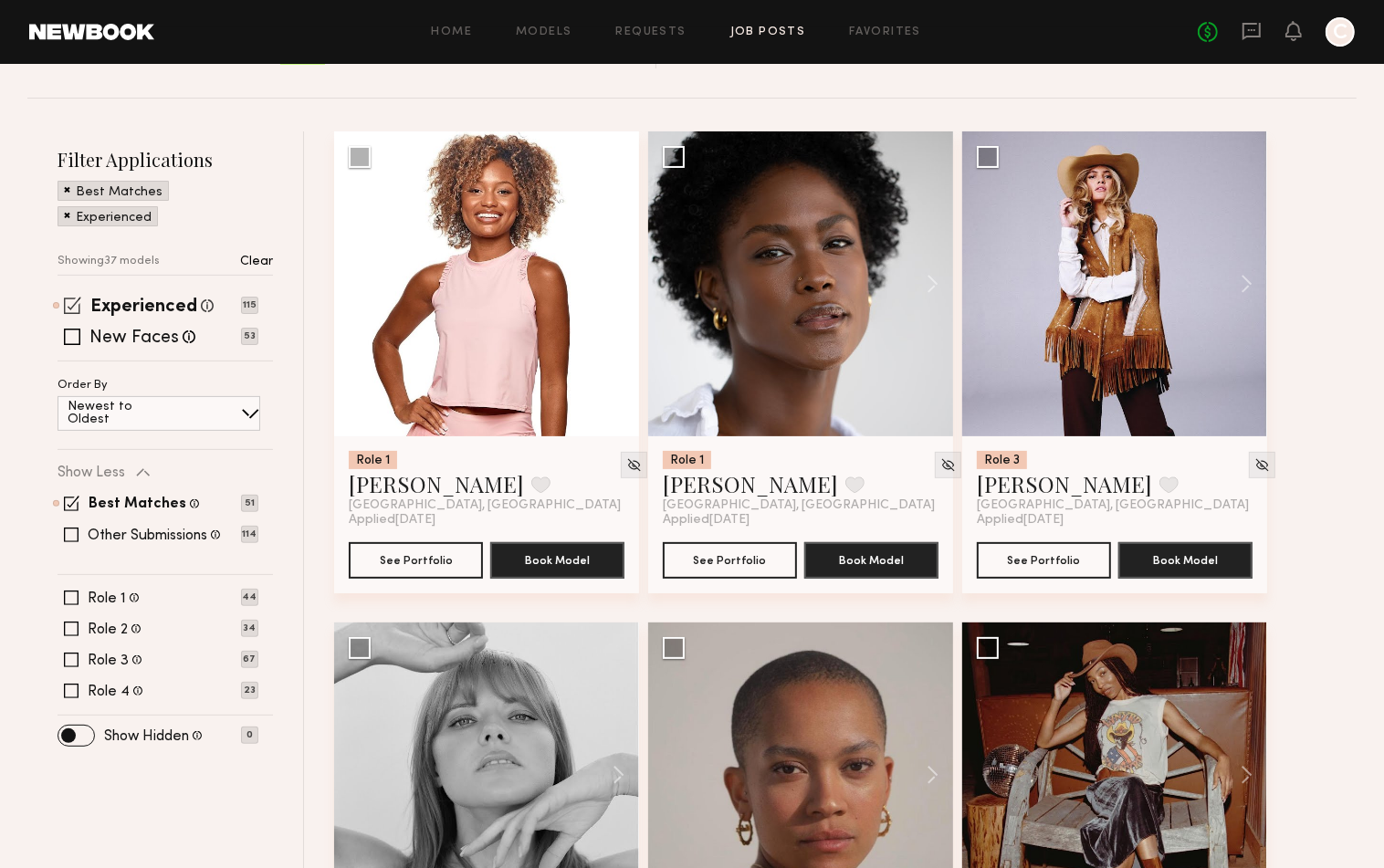 click 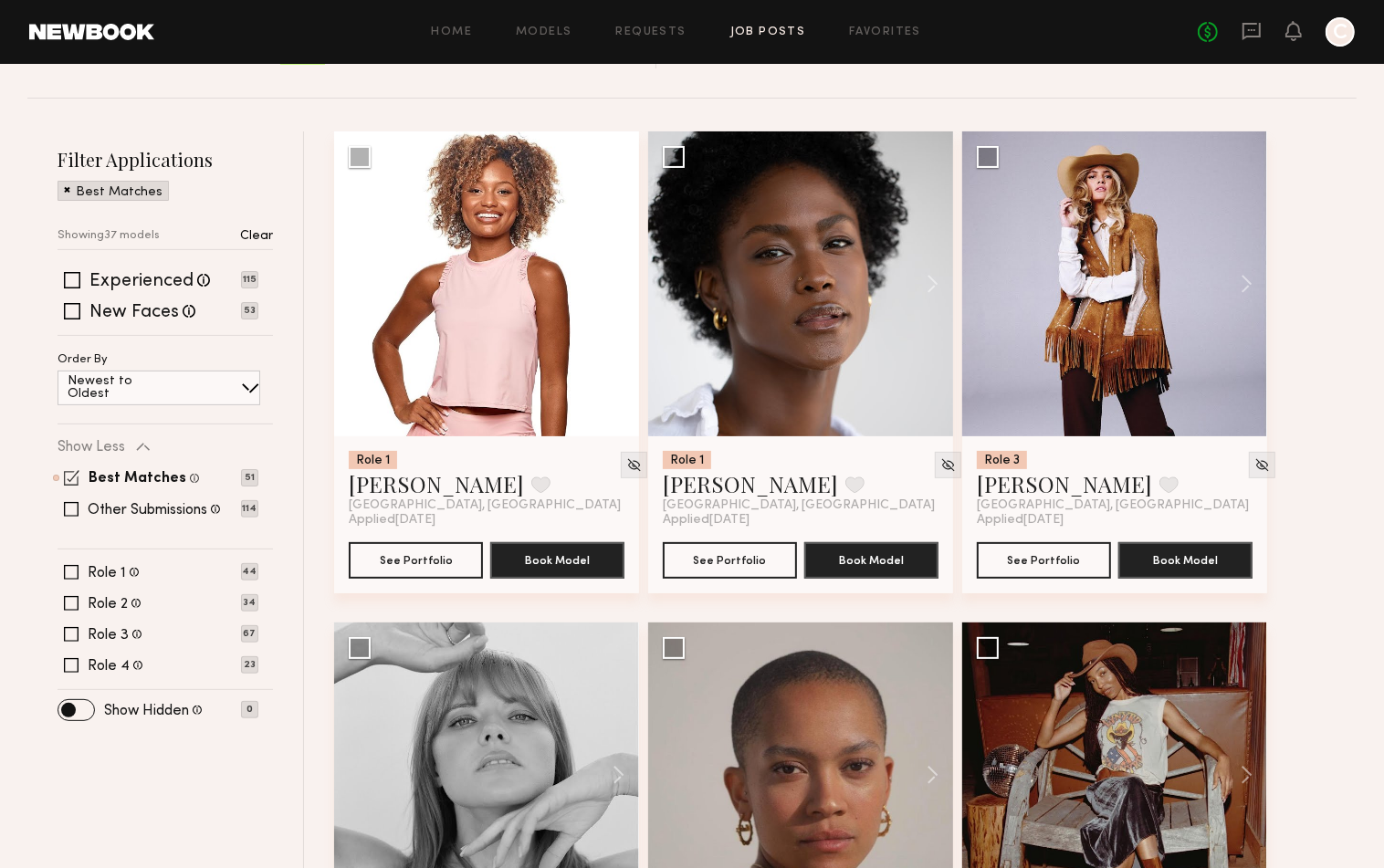 click 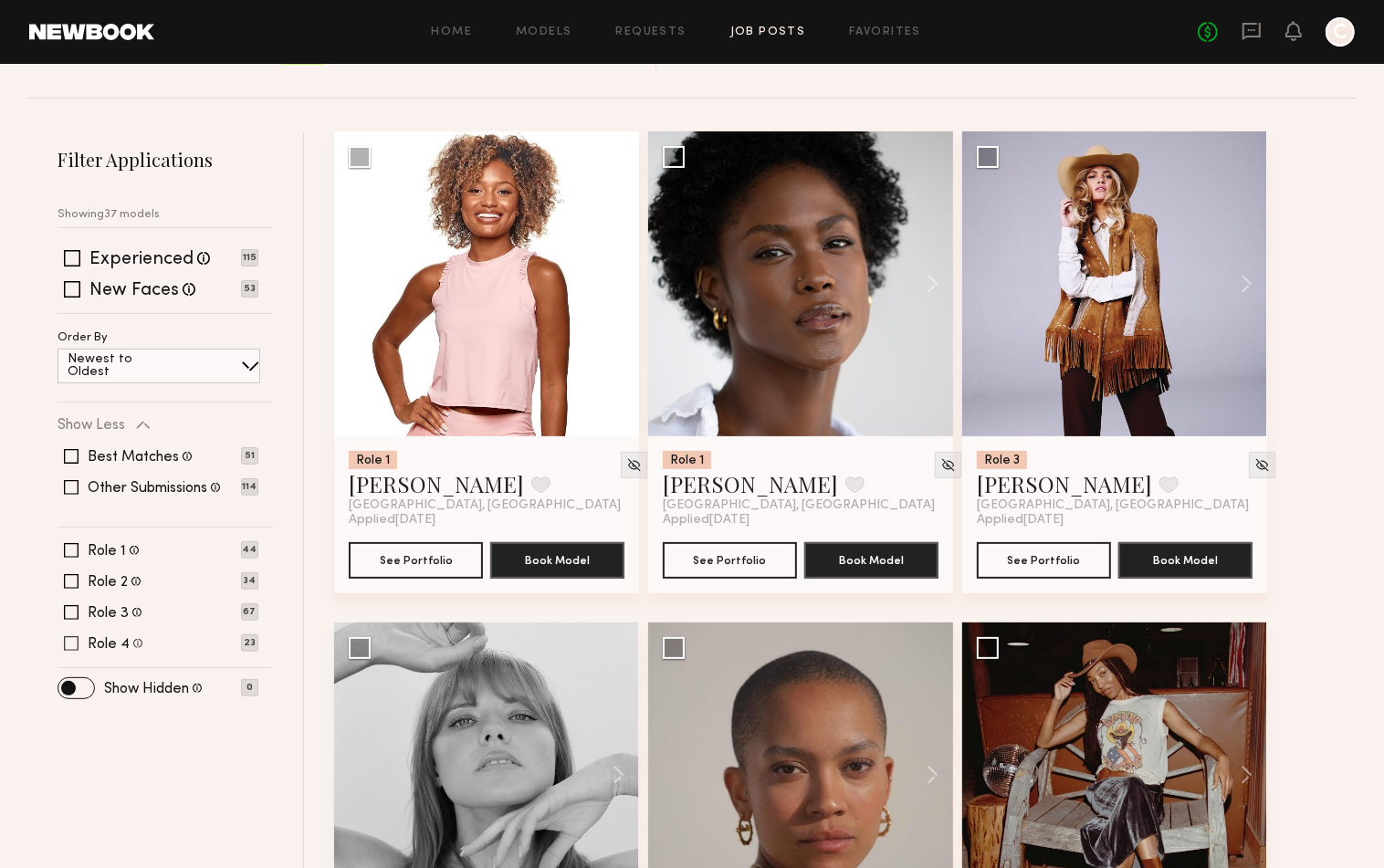 click 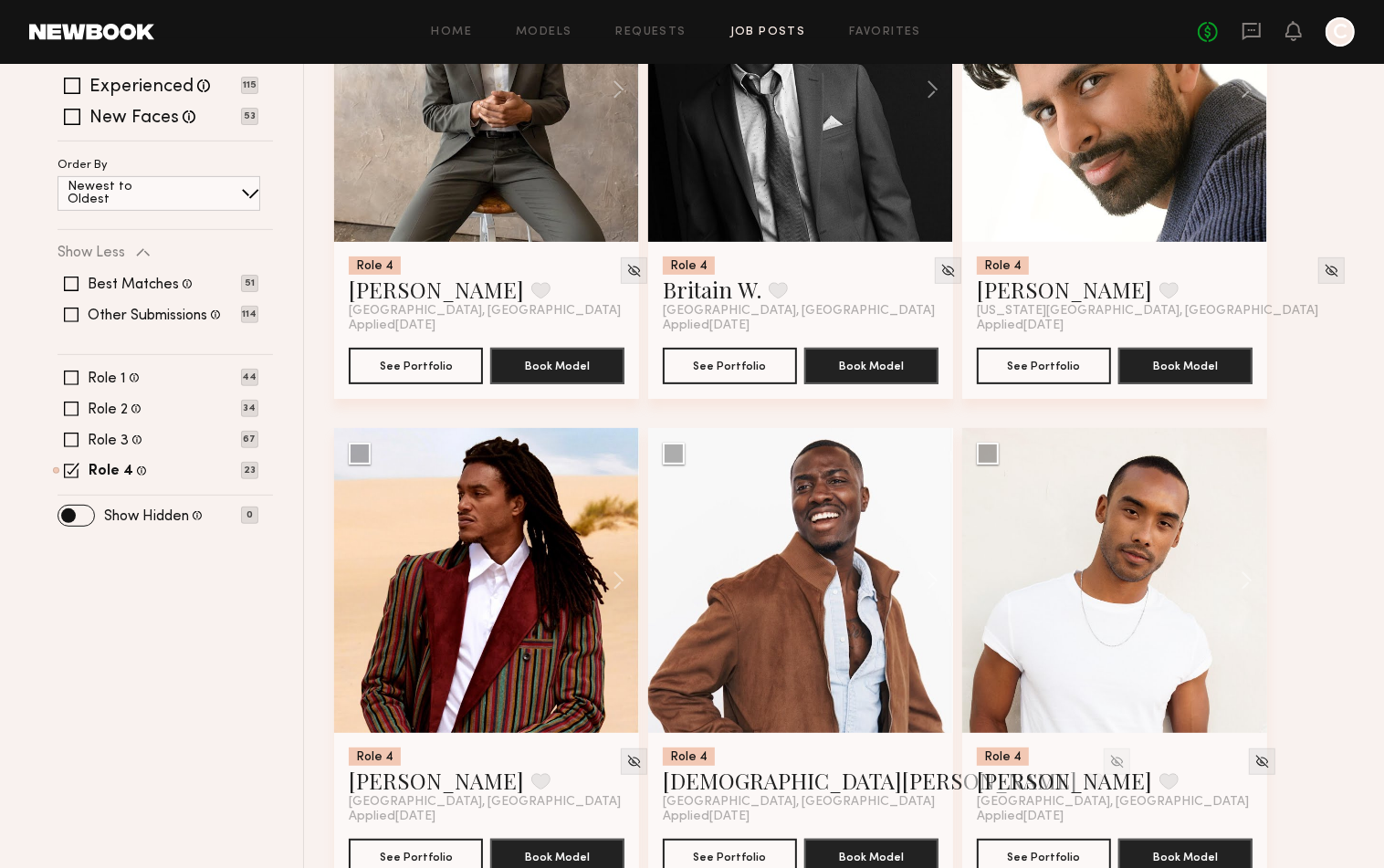scroll, scrollTop: 0, scrollLeft: 0, axis: both 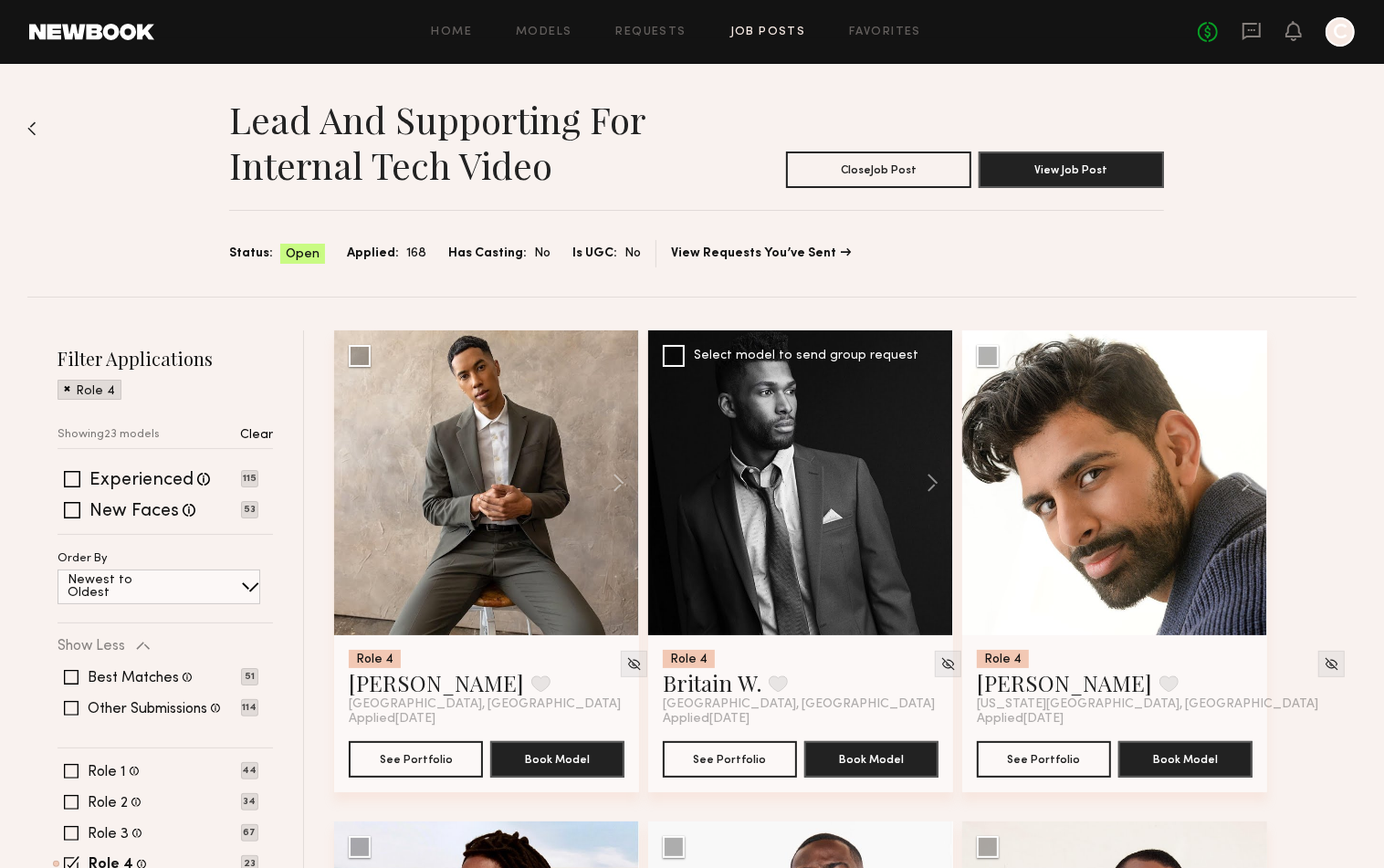 click 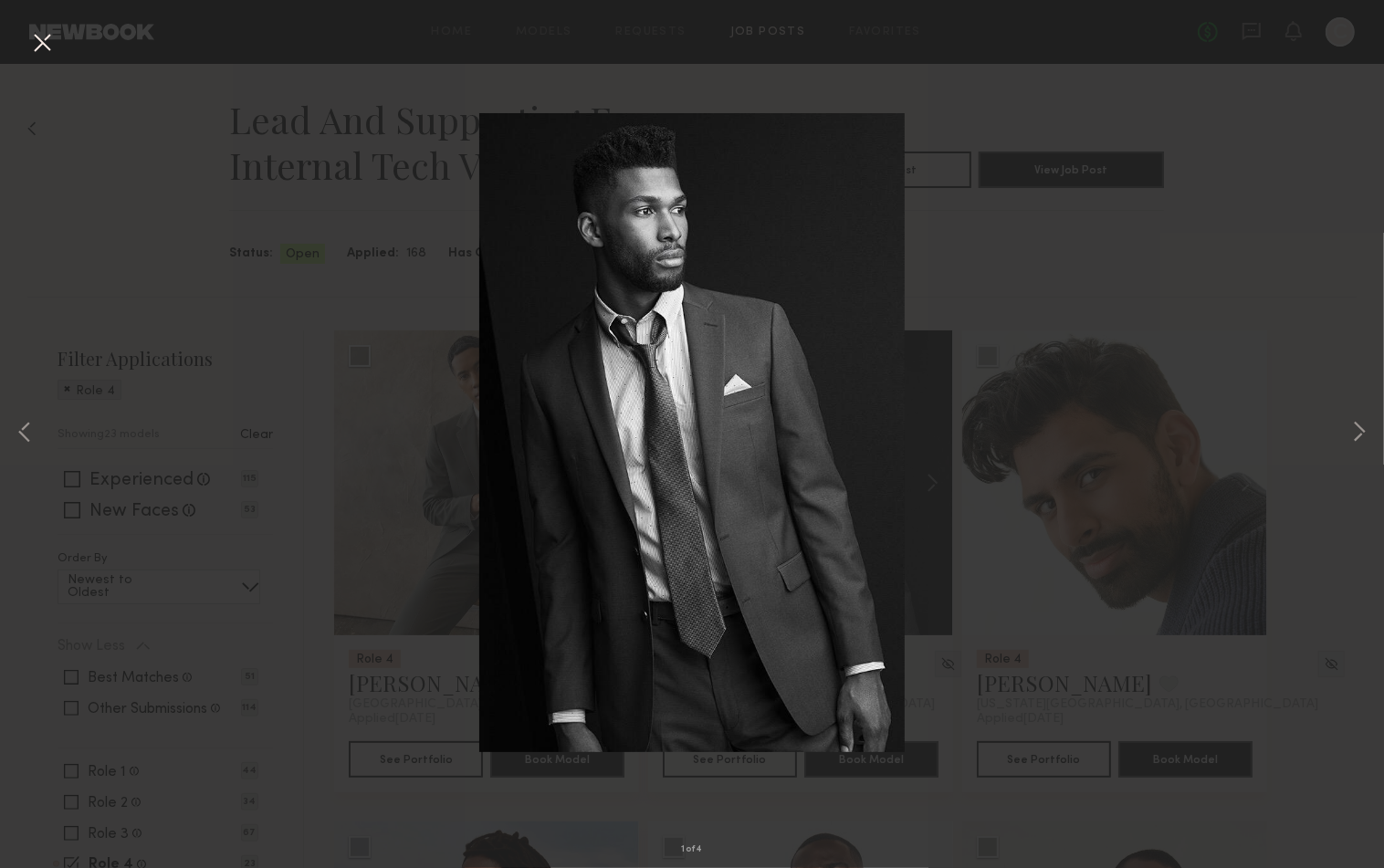 click on "1  of  4" at bounding box center (692, 434) 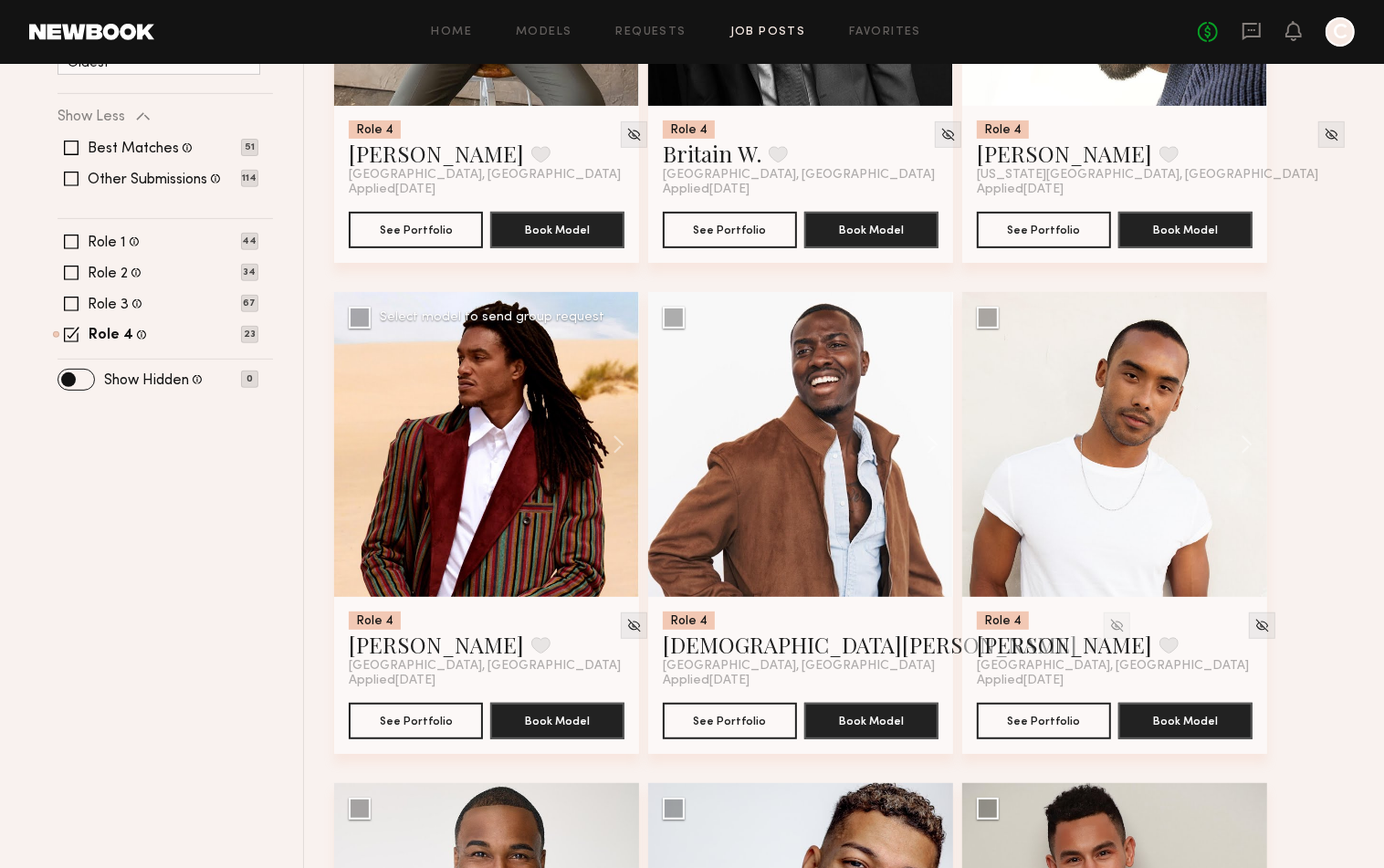 scroll, scrollTop: 540, scrollLeft: 0, axis: vertical 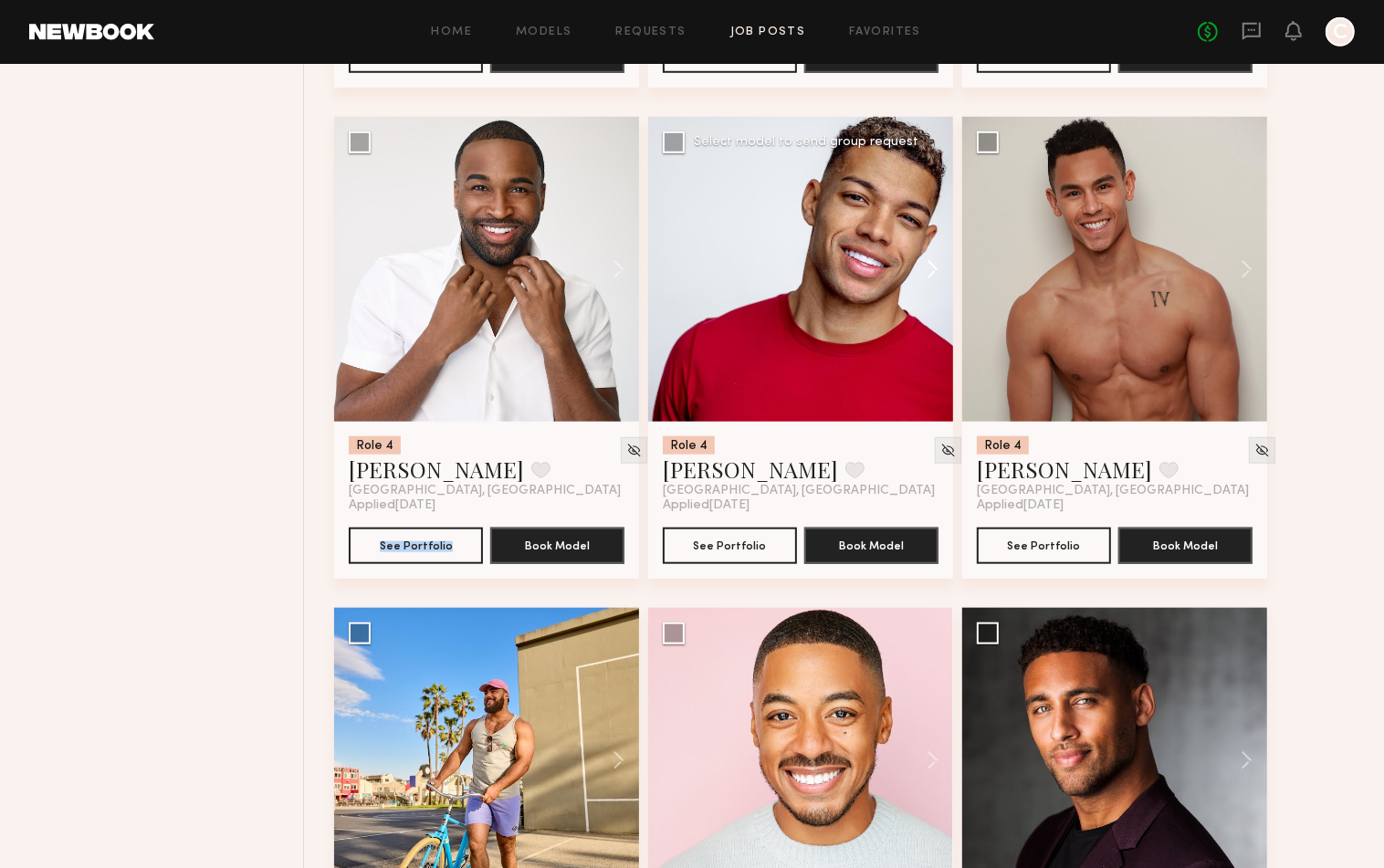click 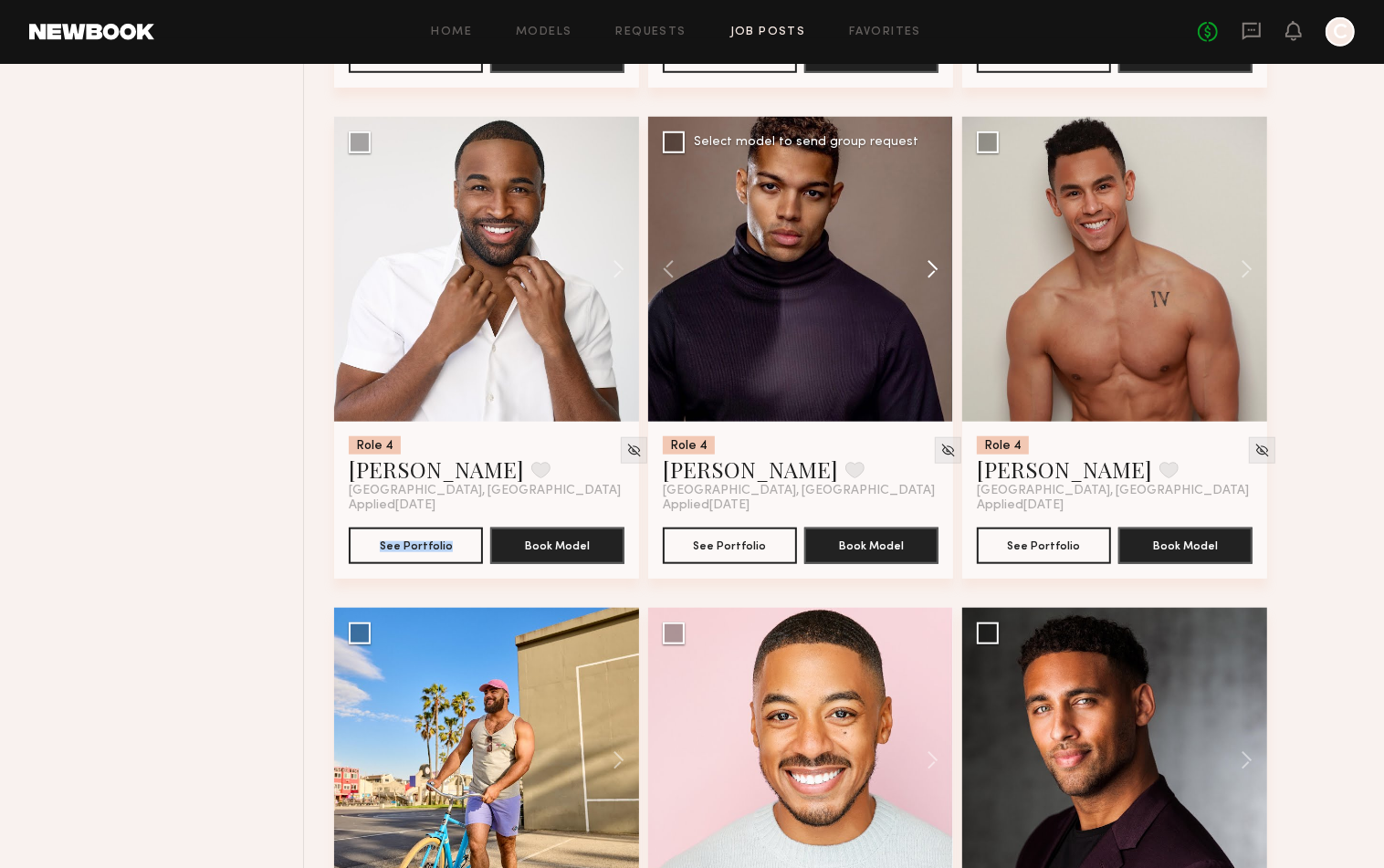 click 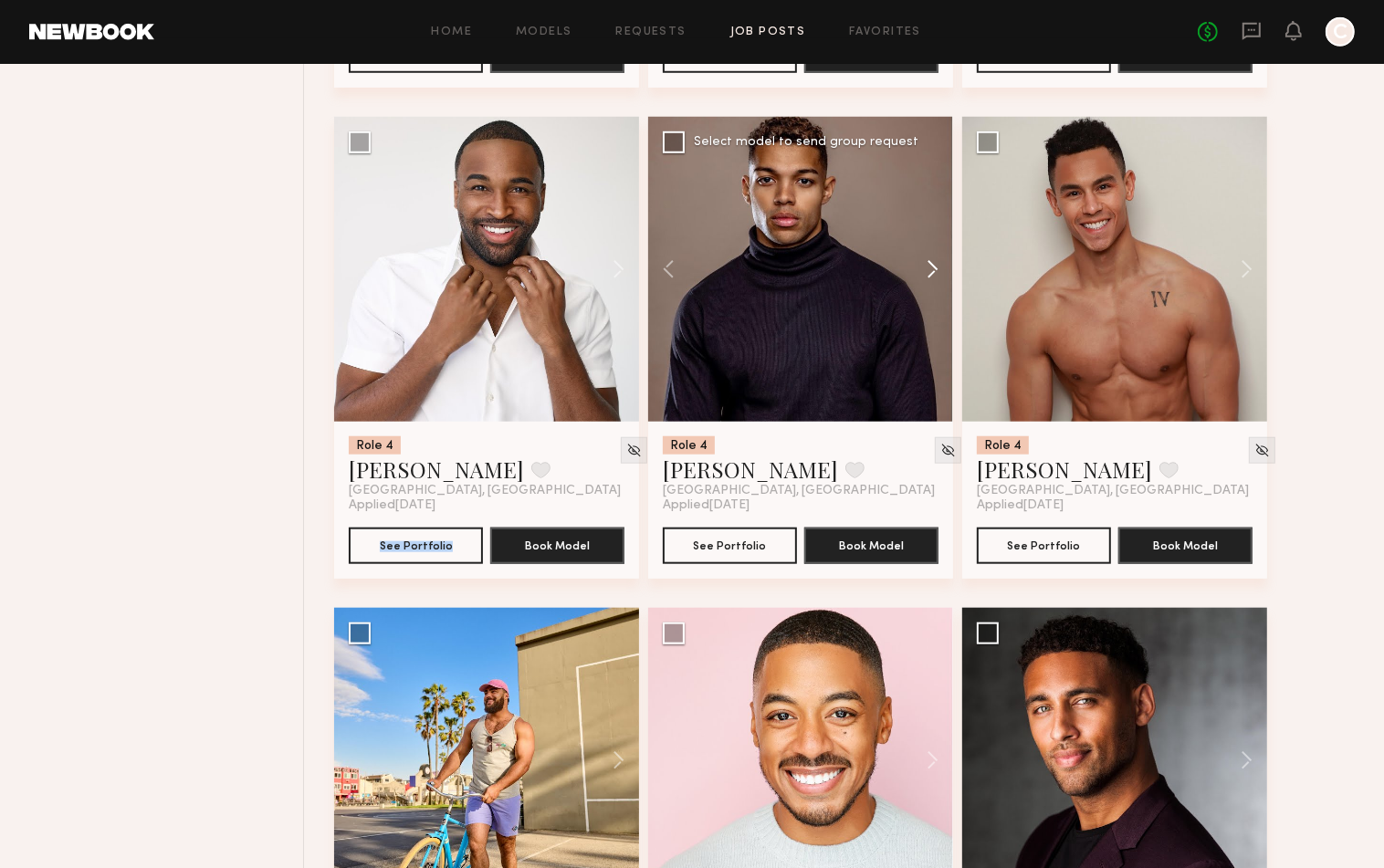 click 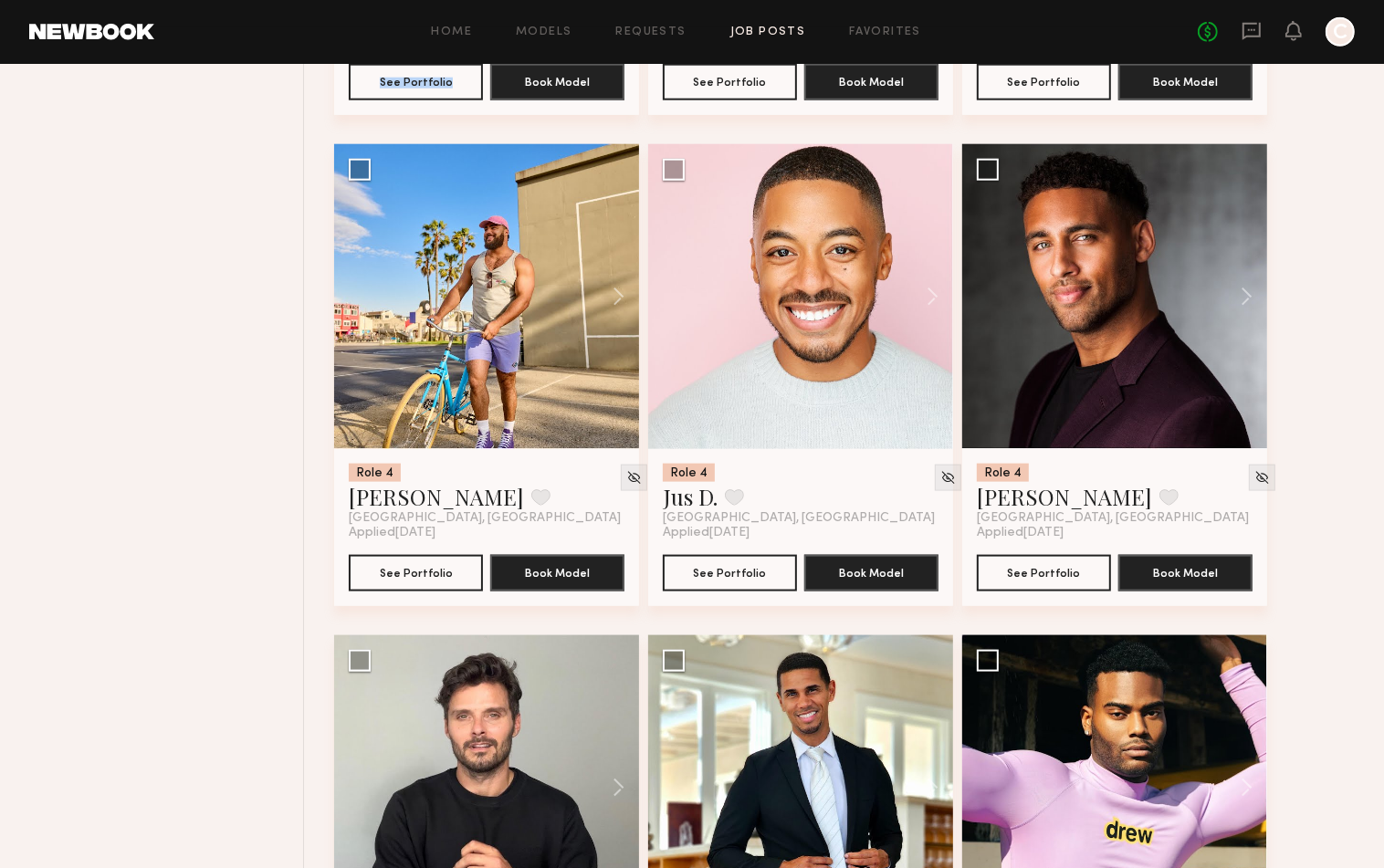 scroll, scrollTop: 1480, scrollLeft: 0, axis: vertical 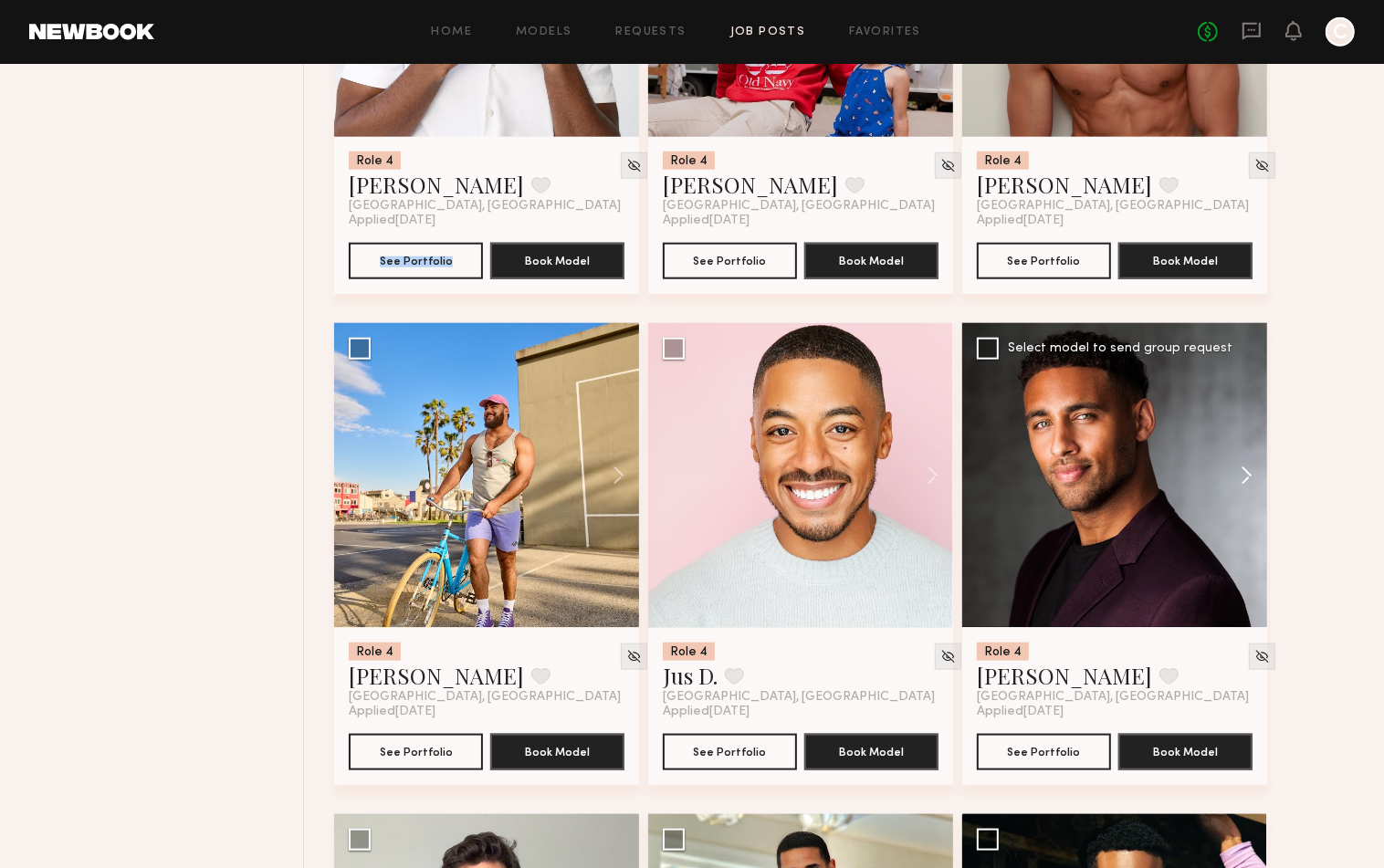 click 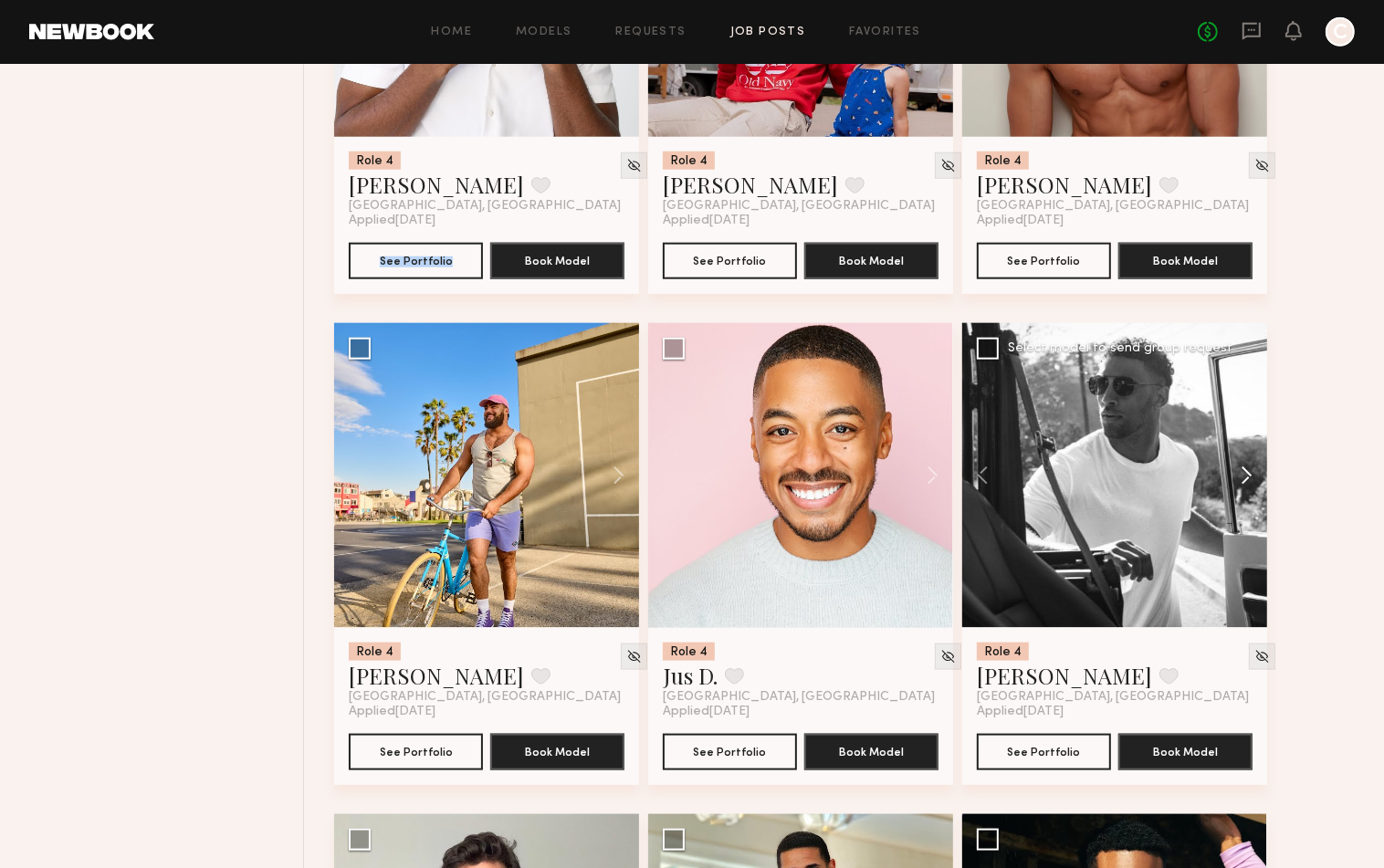 click 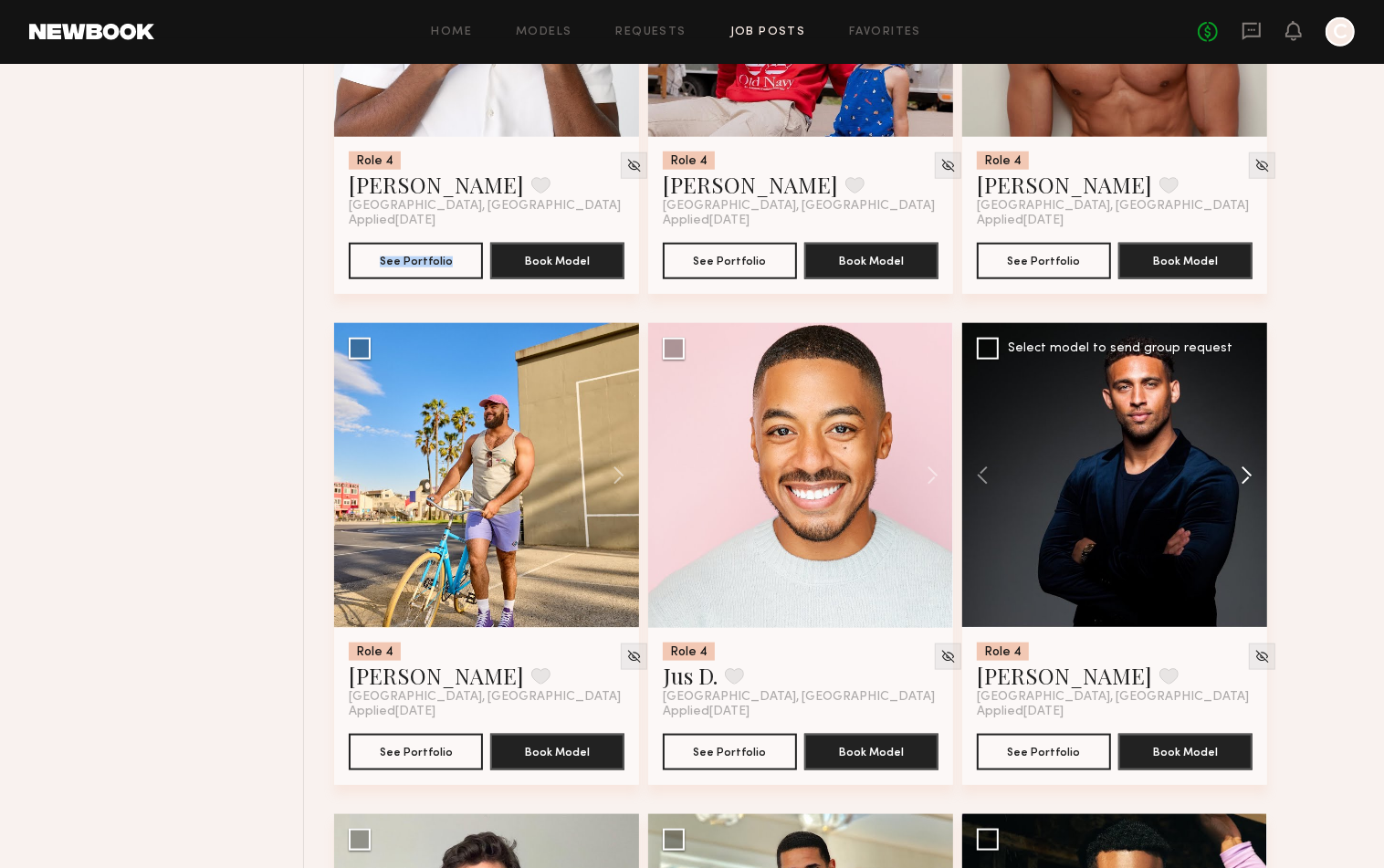 click 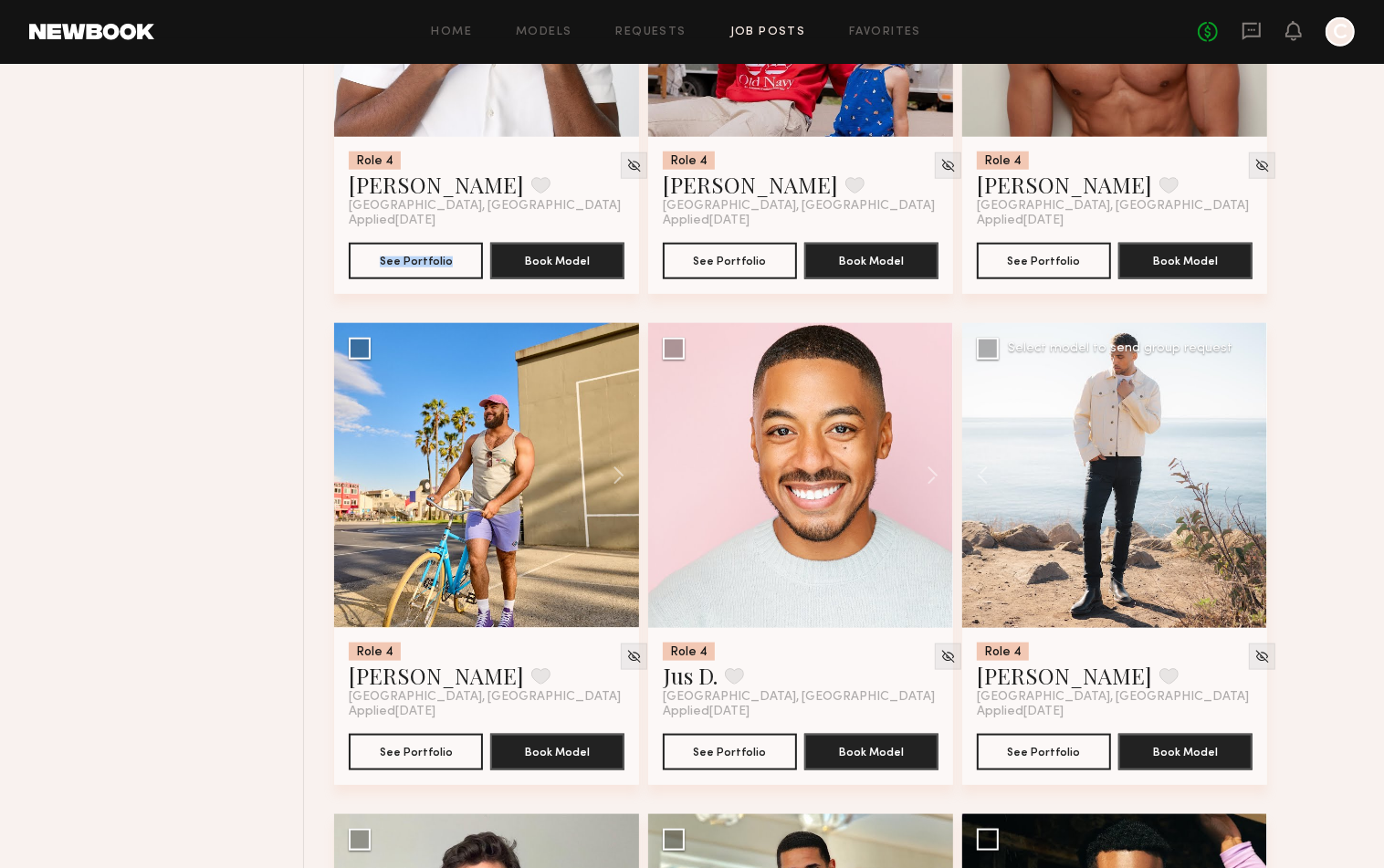 click 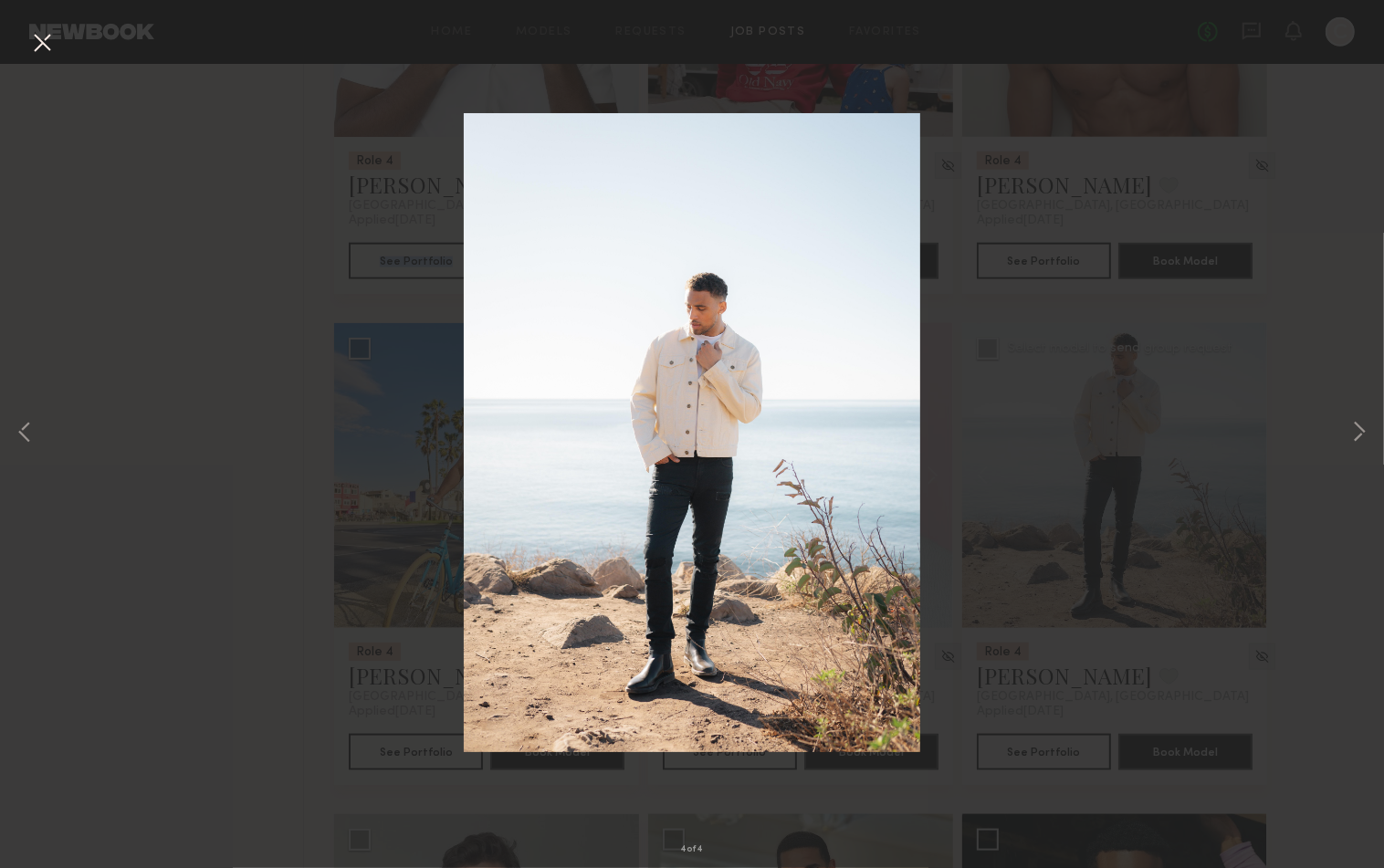 click at bounding box center (42, 44) 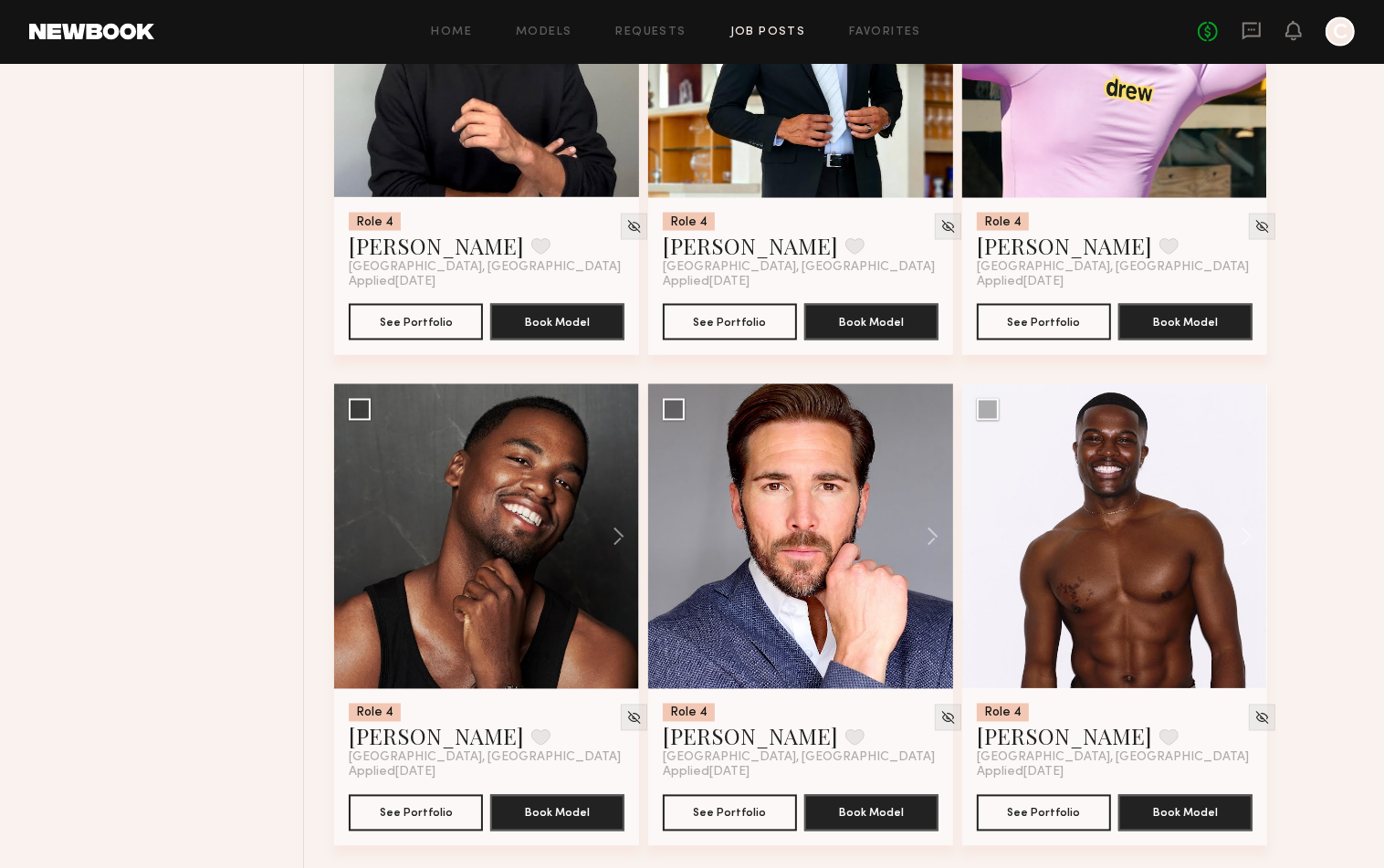 scroll, scrollTop: 2432, scrollLeft: 0, axis: vertical 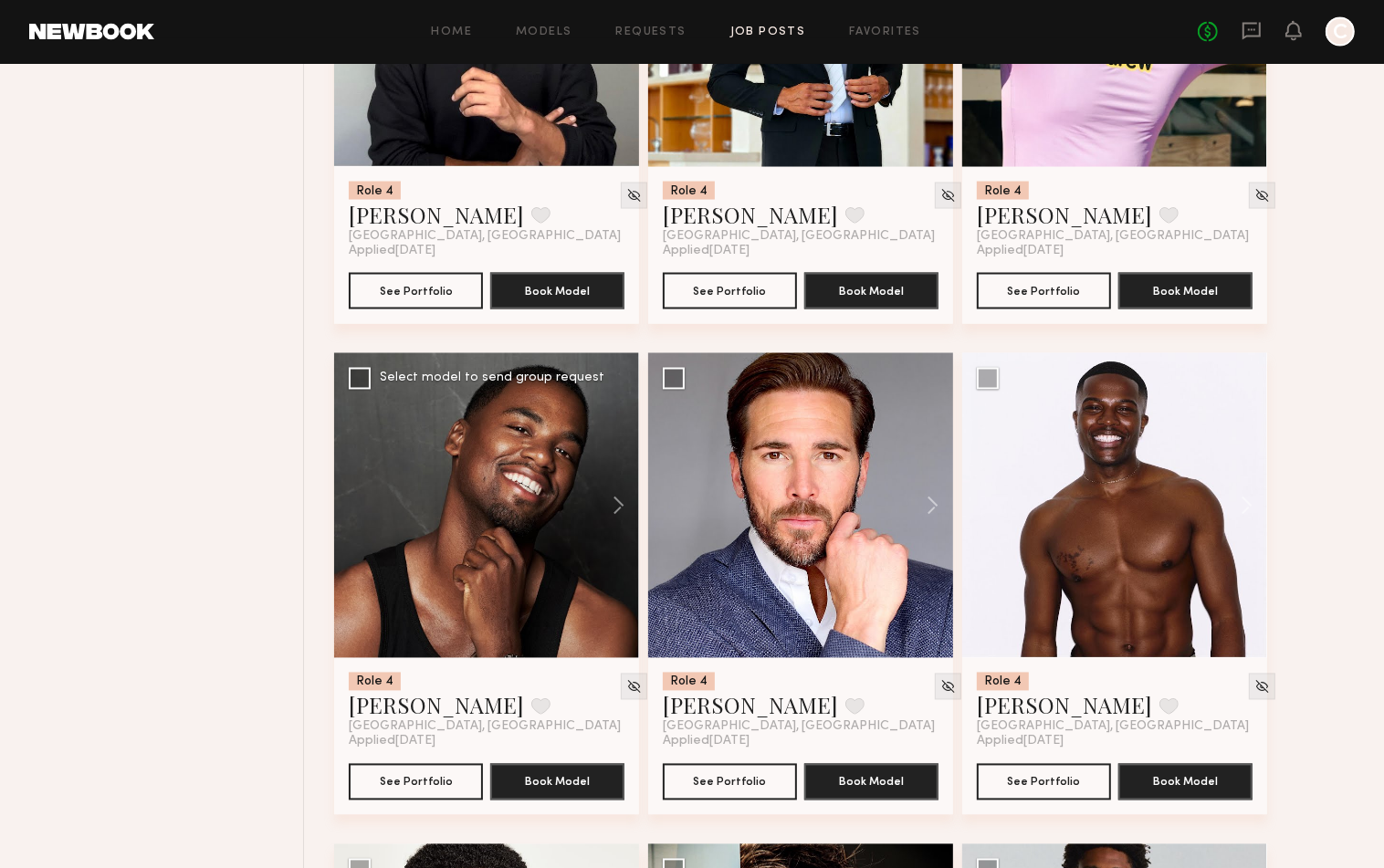 click 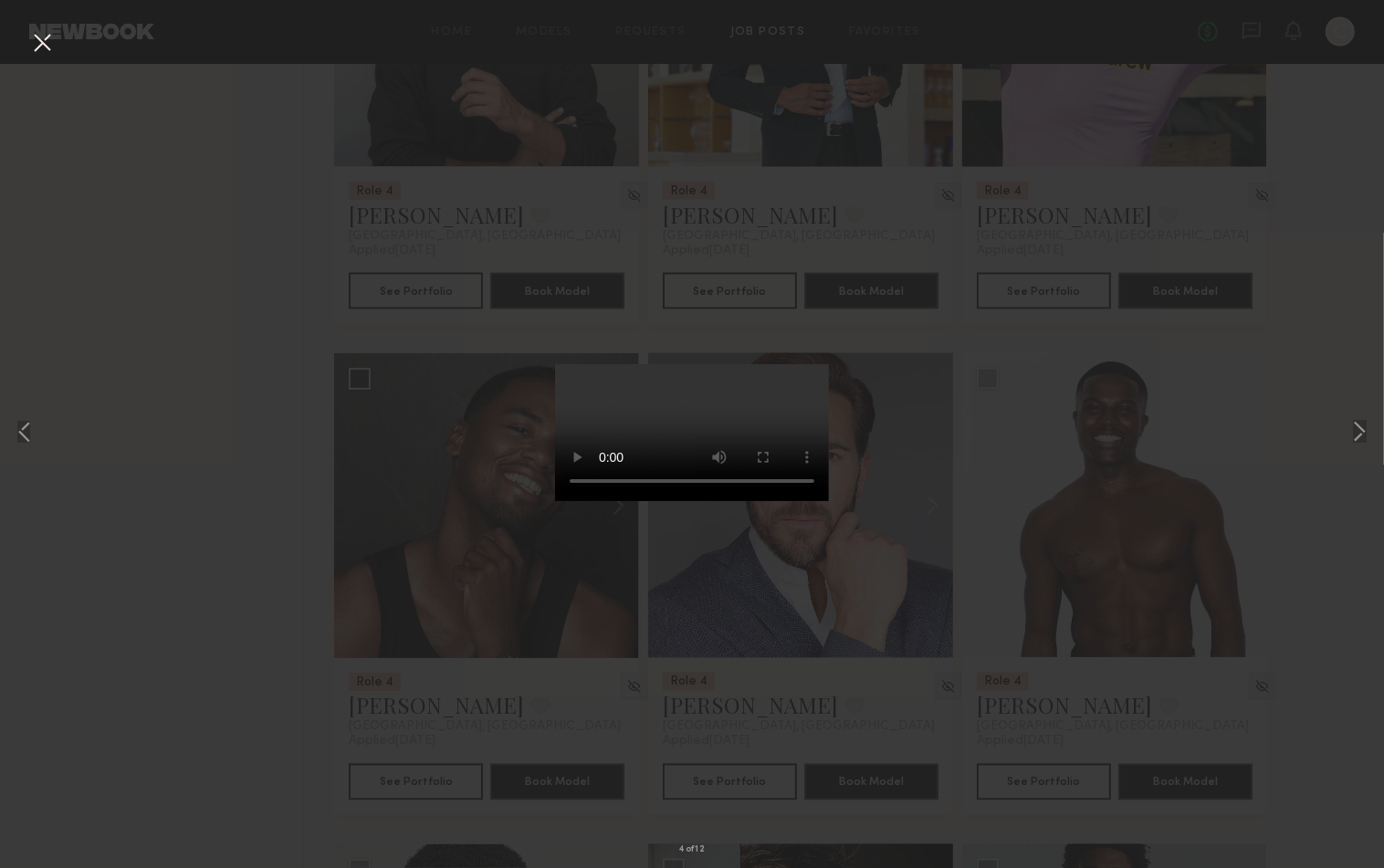 click at bounding box center (42, 44) 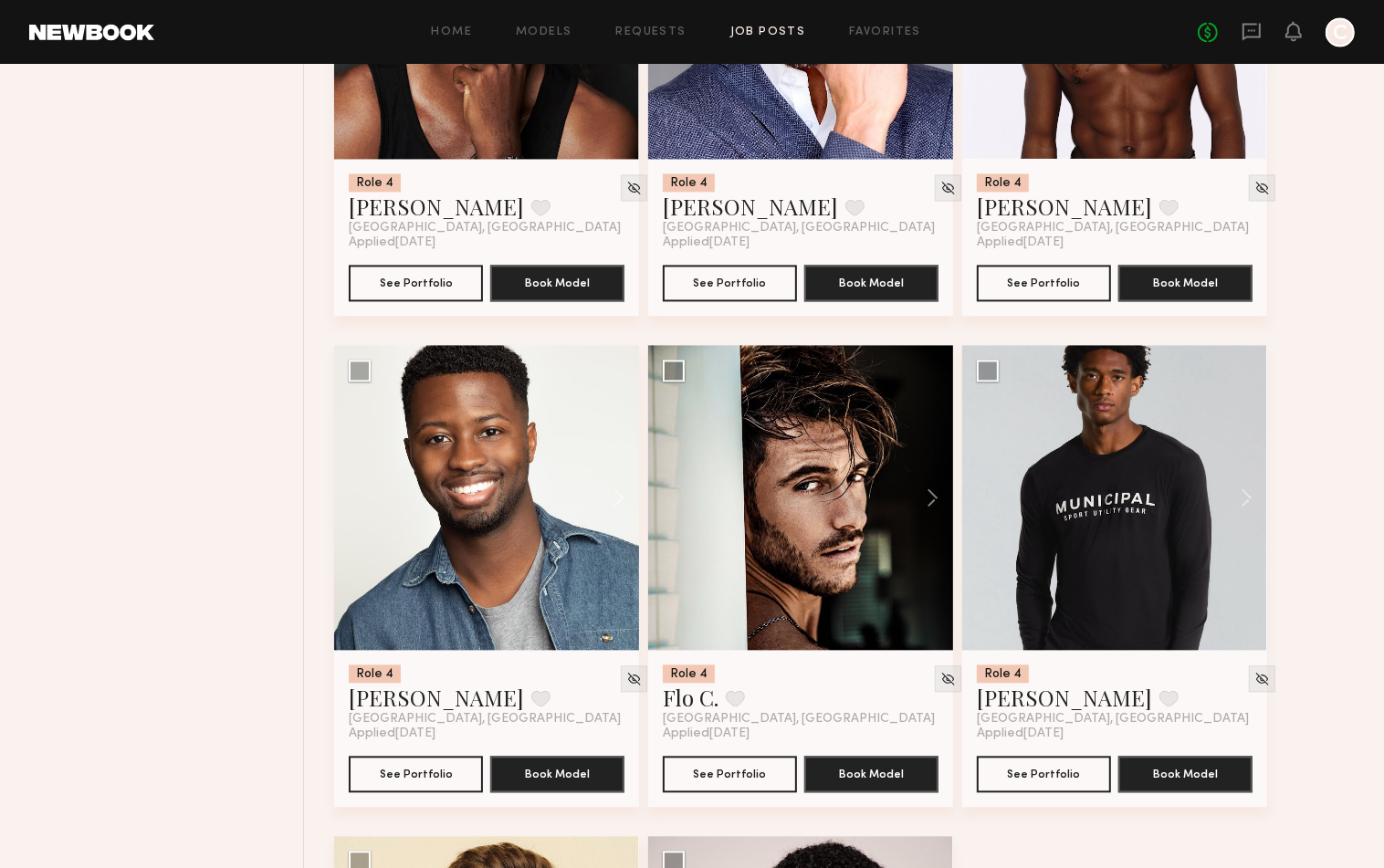 scroll, scrollTop: 2937, scrollLeft: 0, axis: vertical 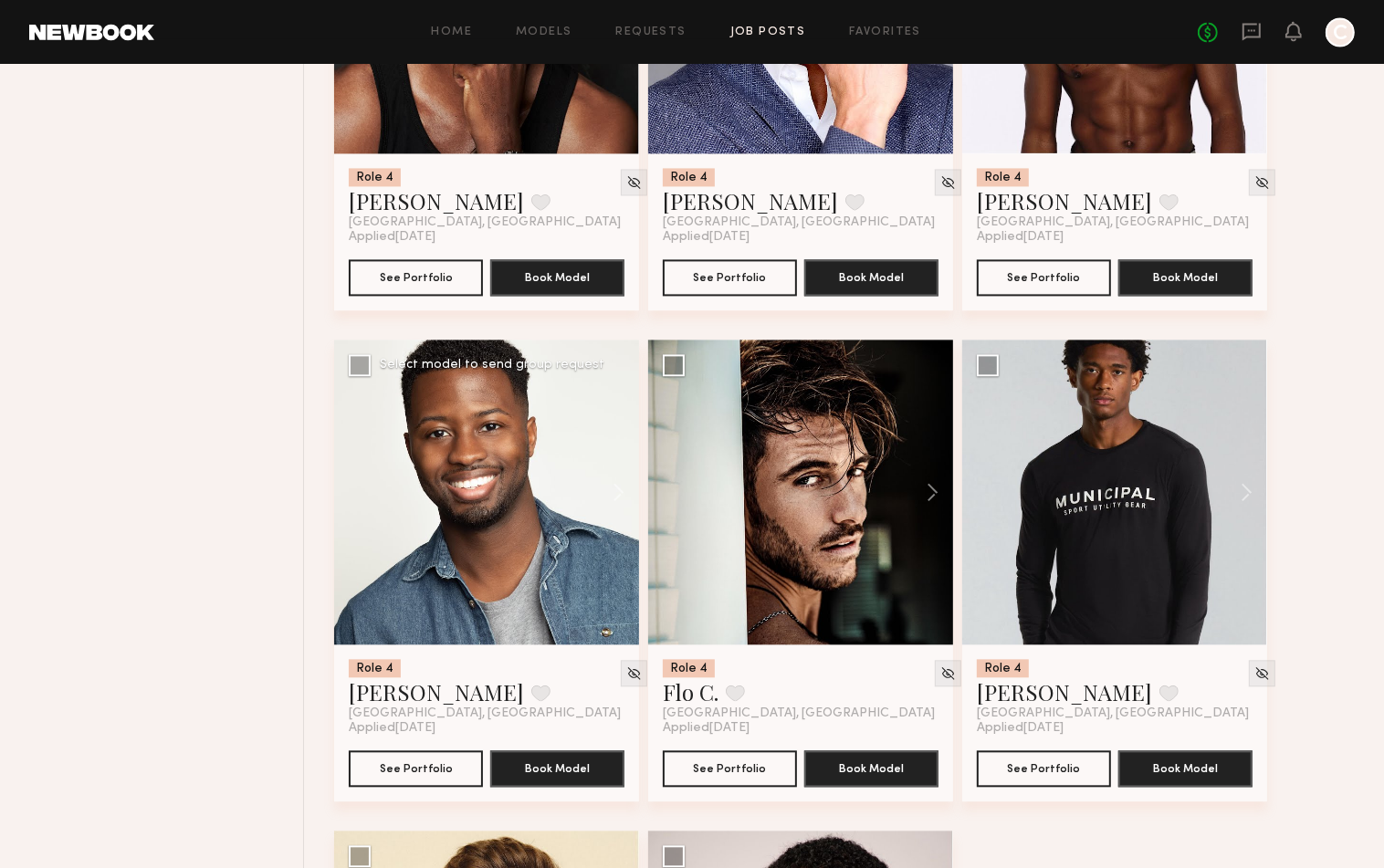 click 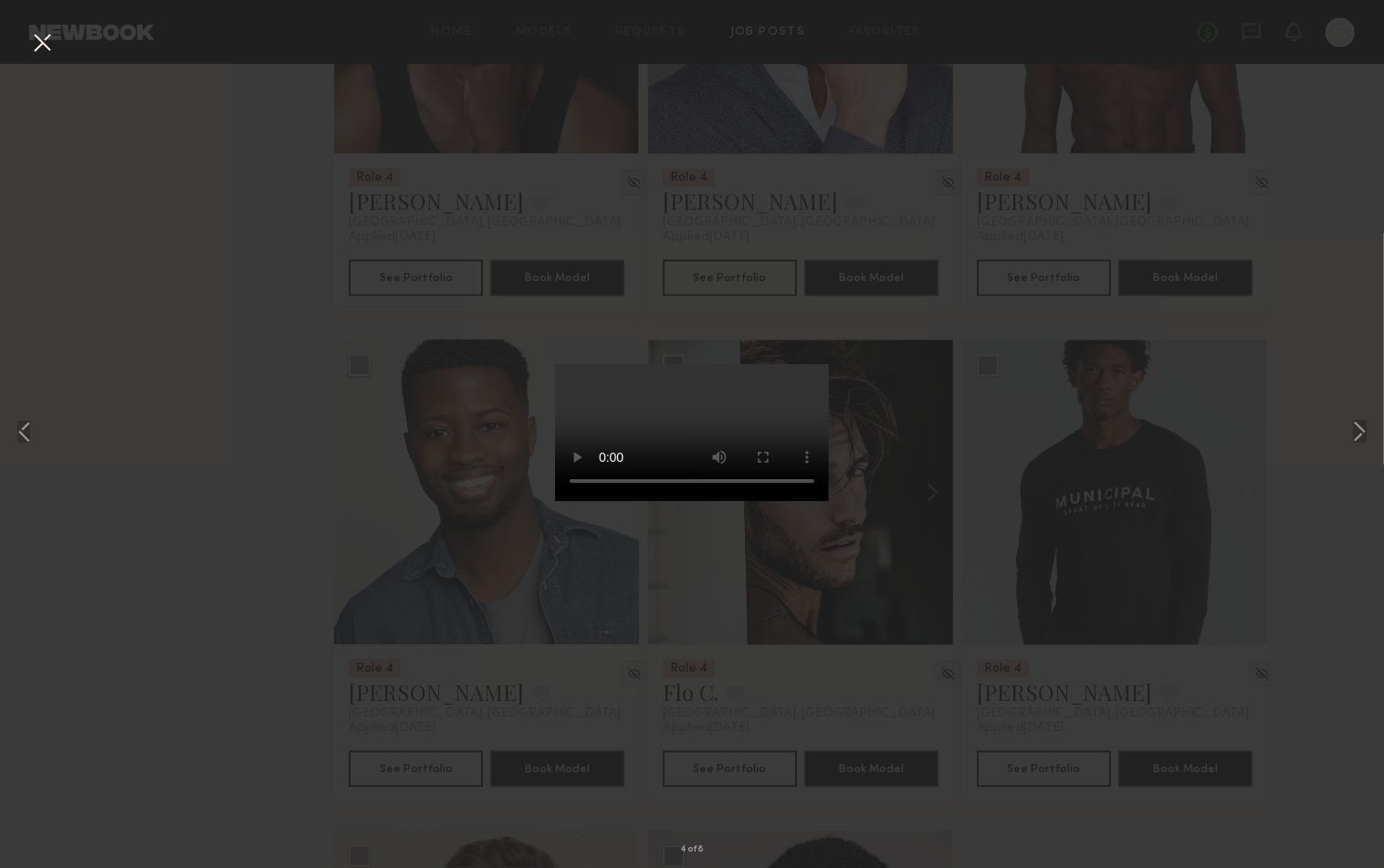click on "4  of  8" at bounding box center (692, 434) 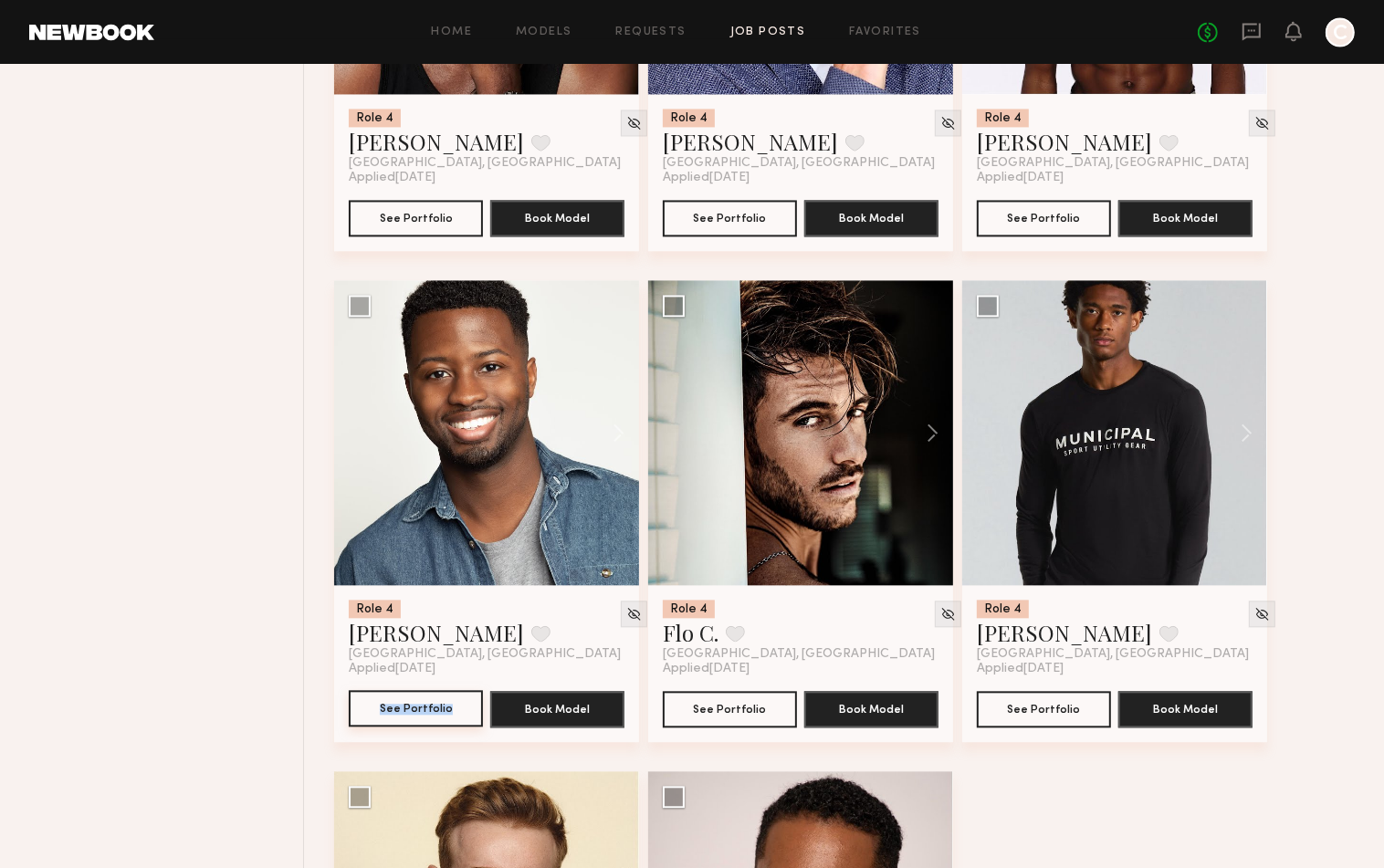 scroll, scrollTop: 2995, scrollLeft: 0, axis: vertical 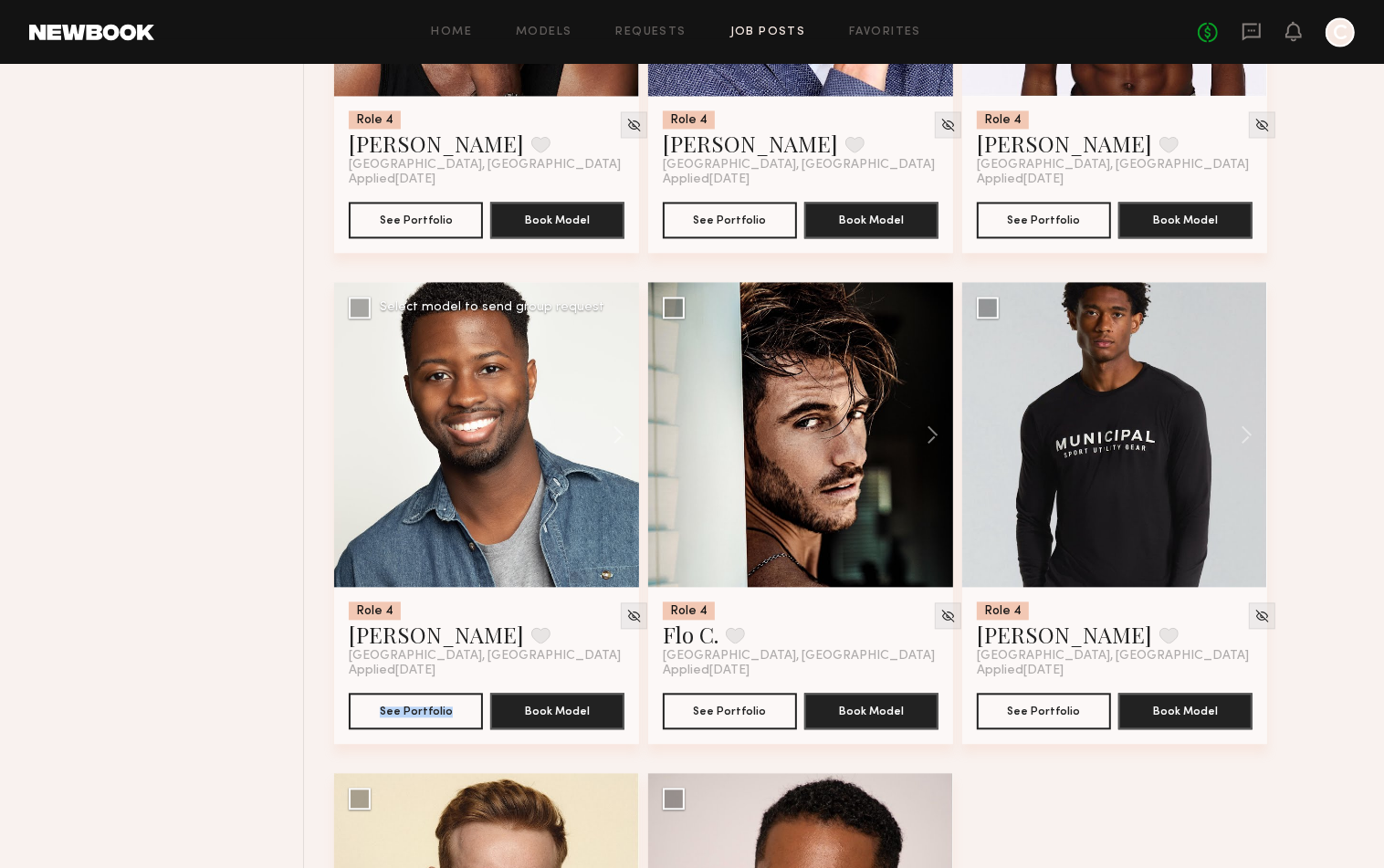 click 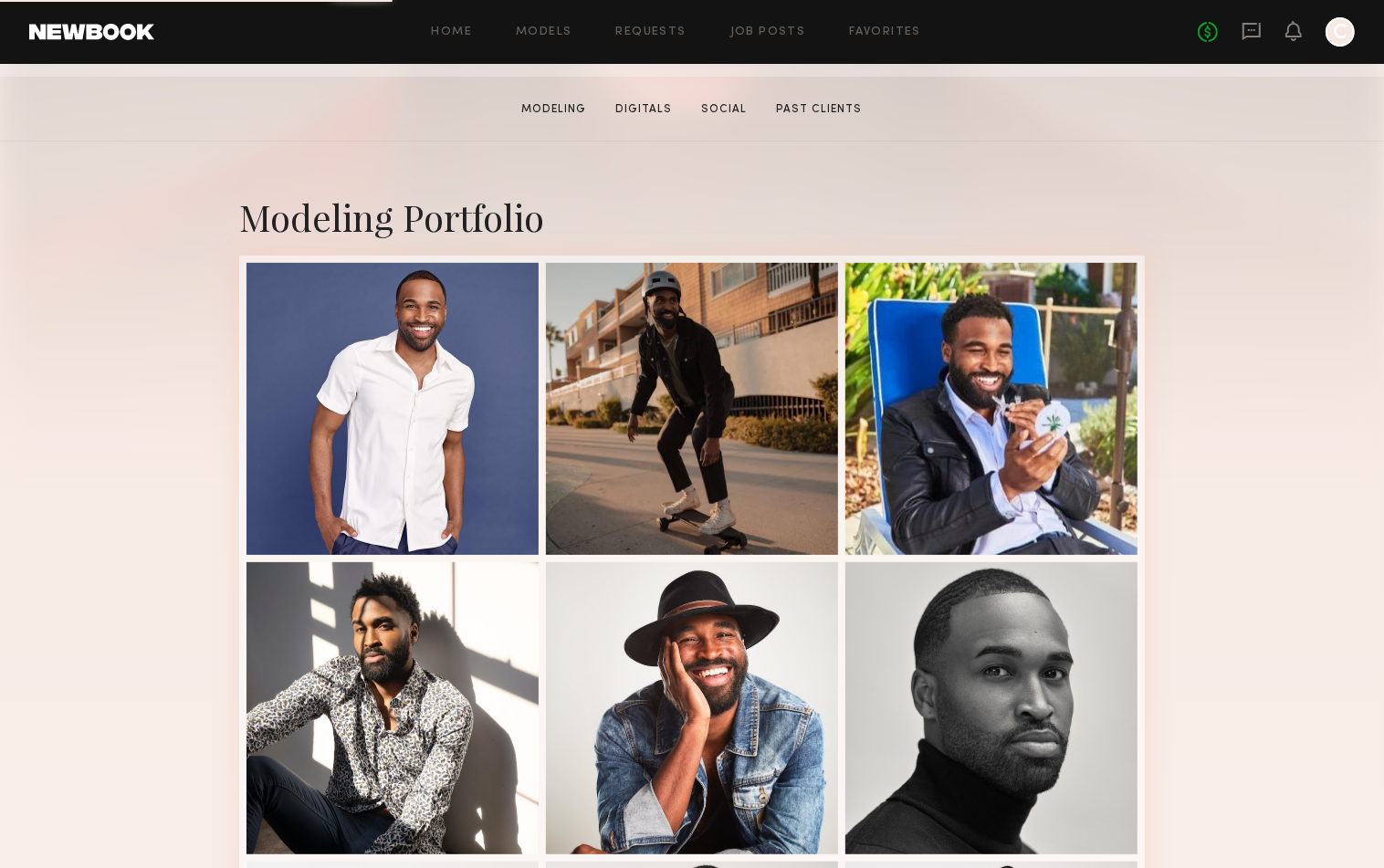 scroll, scrollTop: 352, scrollLeft: 0, axis: vertical 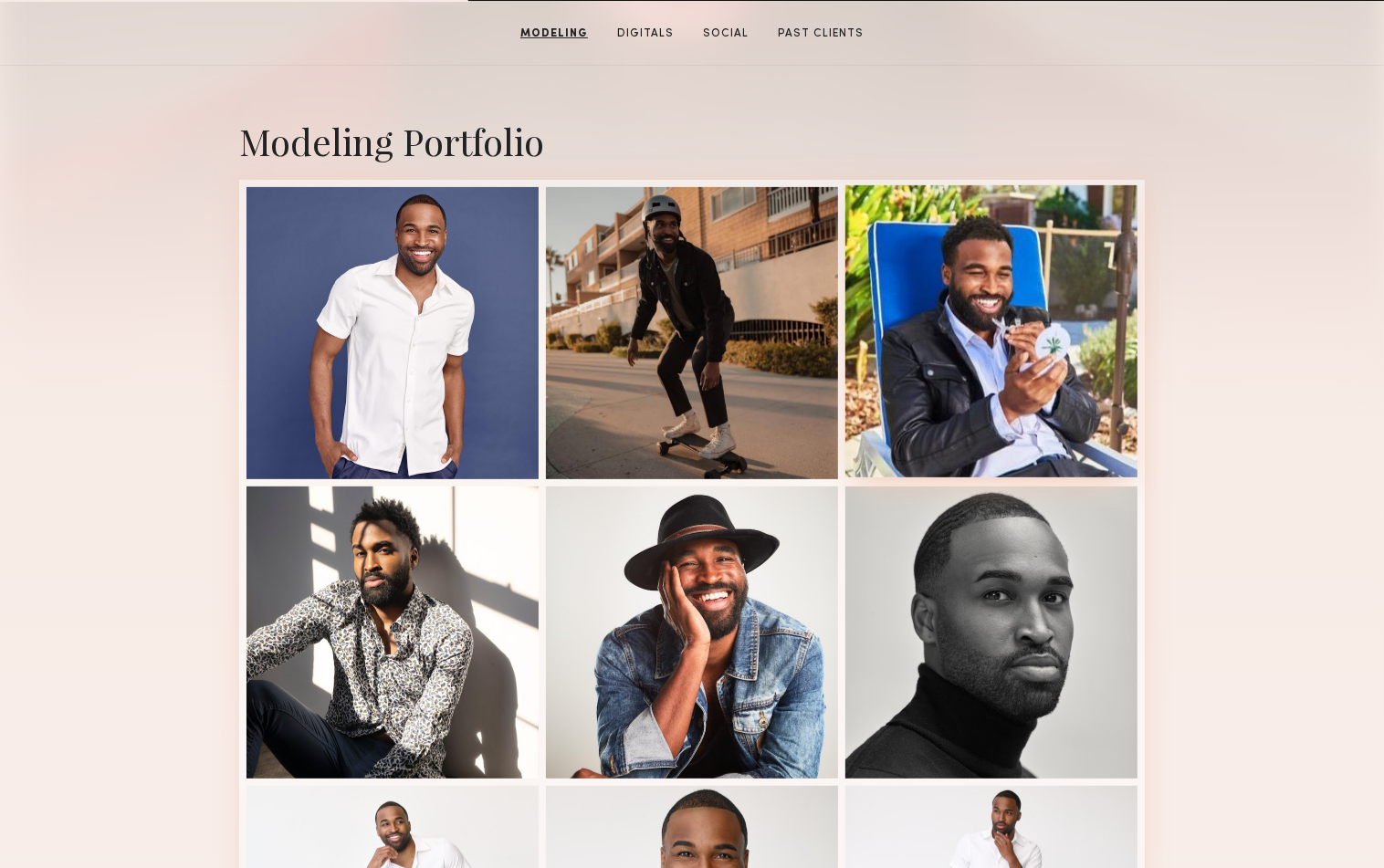 click at bounding box center (991, 331) 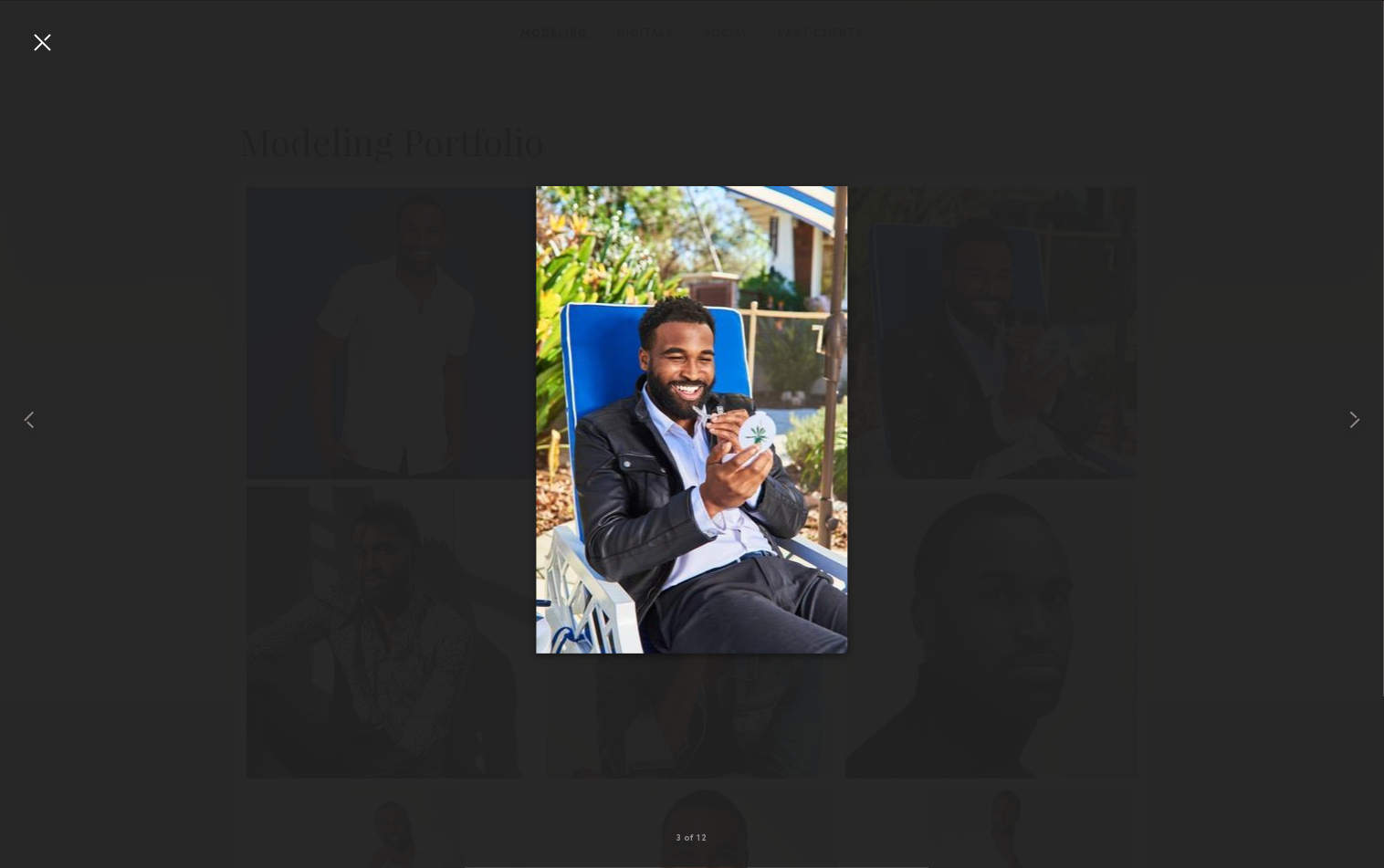 click at bounding box center [42, 42] 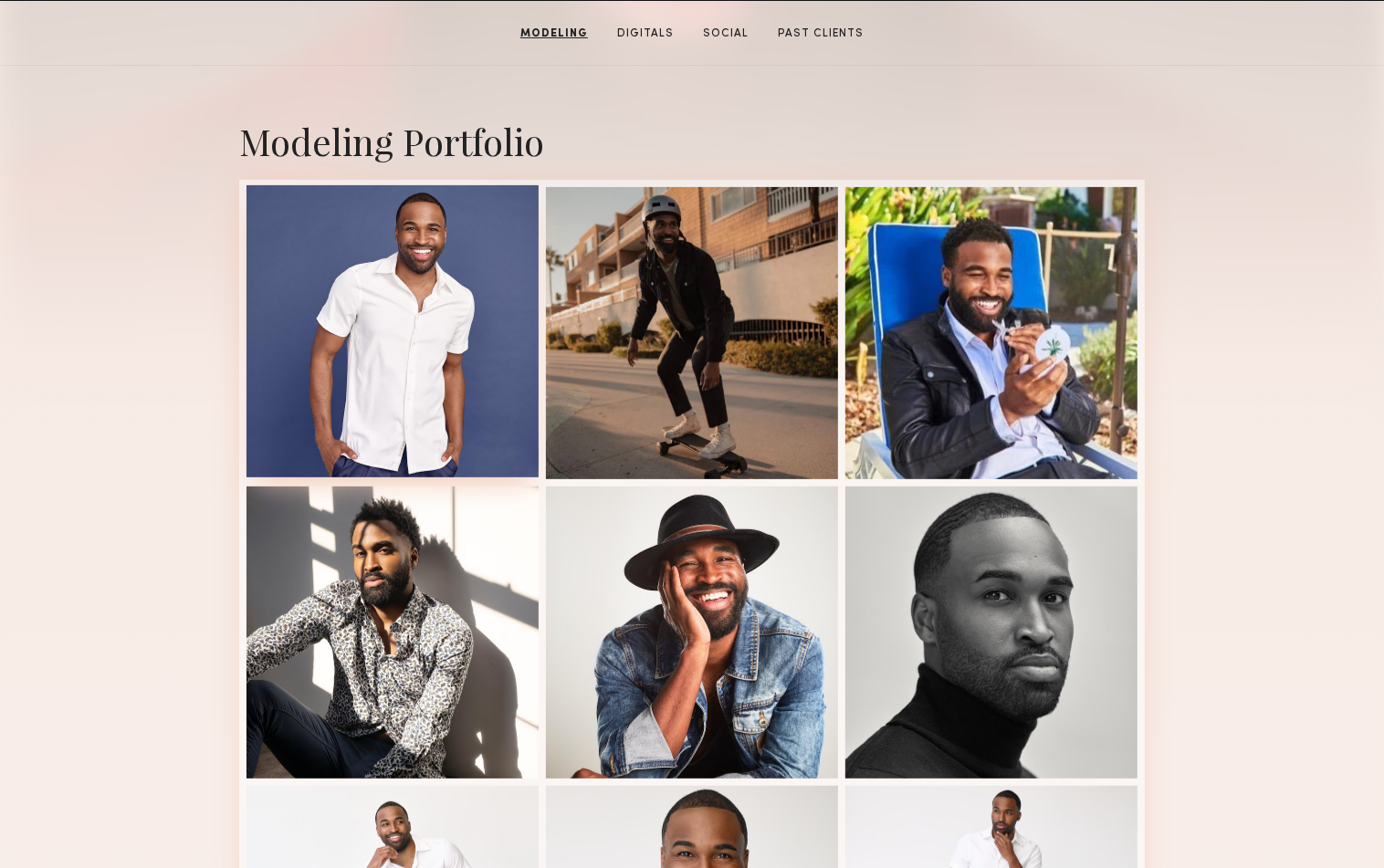 click at bounding box center (393, 331) 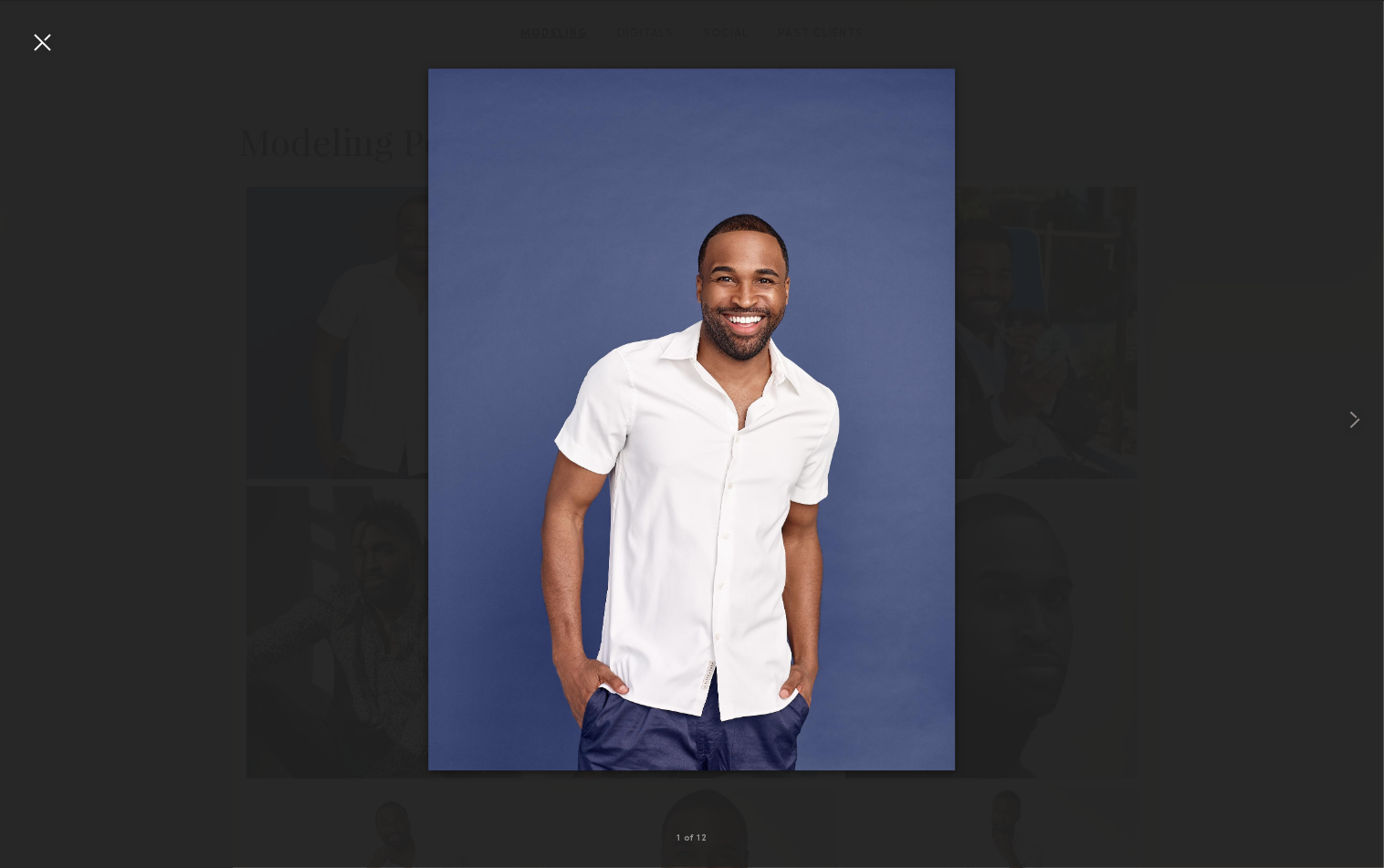 click at bounding box center (42, 42) 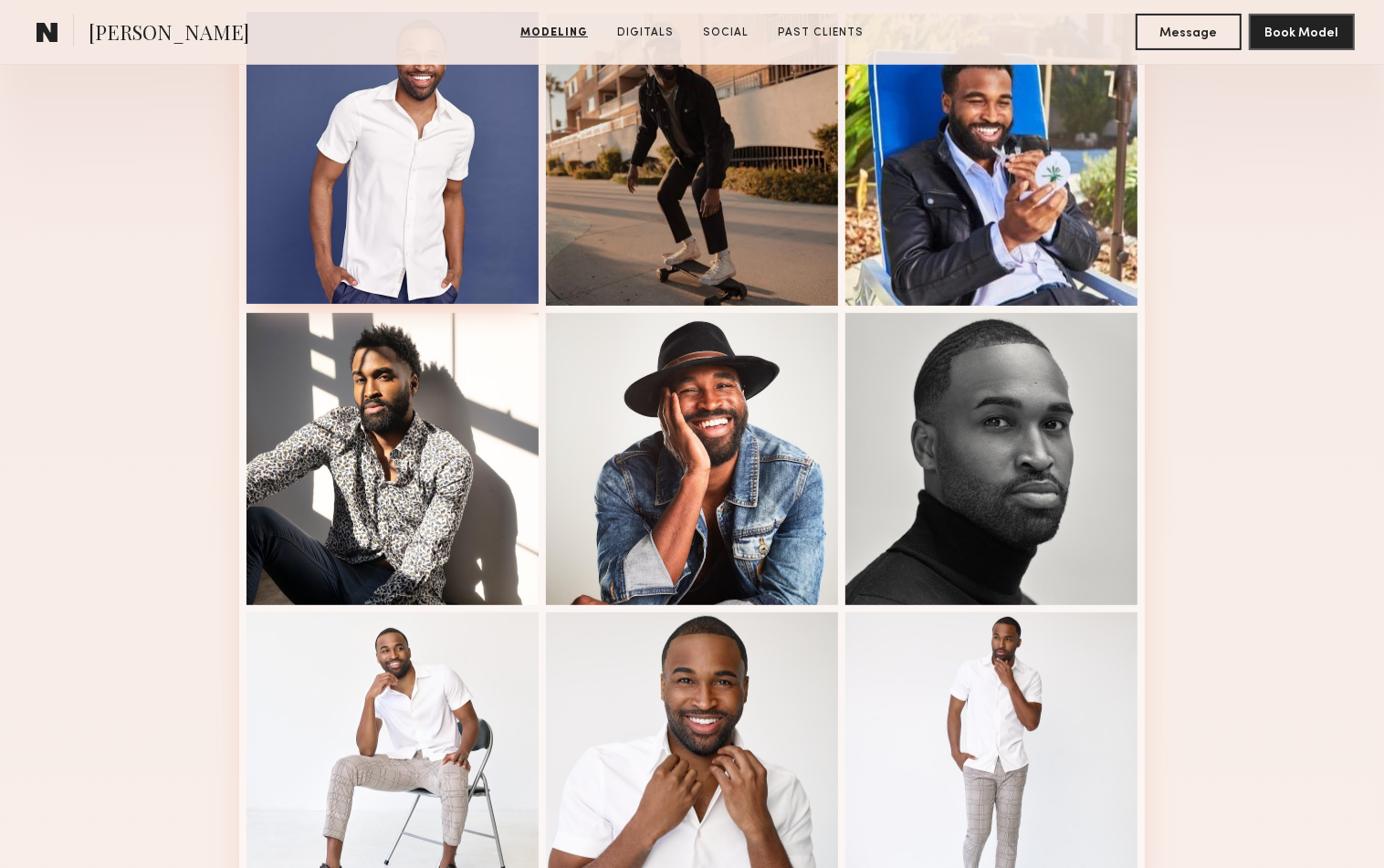 scroll, scrollTop: 591, scrollLeft: 0, axis: vertical 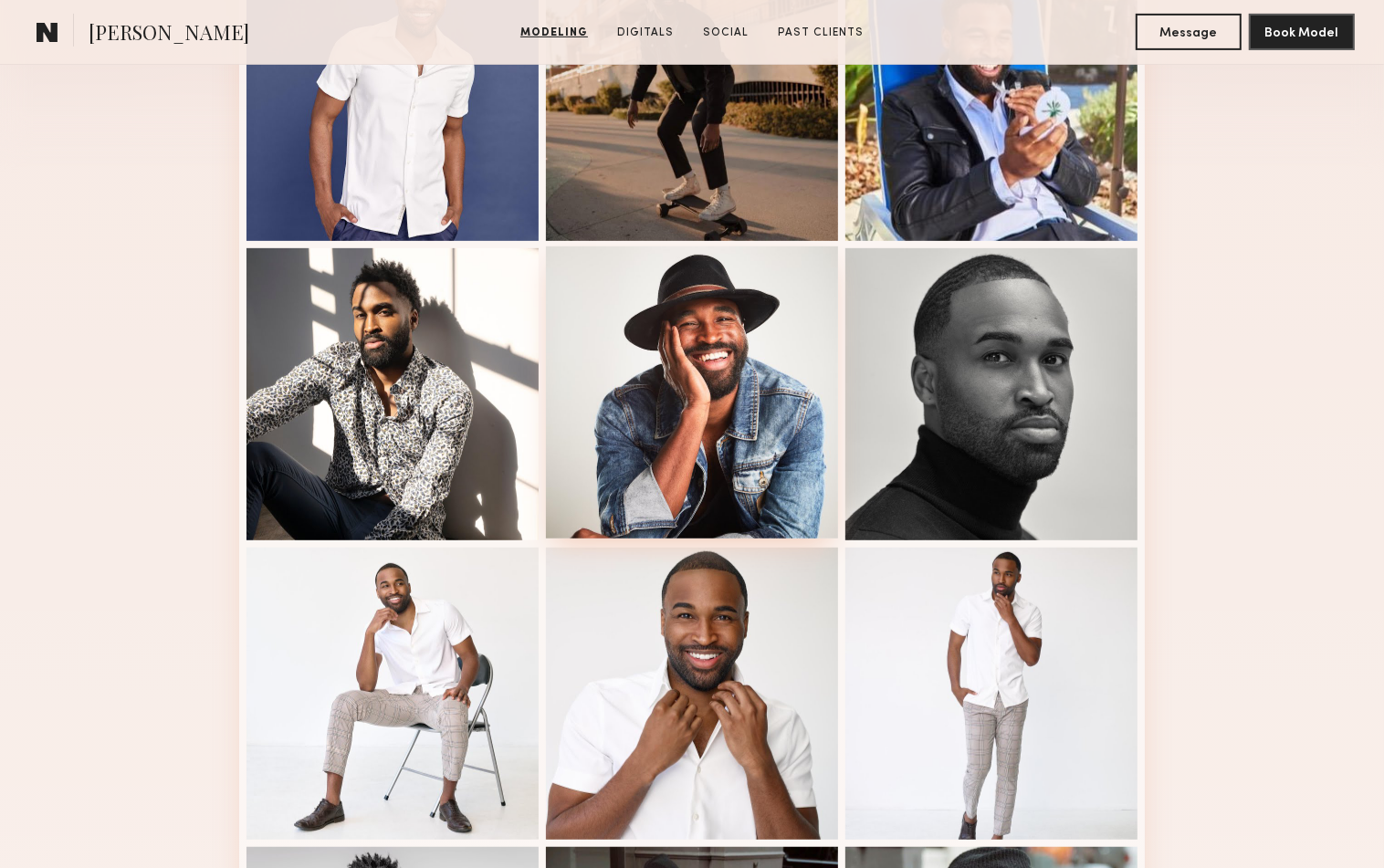 click at bounding box center [692, 392] 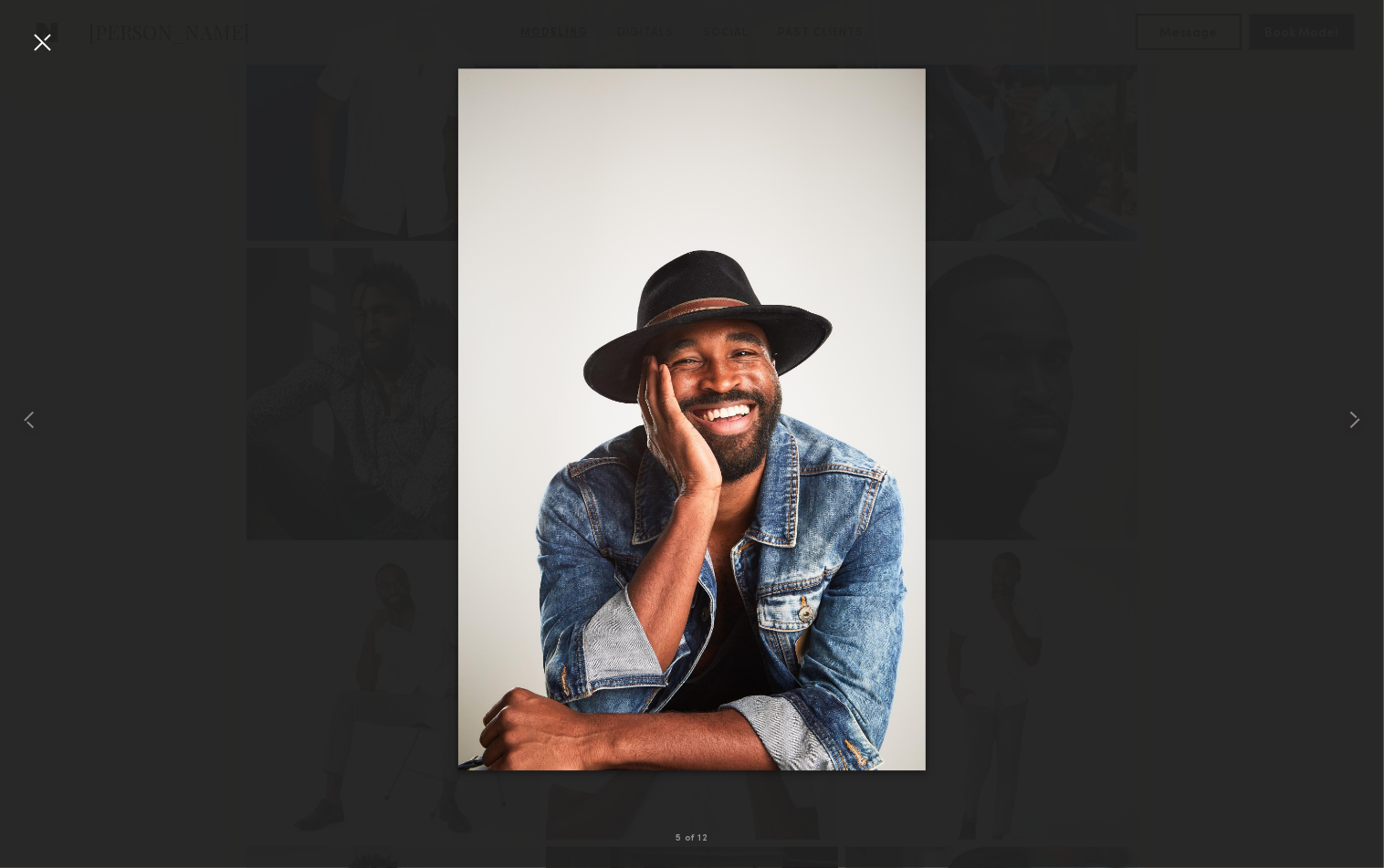 click at bounding box center (42, 42) 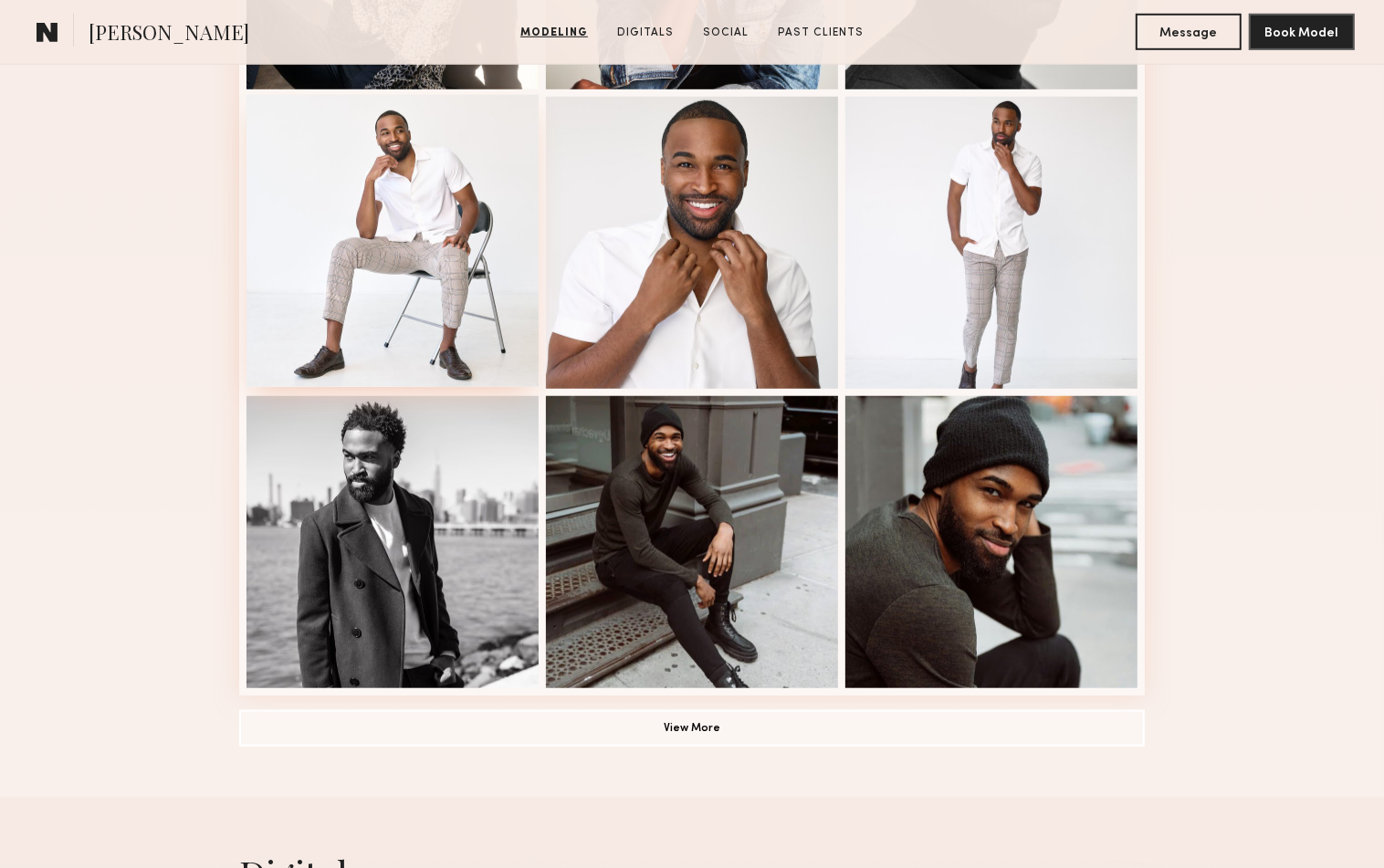 scroll, scrollTop: 1054, scrollLeft: 0, axis: vertical 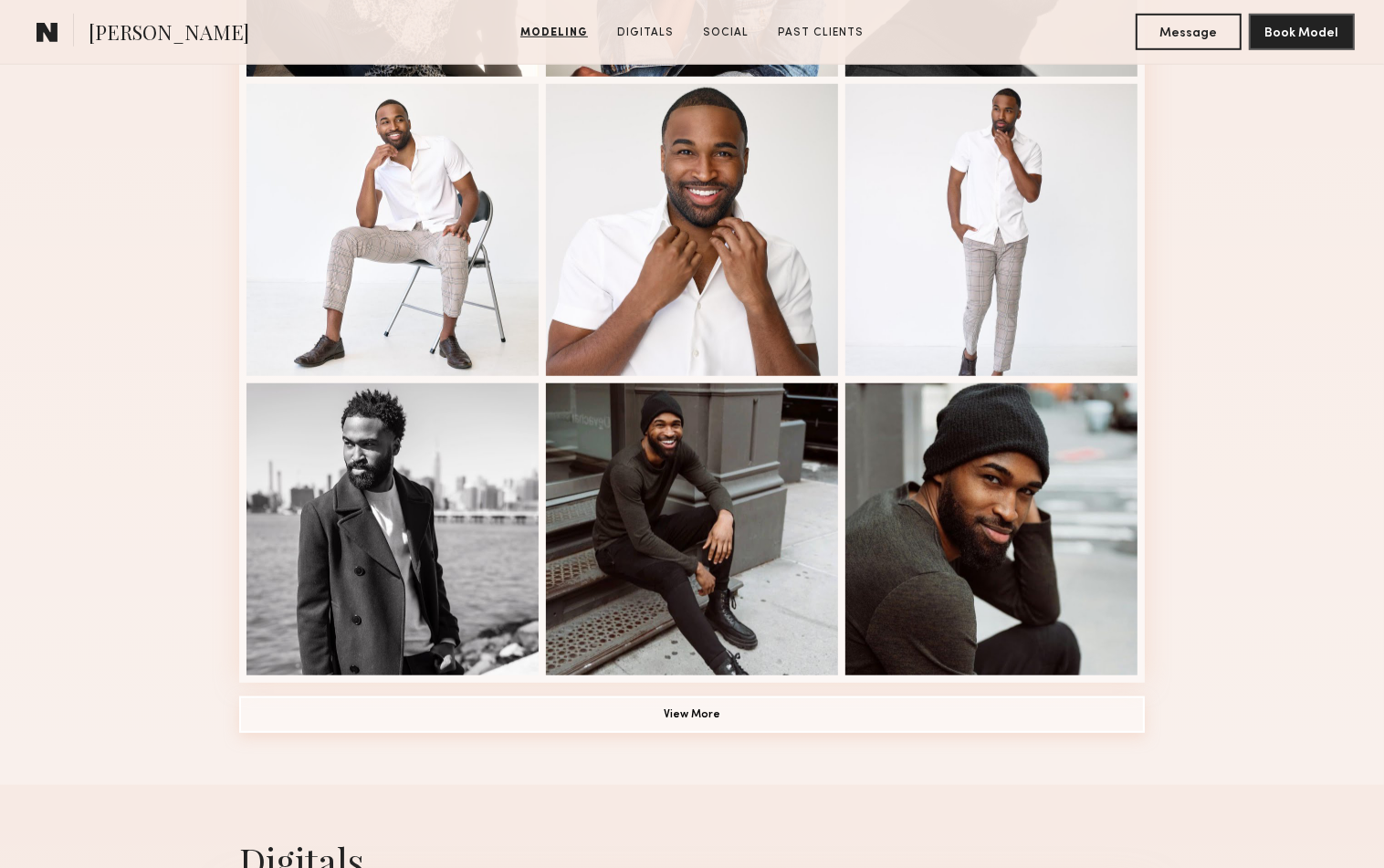 click on "View More" 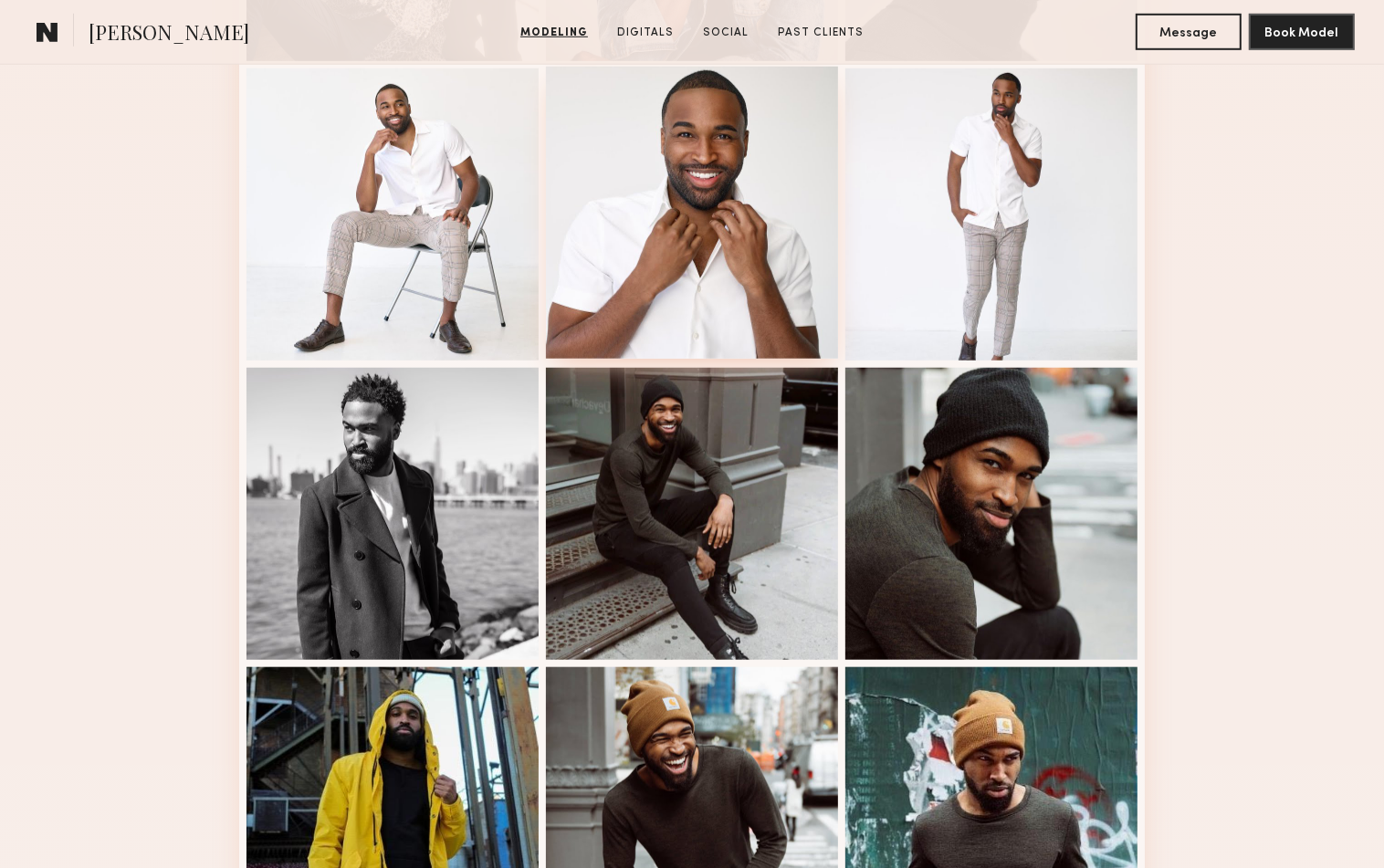 scroll, scrollTop: 1066, scrollLeft: 0, axis: vertical 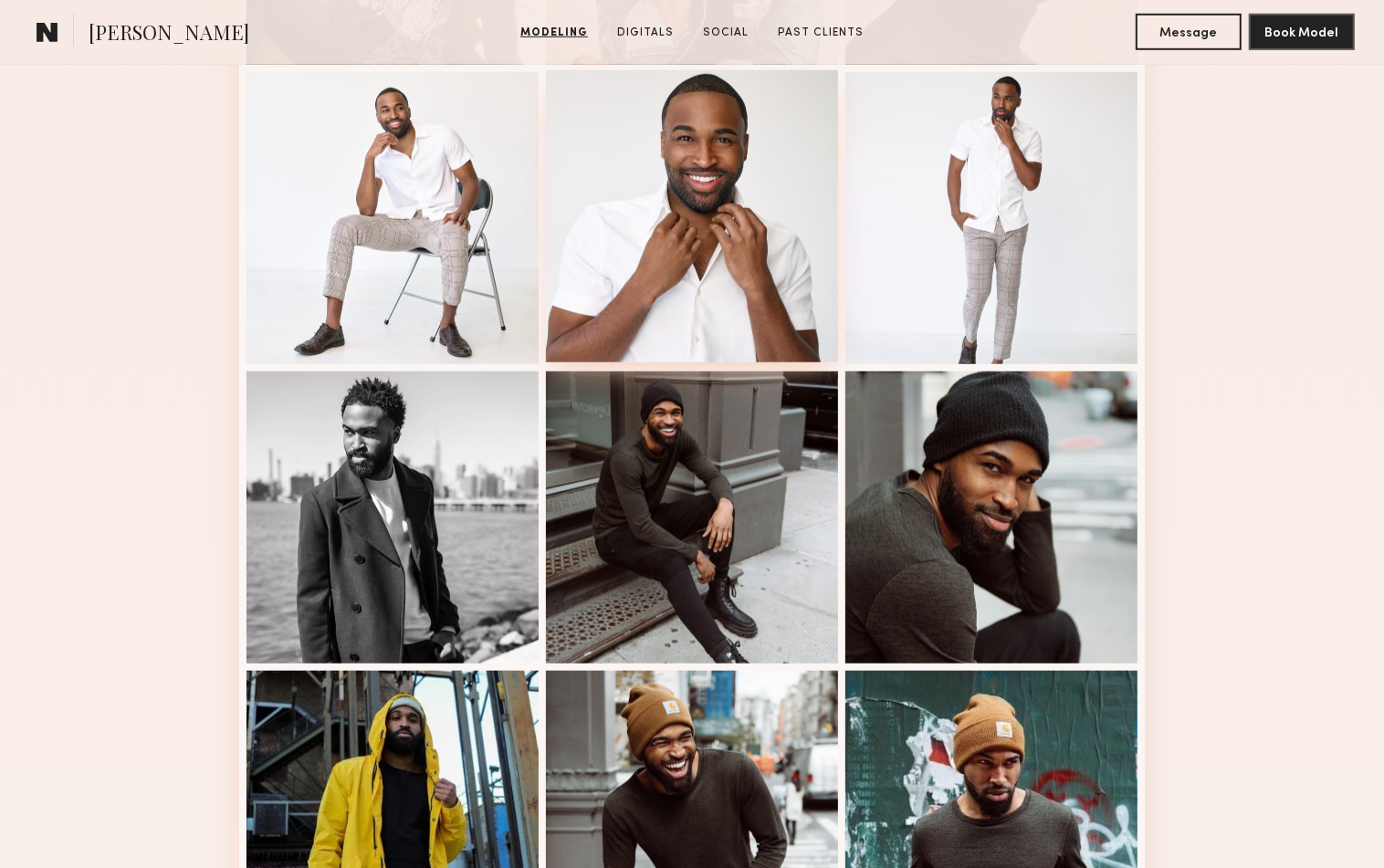 click at bounding box center [692, 216] 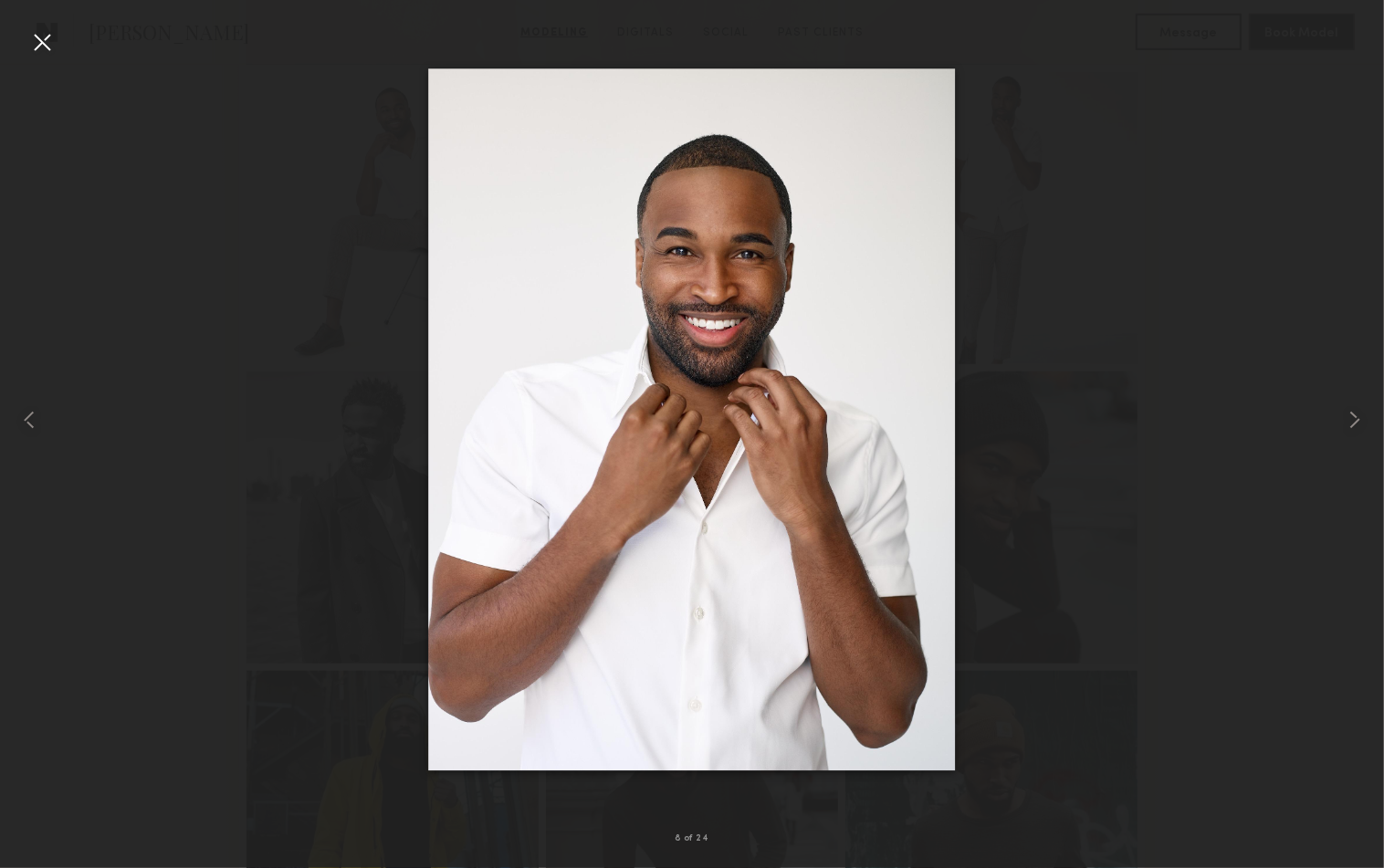 click at bounding box center [42, 42] 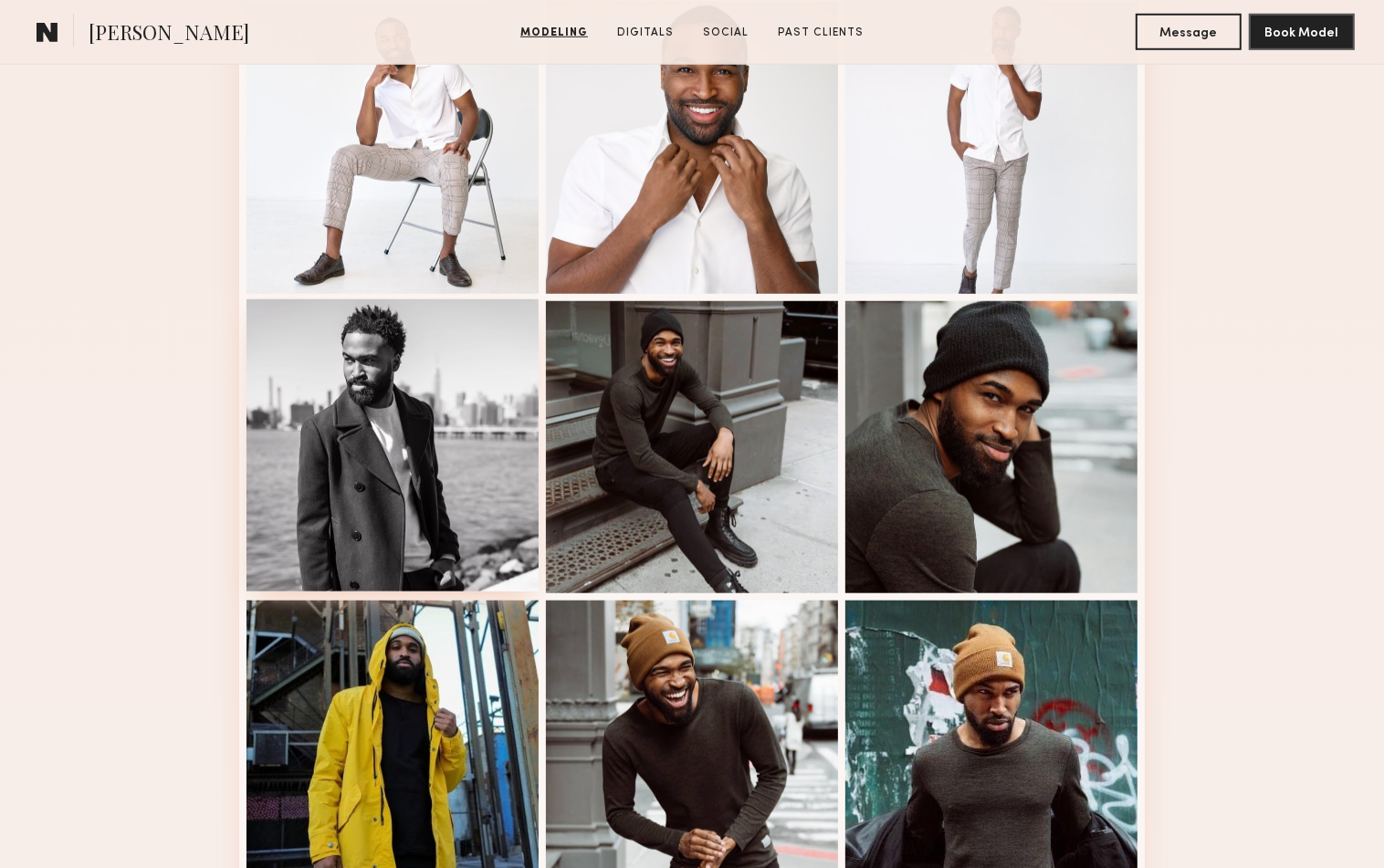 scroll, scrollTop: 1312, scrollLeft: 0, axis: vertical 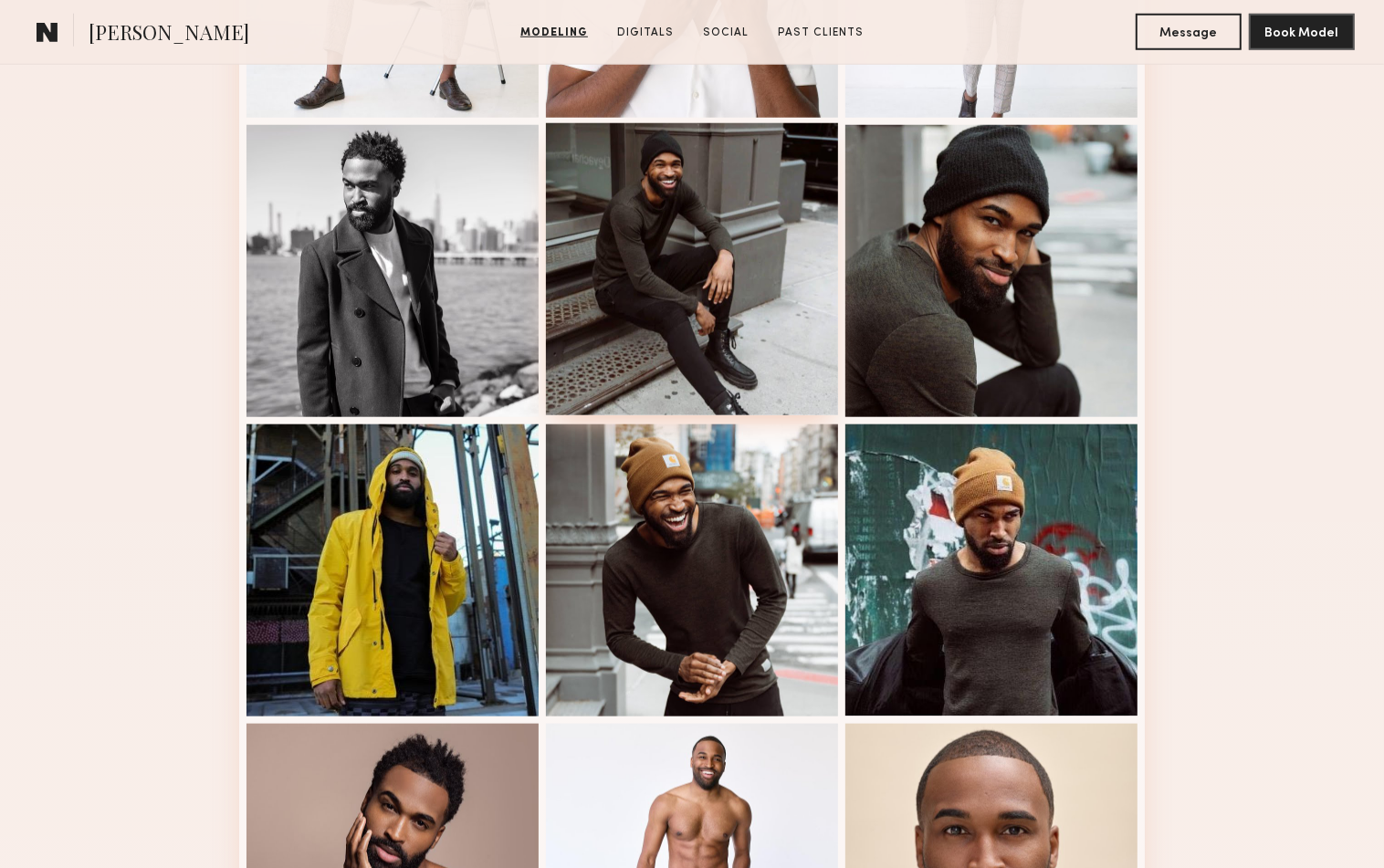 click at bounding box center (692, 269) 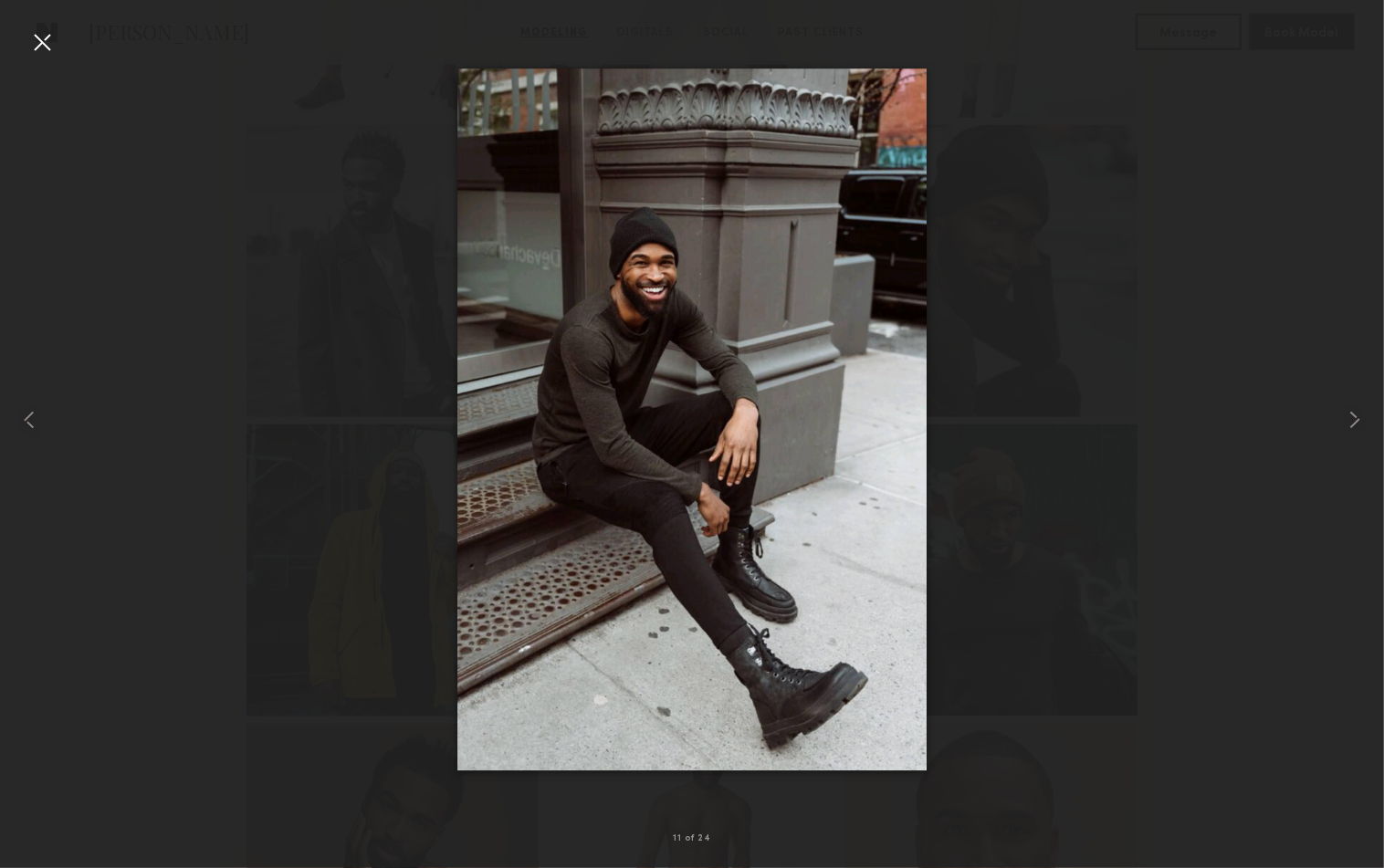 click at bounding box center (42, 42) 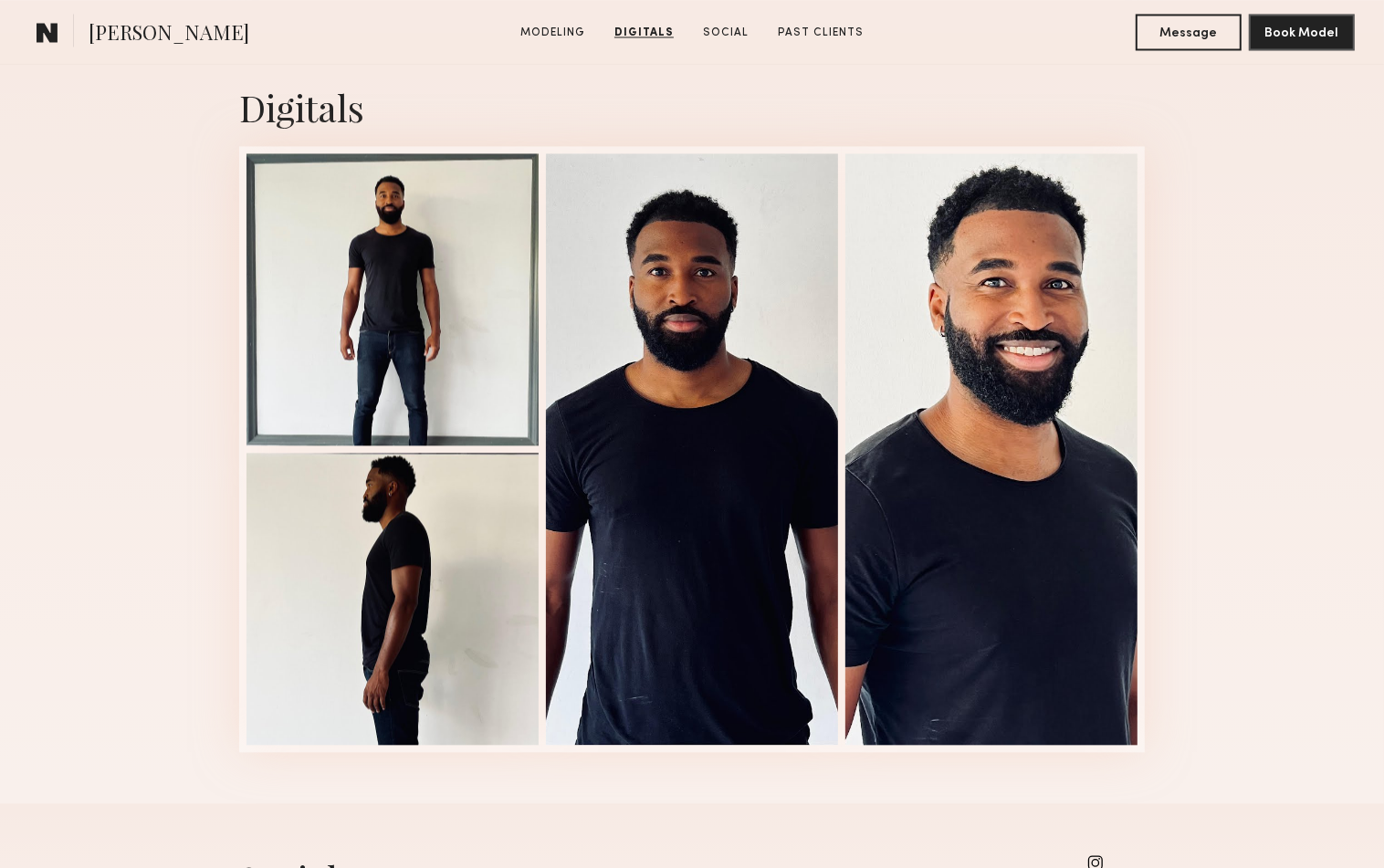 scroll, scrollTop: 2955, scrollLeft: 0, axis: vertical 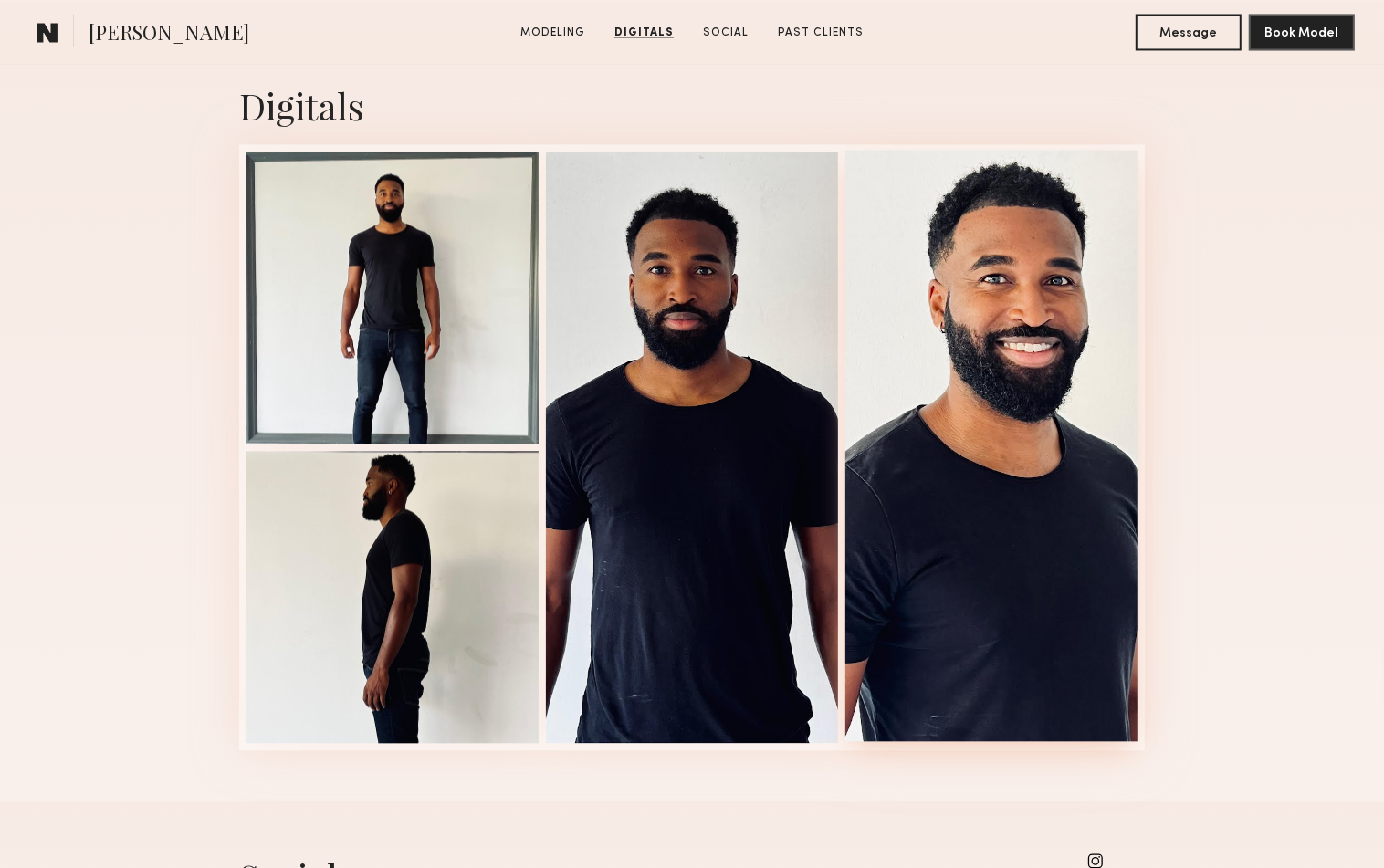 click at bounding box center (991, 445) 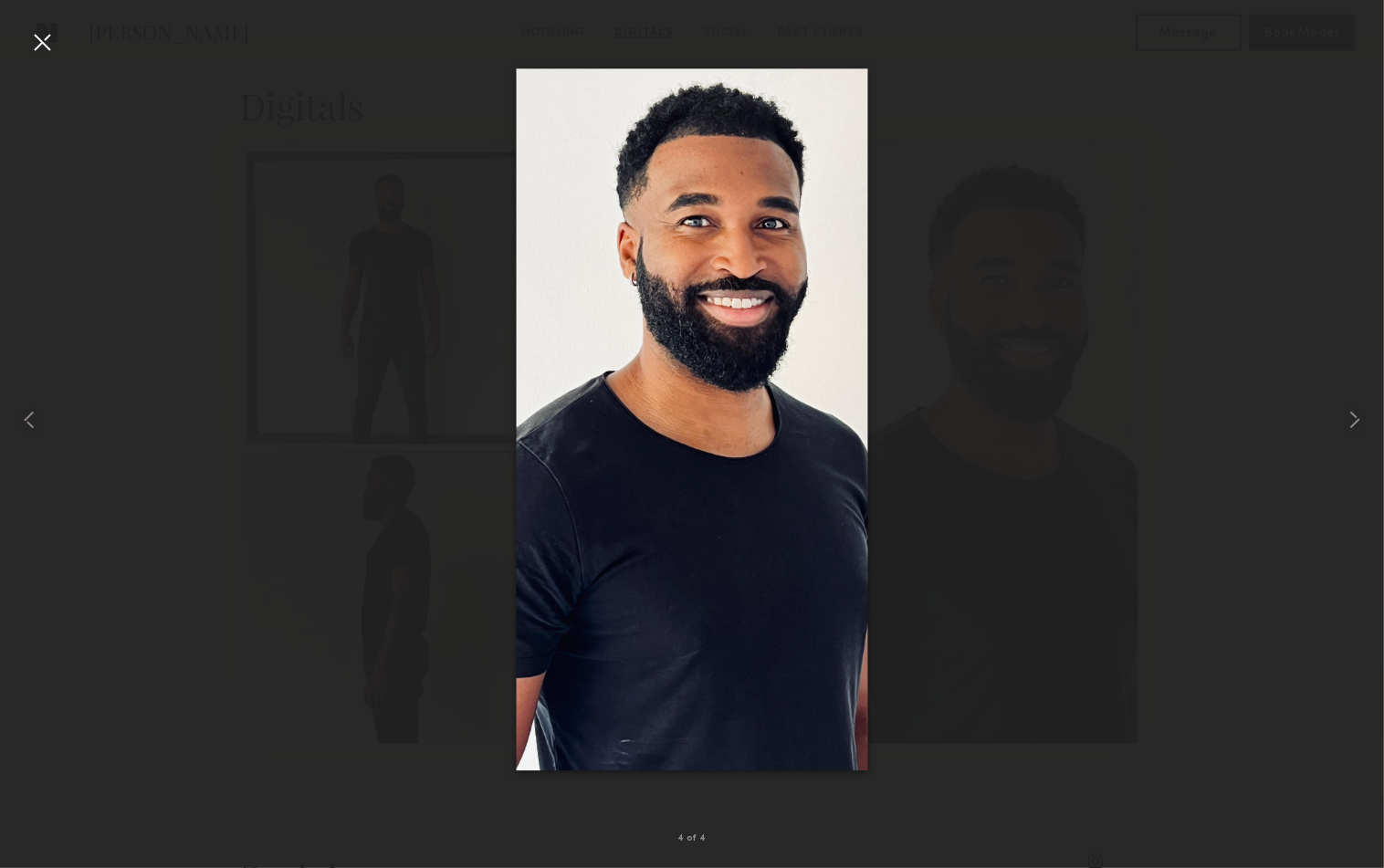 click at bounding box center [42, 42] 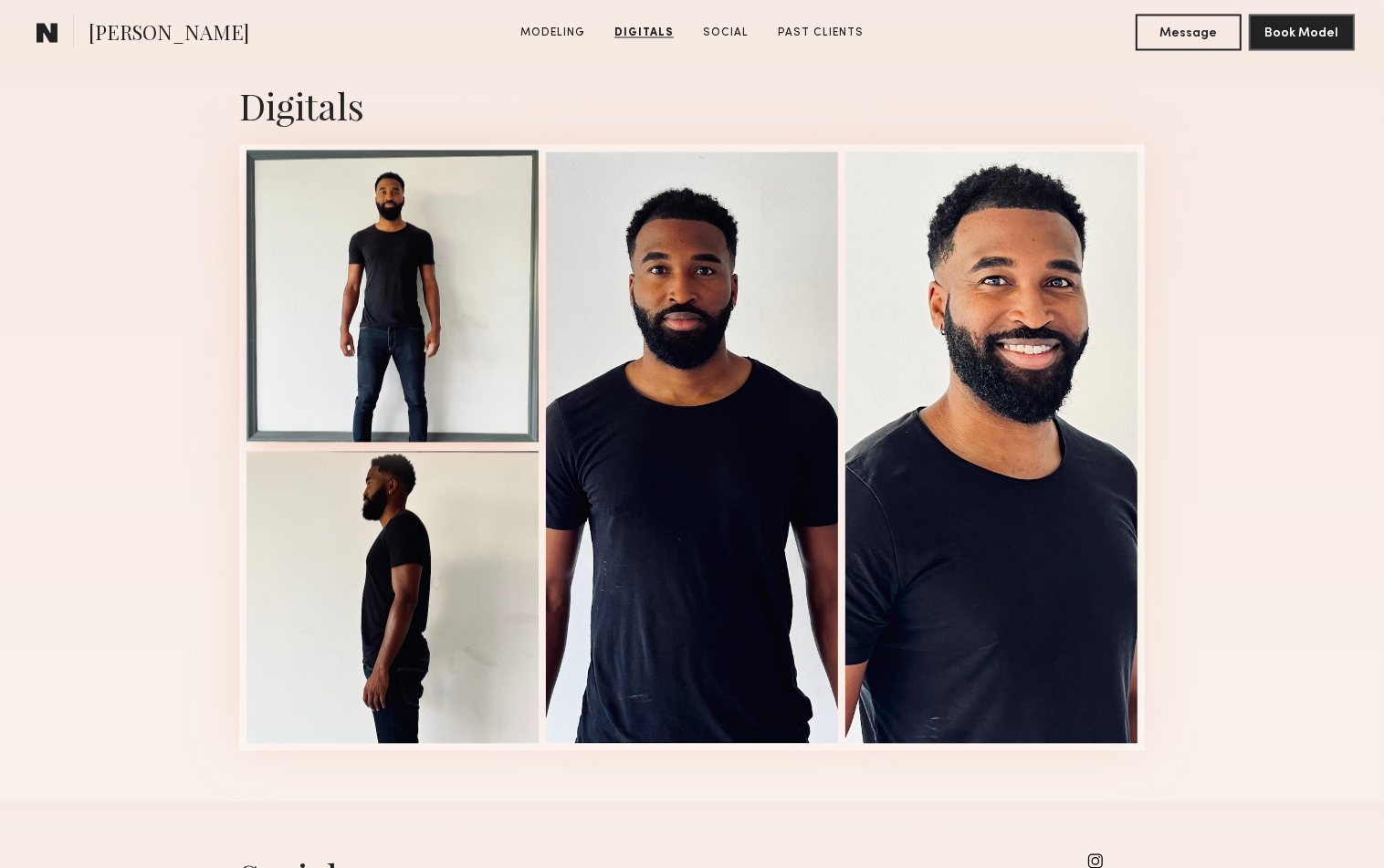 click at bounding box center [393, 296] 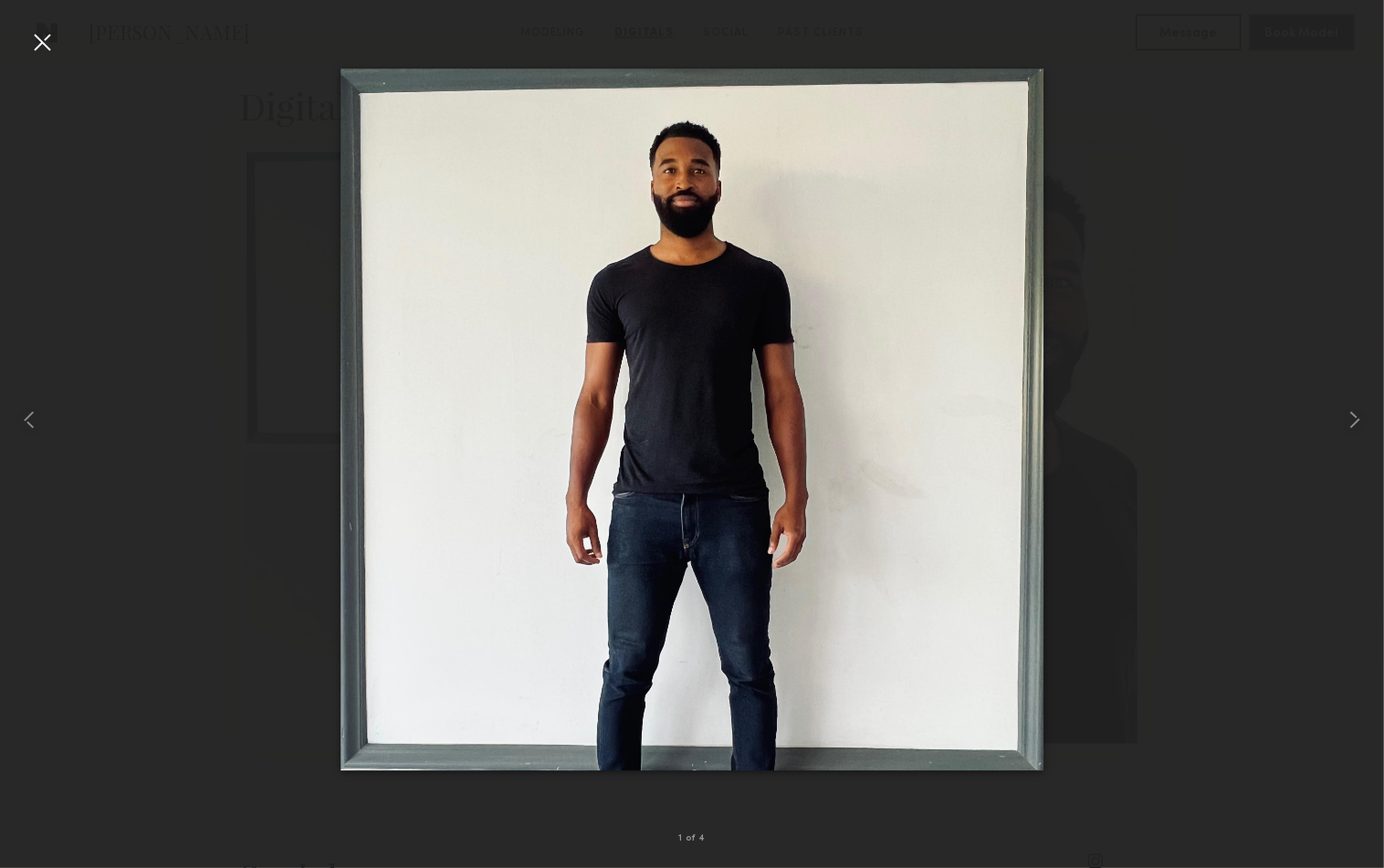 click at bounding box center [42, 42] 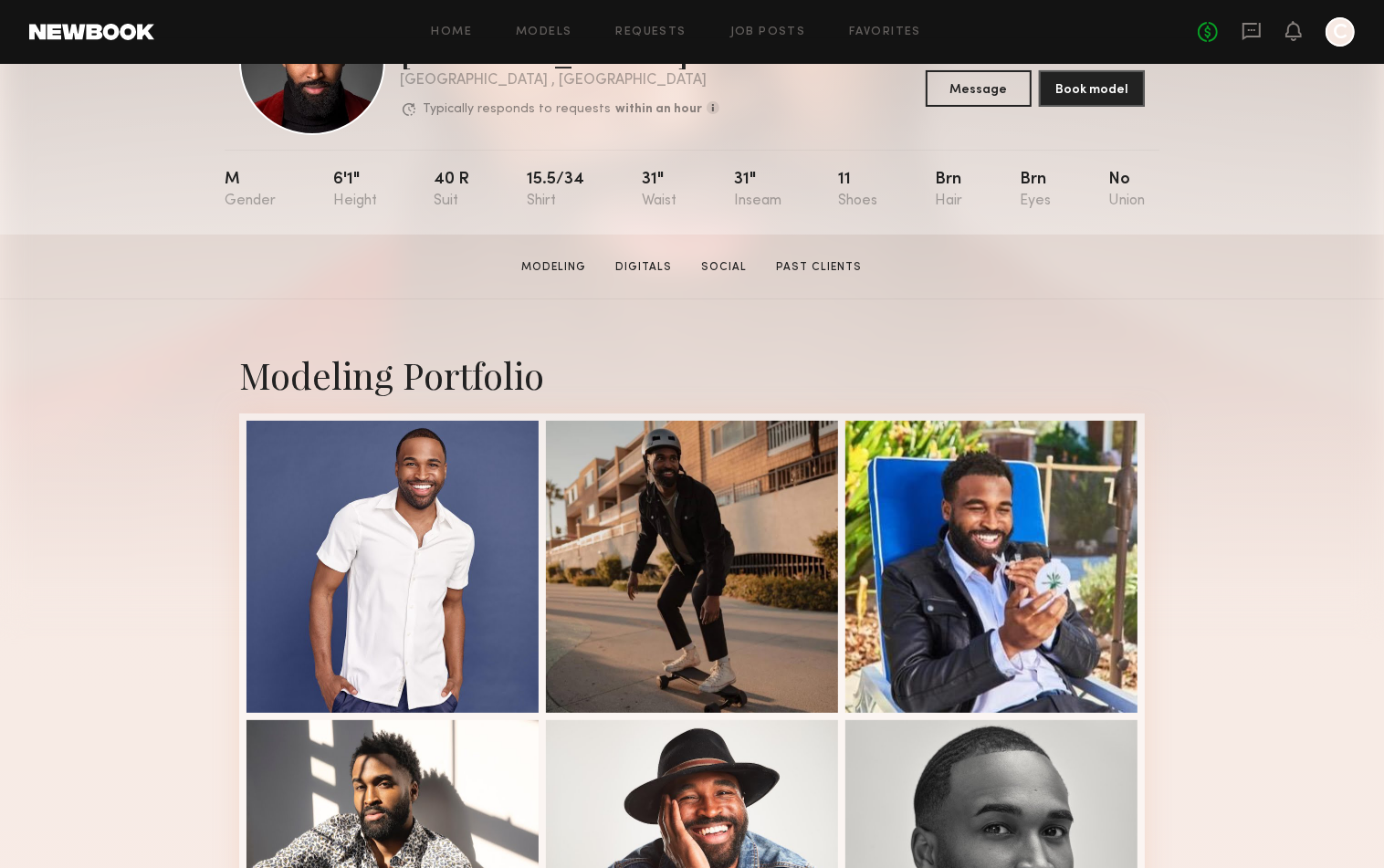 scroll, scrollTop: 0, scrollLeft: 0, axis: both 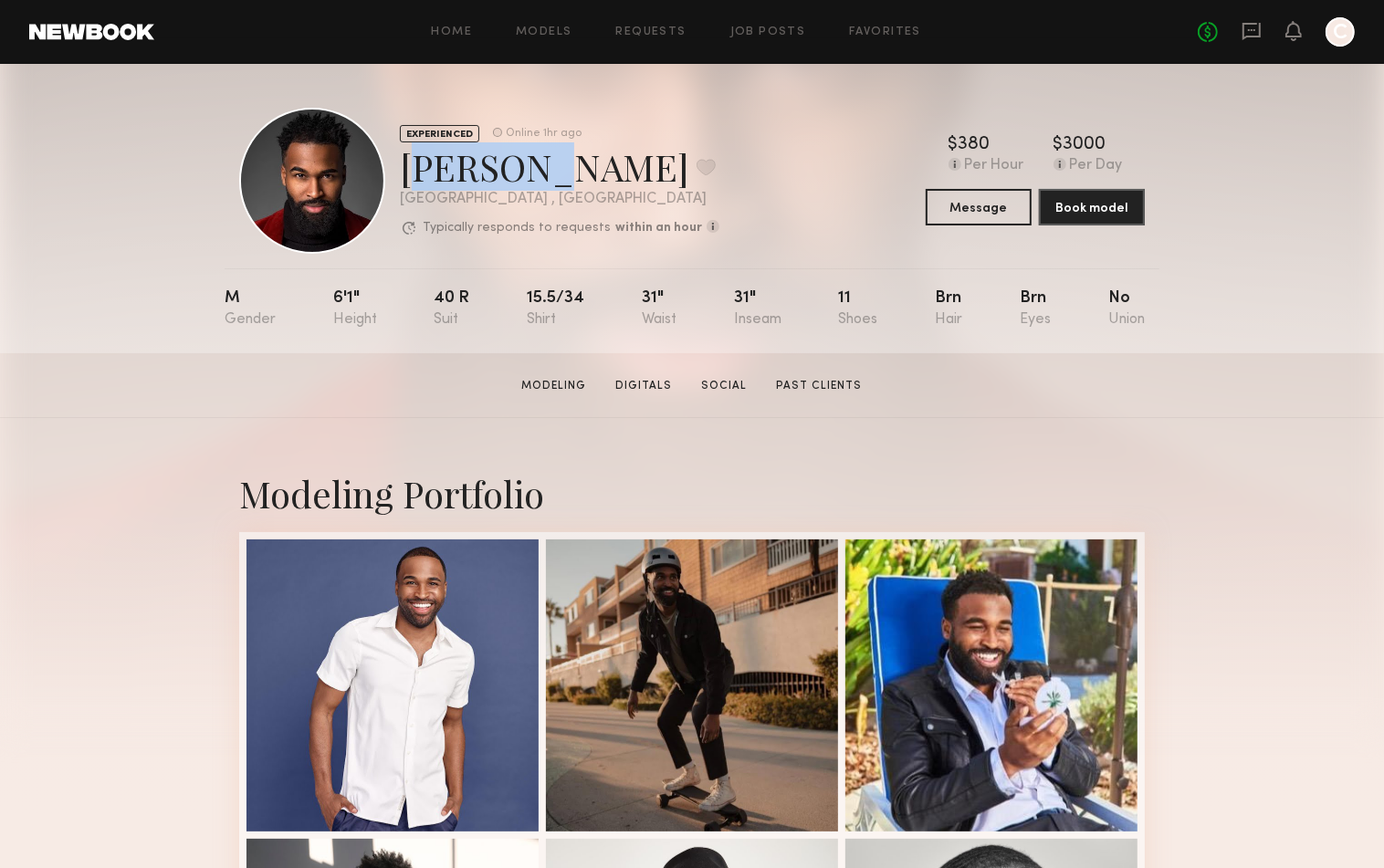 drag, startPoint x: 400, startPoint y: 176, endPoint x: 504, endPoint y: 174, distance: 104.01923 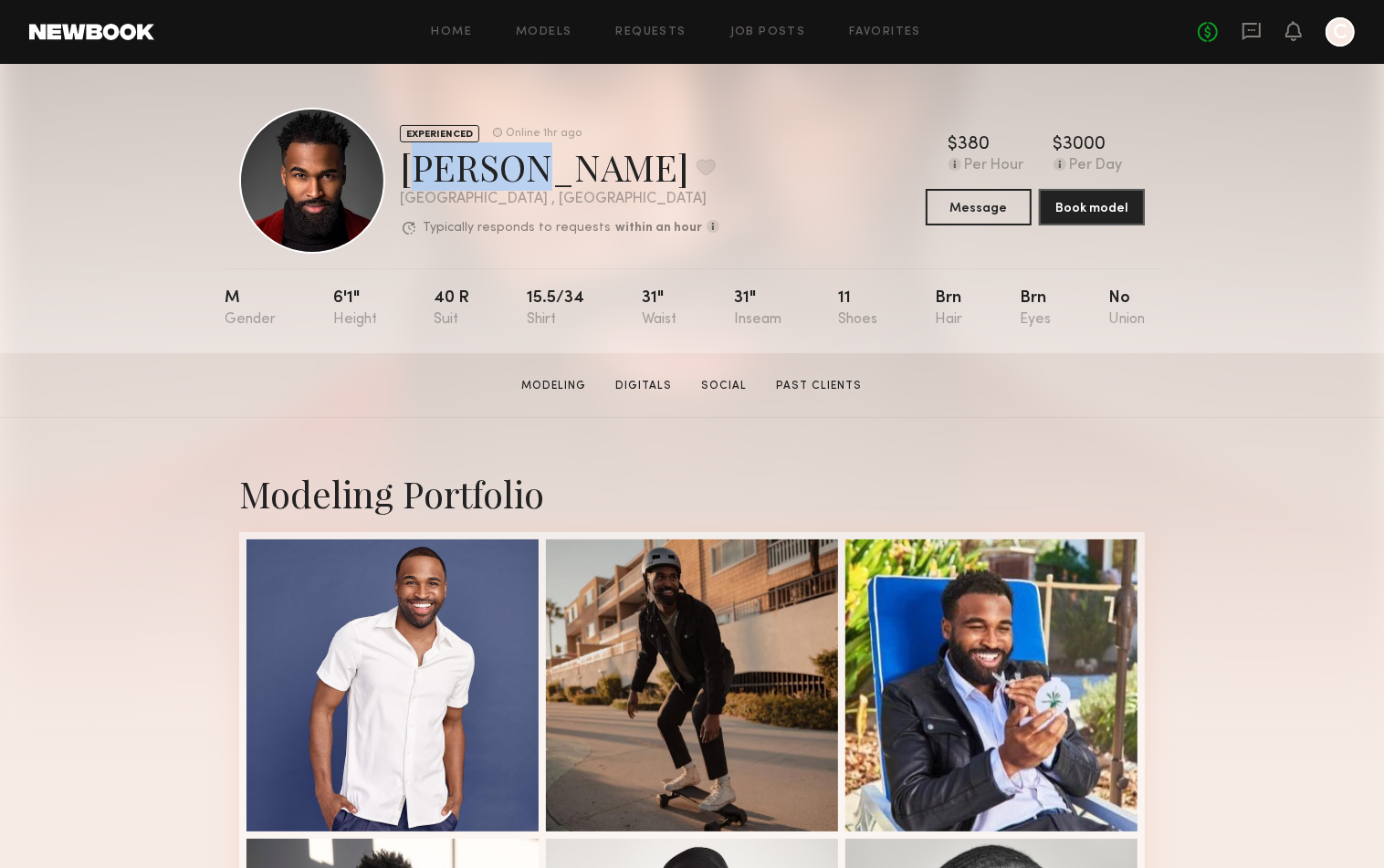 copy on "Joey D" 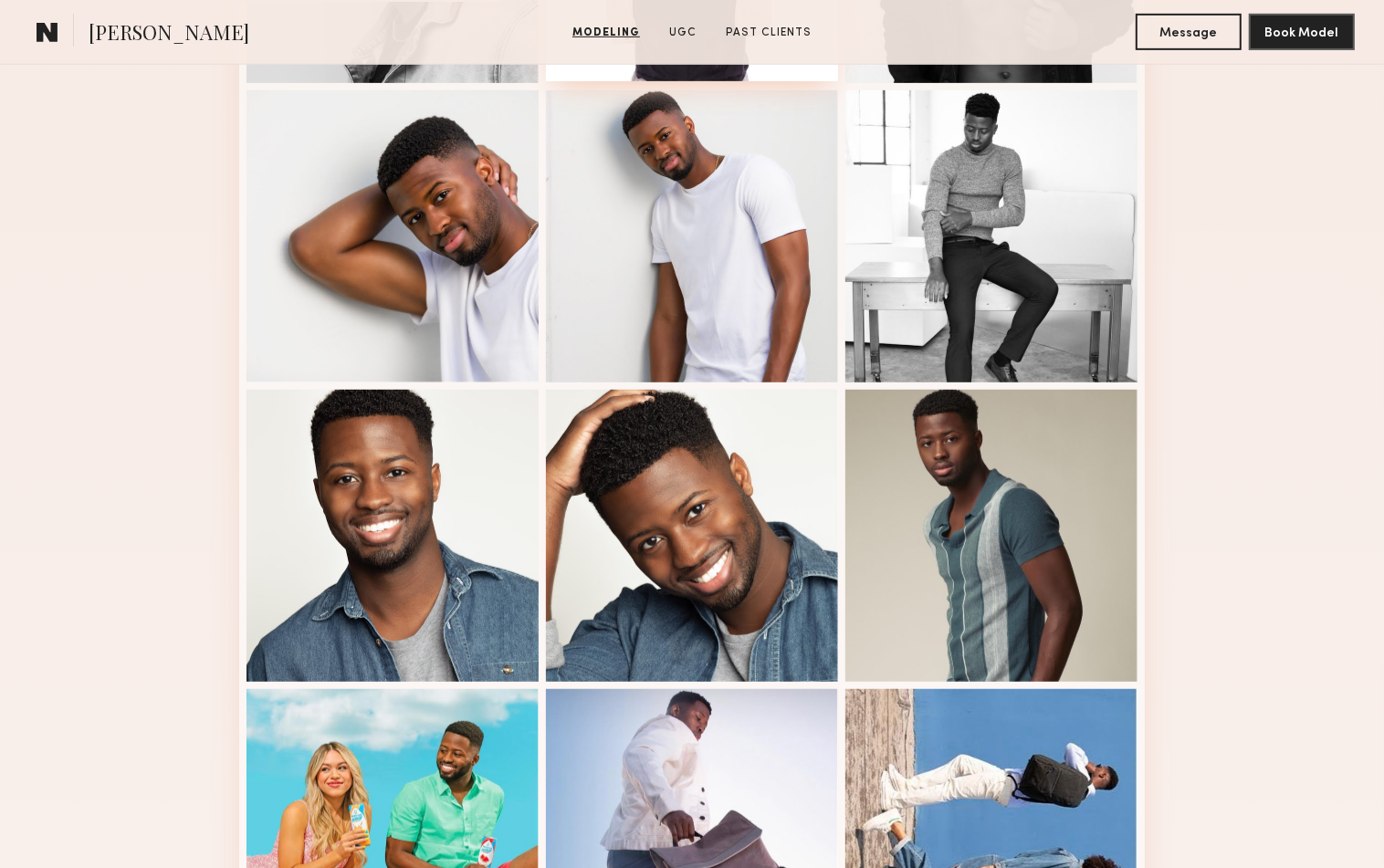 scroll, scrollTop: 831, scrollLeft: 0, axis: vertical 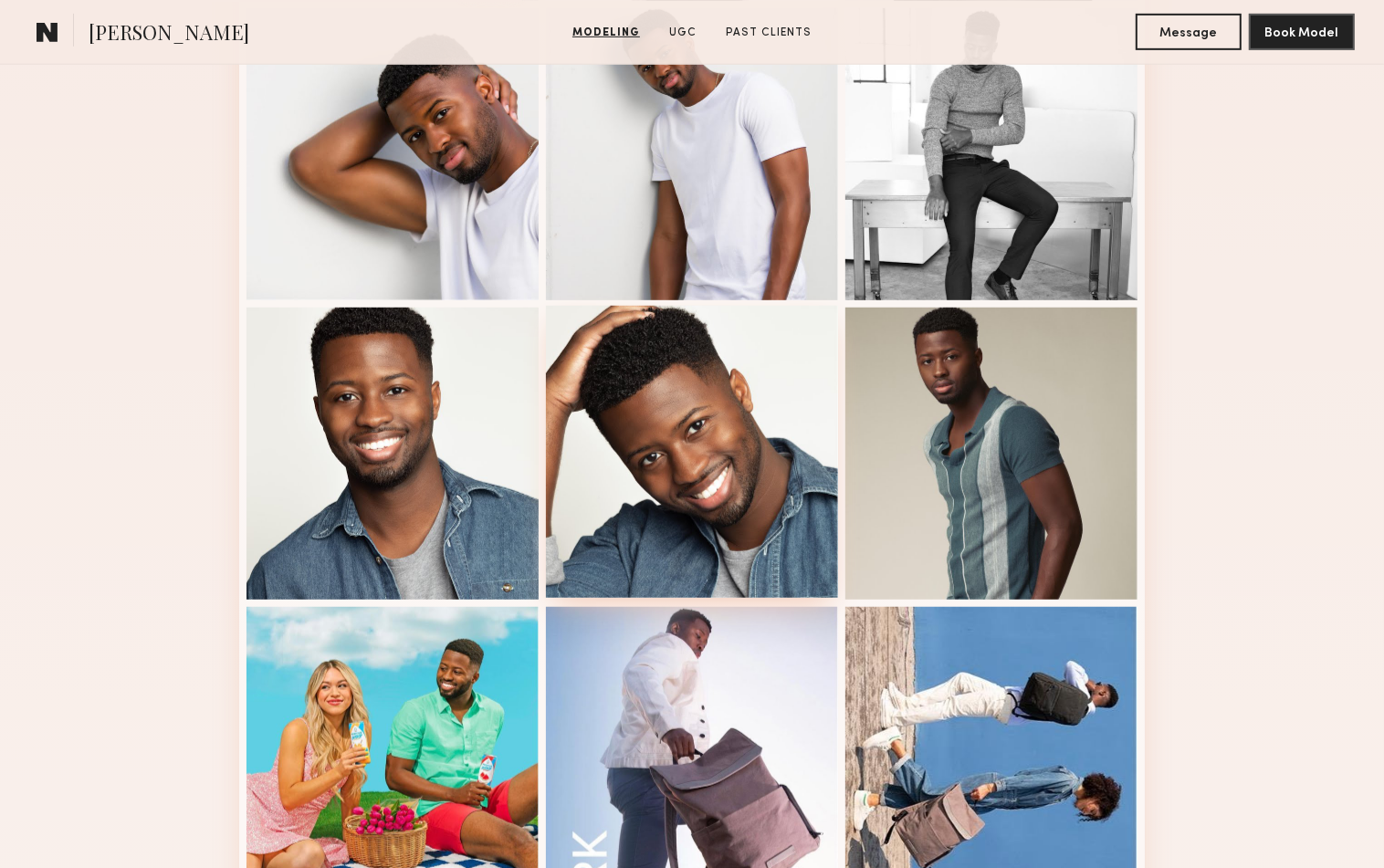 click at bounding box center (692, 452) 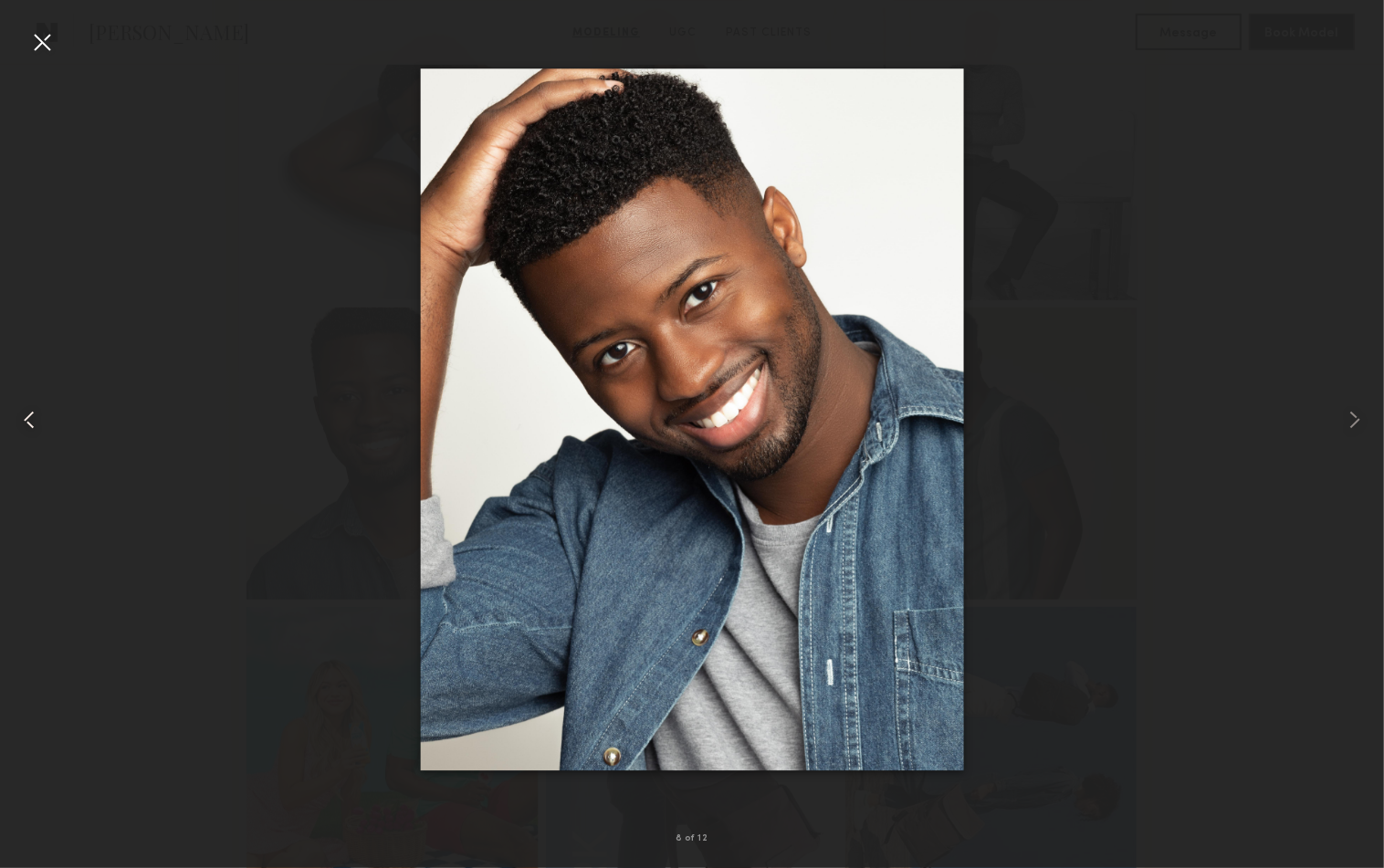 click at bounding box center [27, 419] 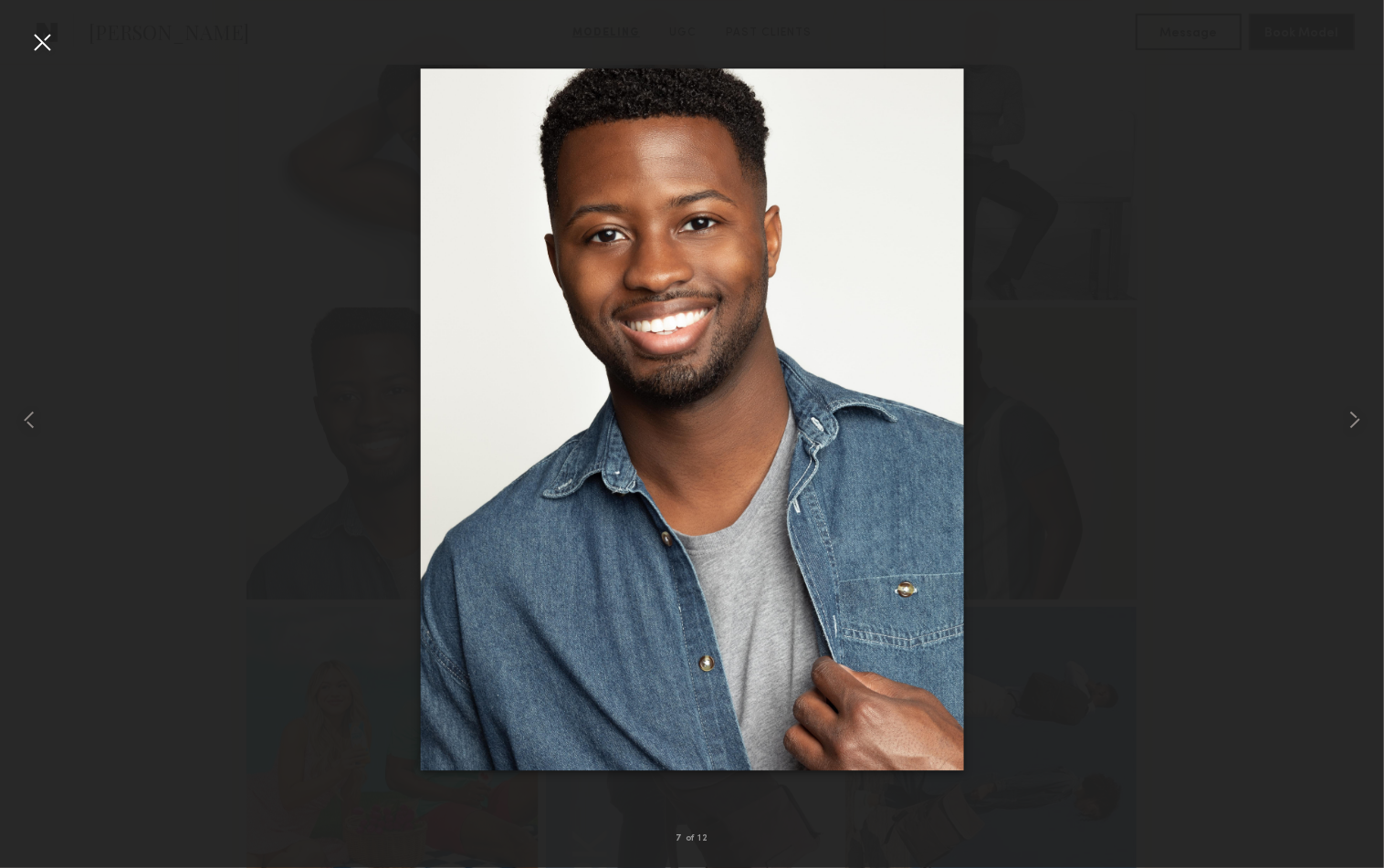 click at bounding box center (42, 42) 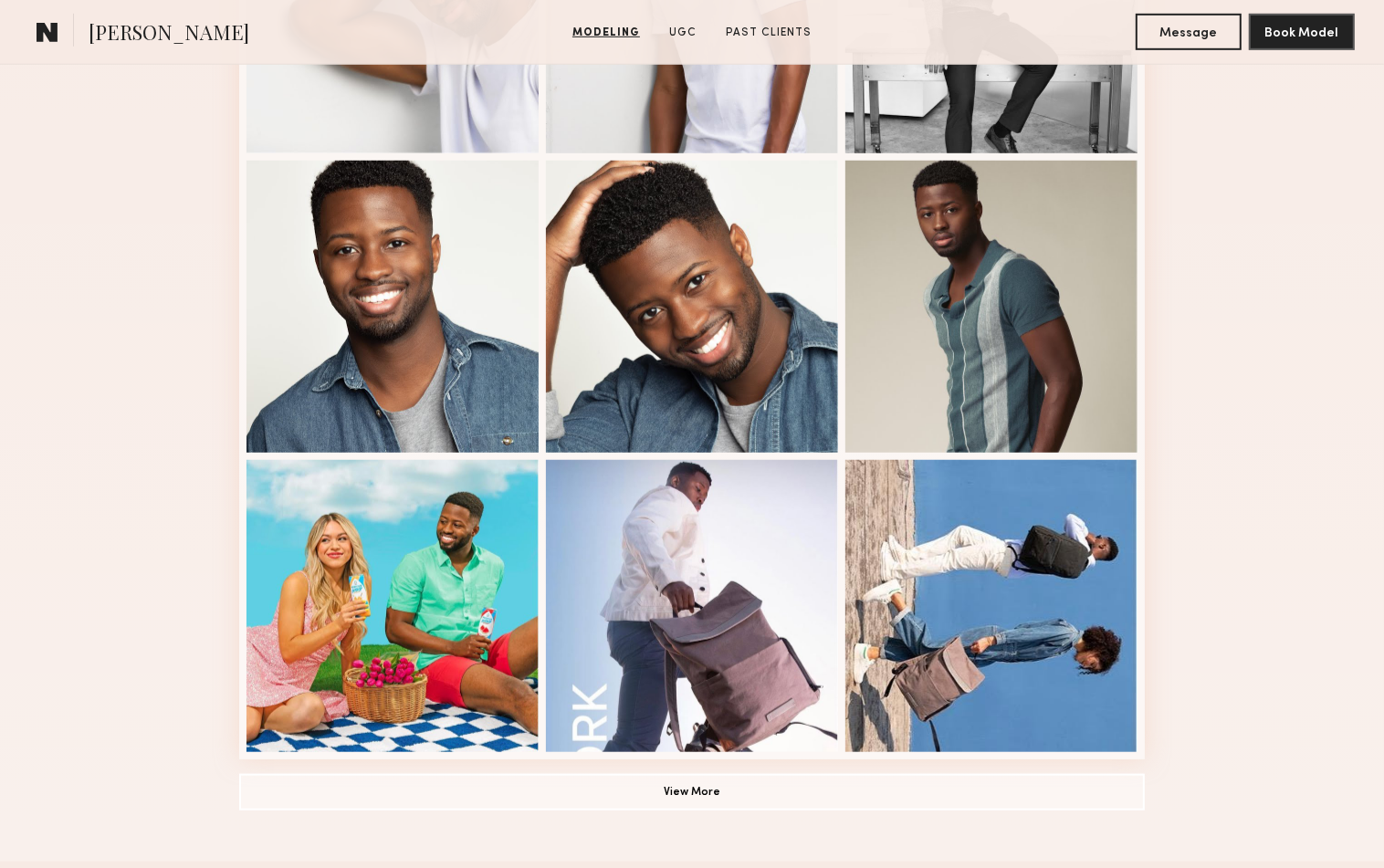 scroll, scrollTop: 1005, scrollLeft: 0, axis: vertical 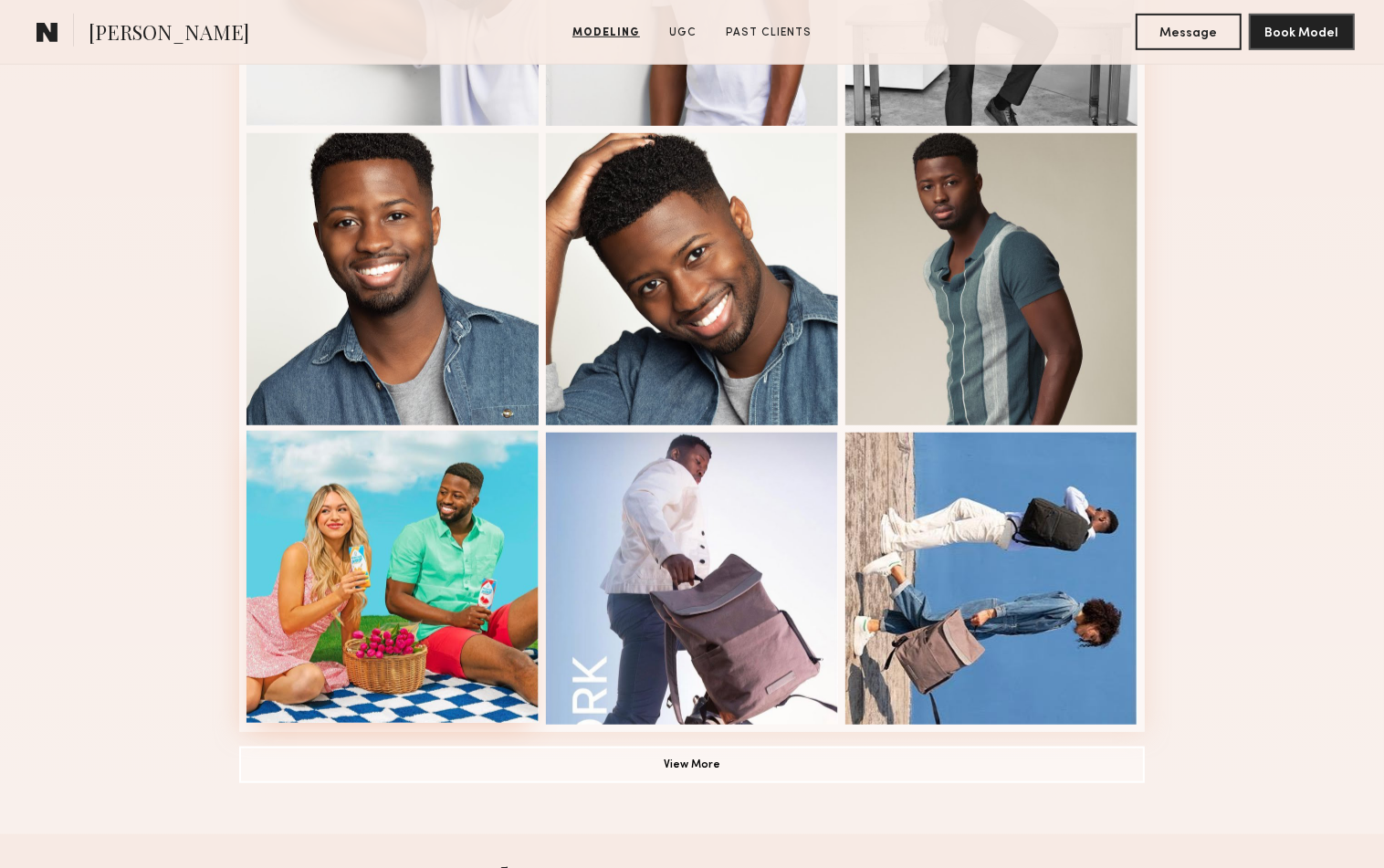 click at bounding box center [393, 577] 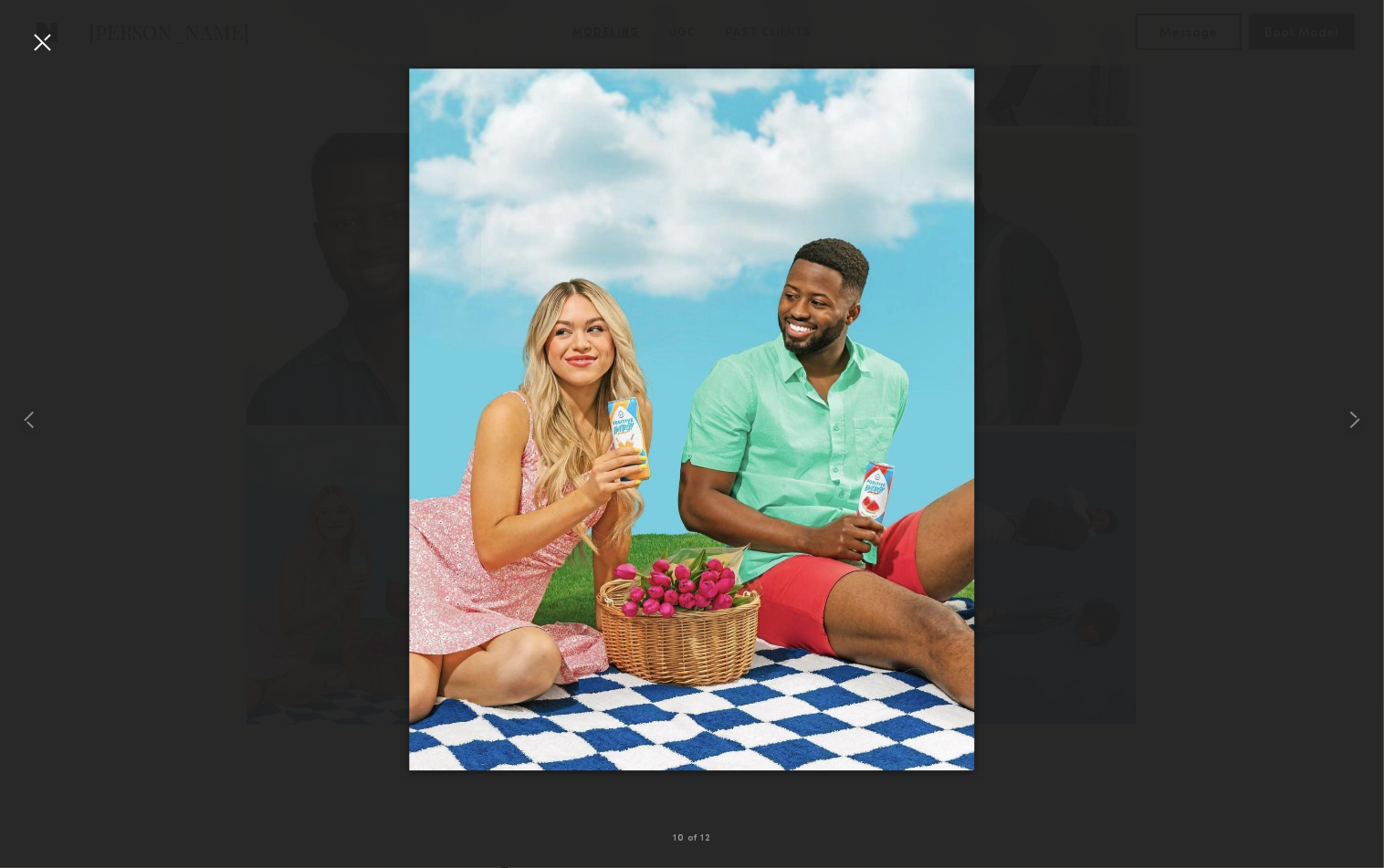 click at bounding box center (42, 42) 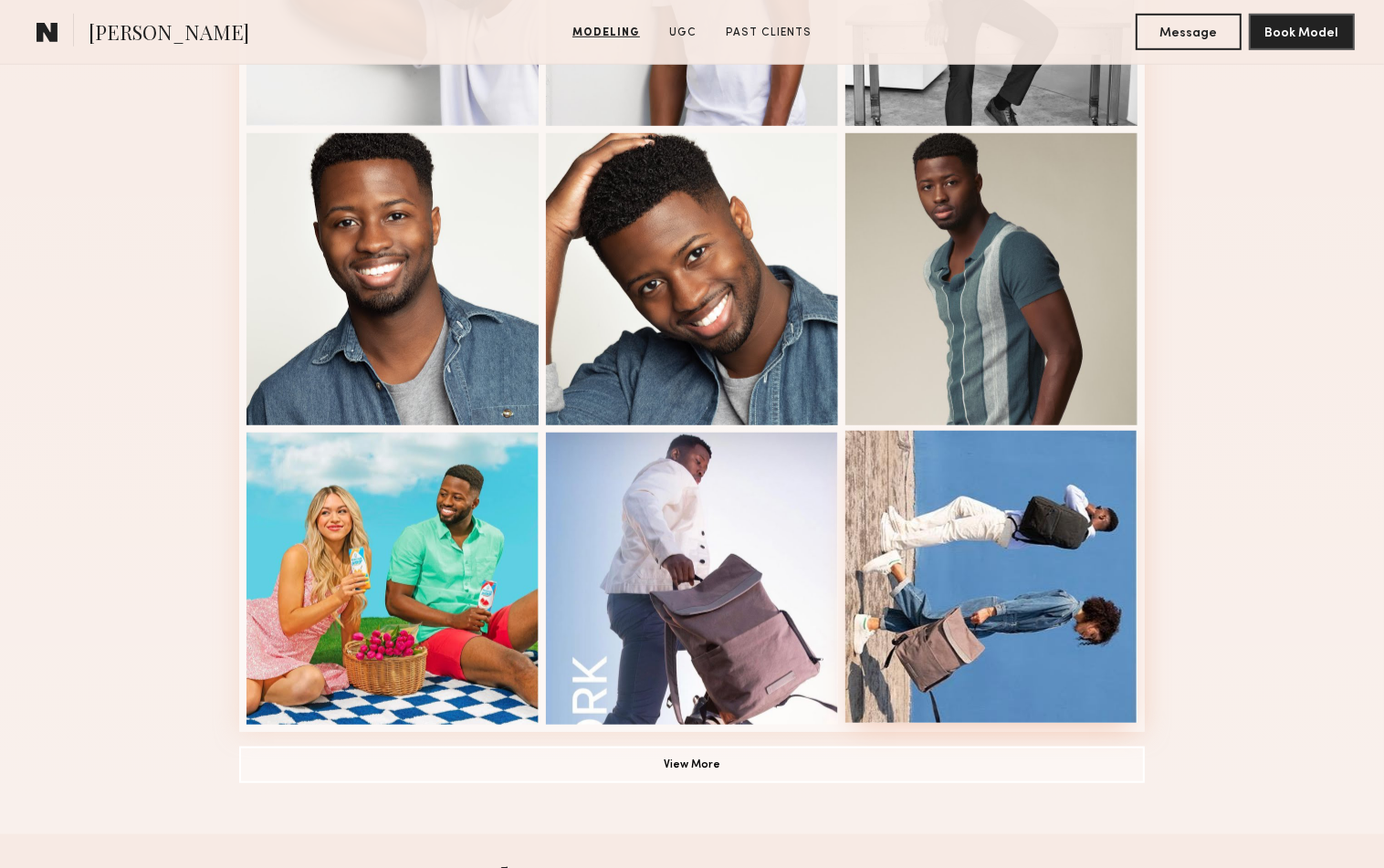 click at bounding box center [991, 577] 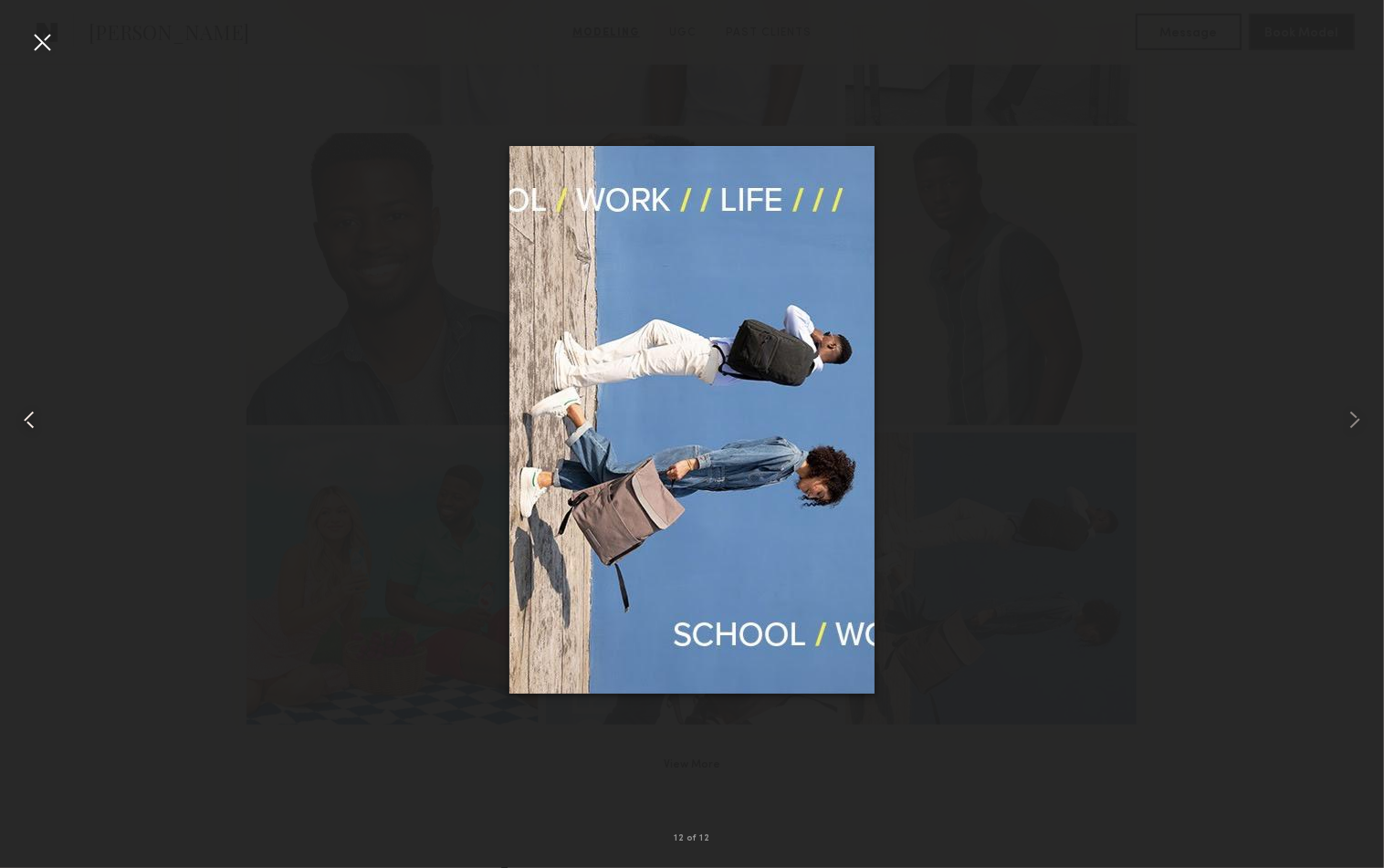 click at bounding box center (29, 420) 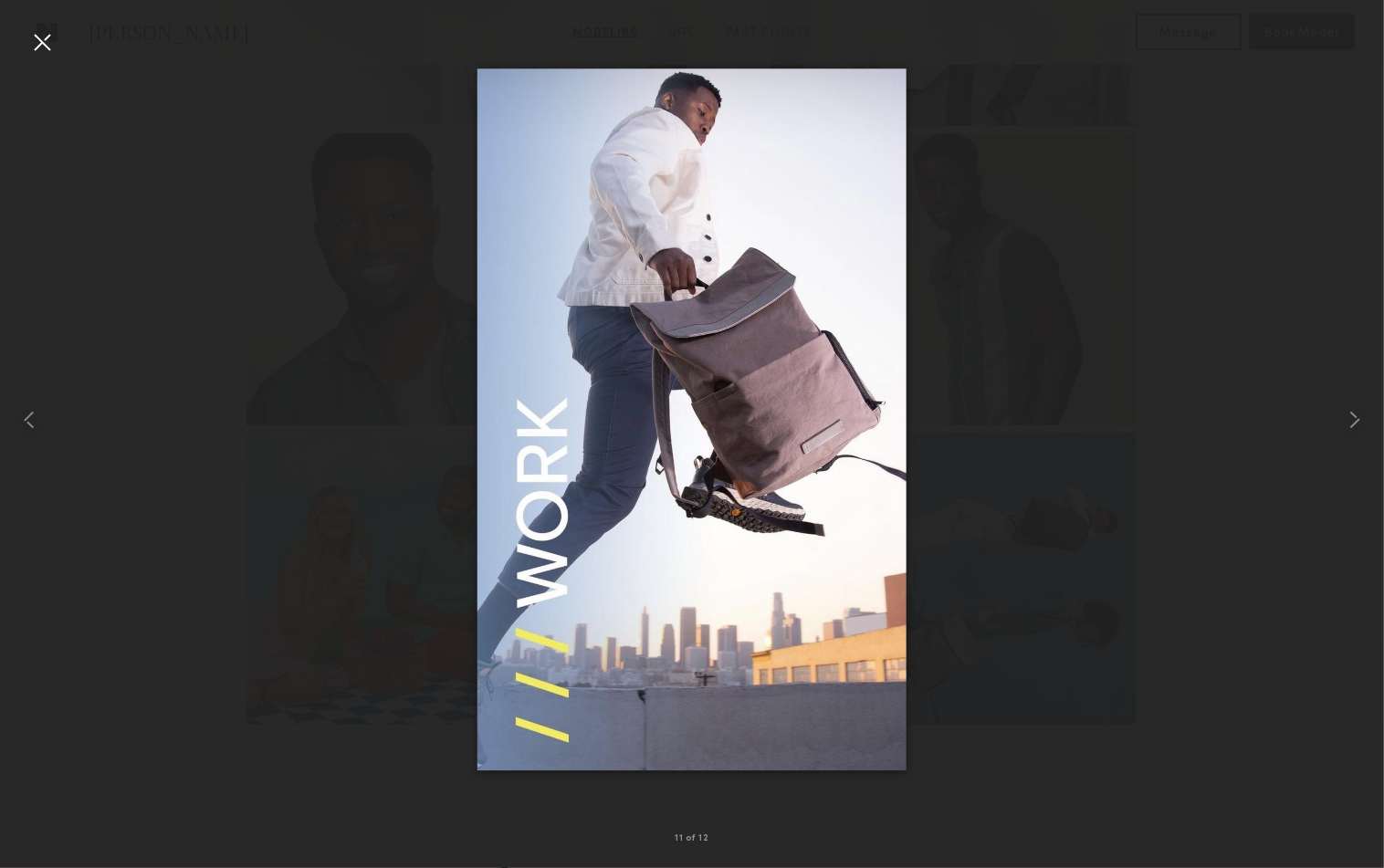click at bounding box center [42, 42] 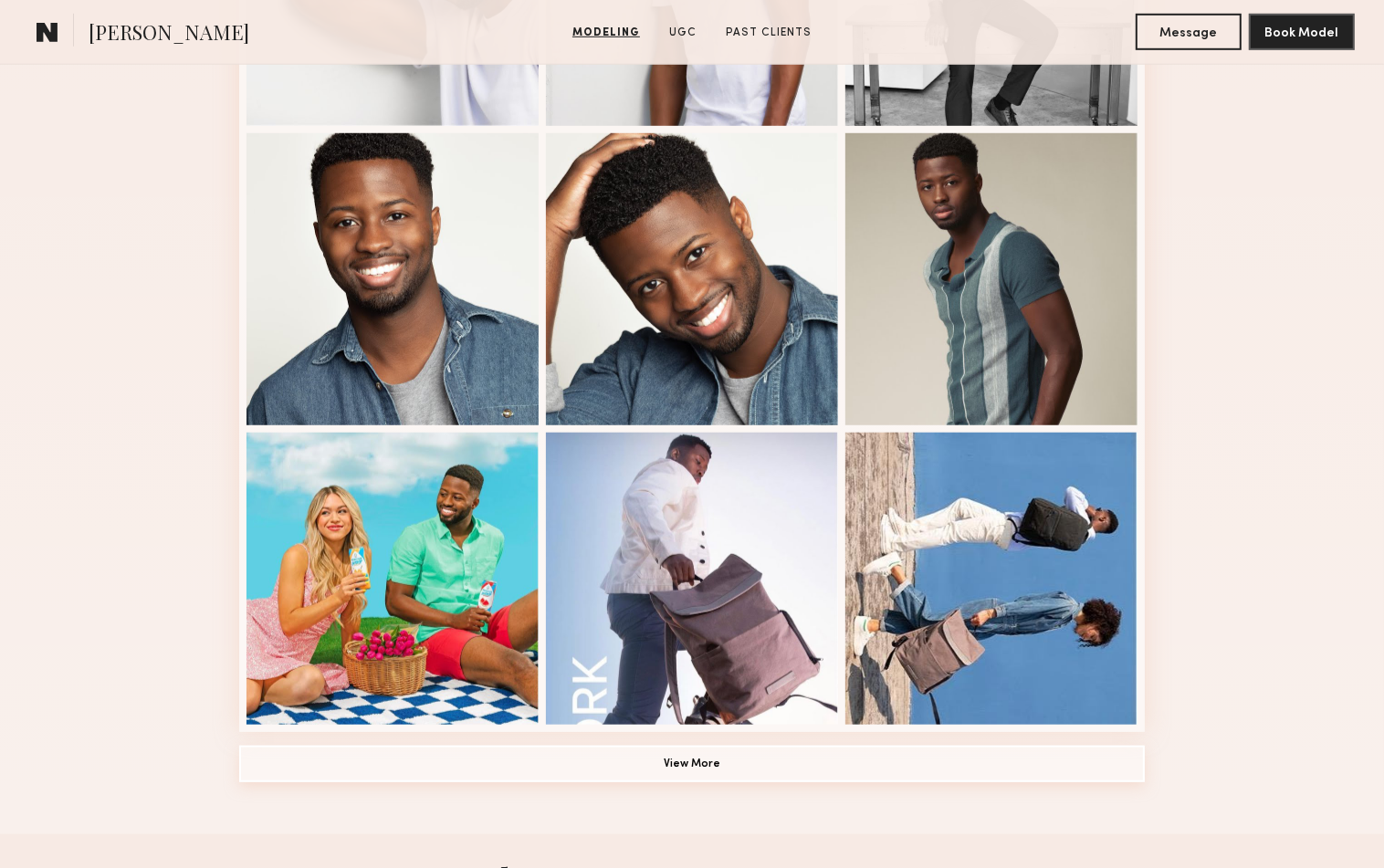 click on "View More" 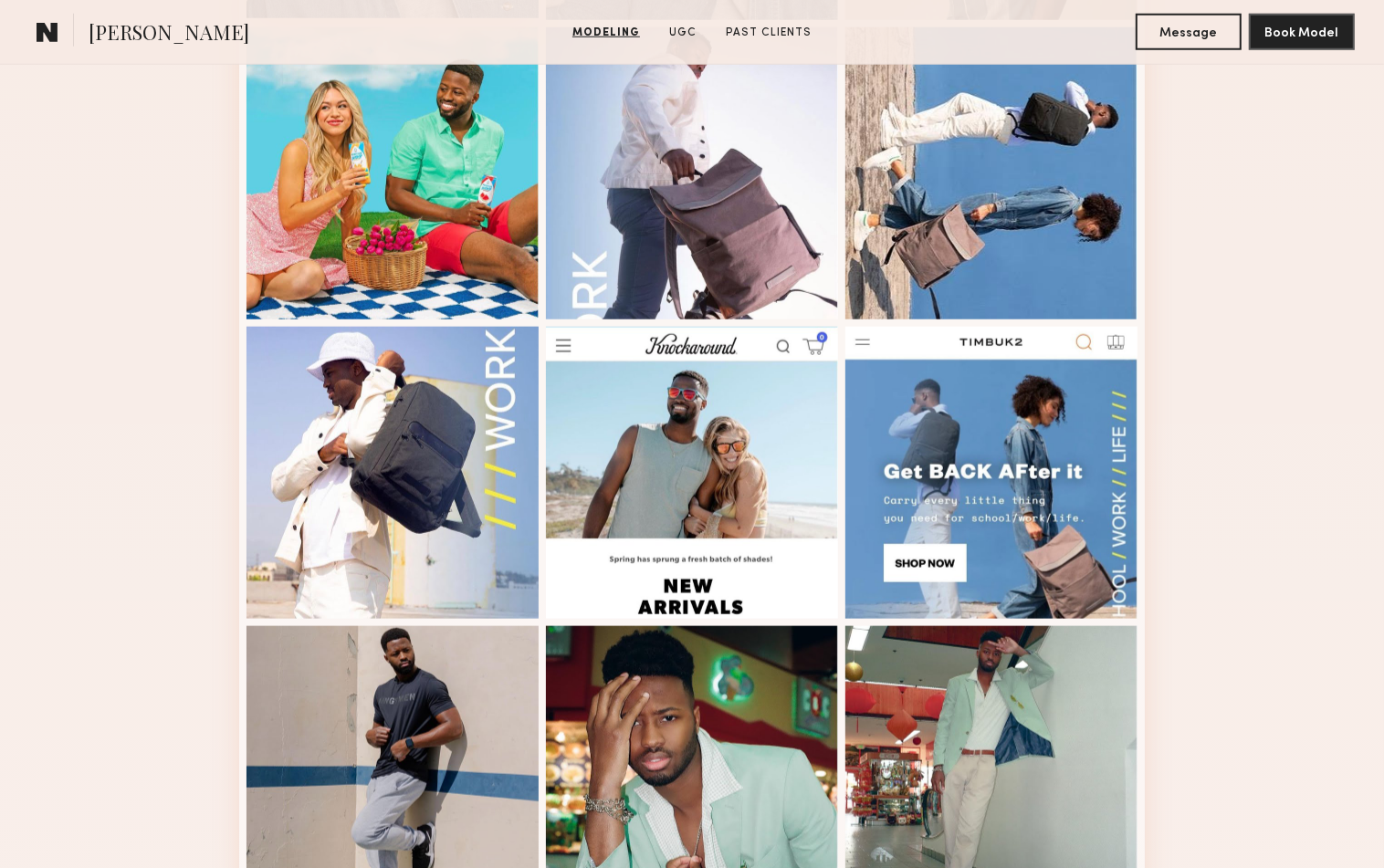 scroll, scrollTop: 1490, scrollLeft: 0, axis: vertical 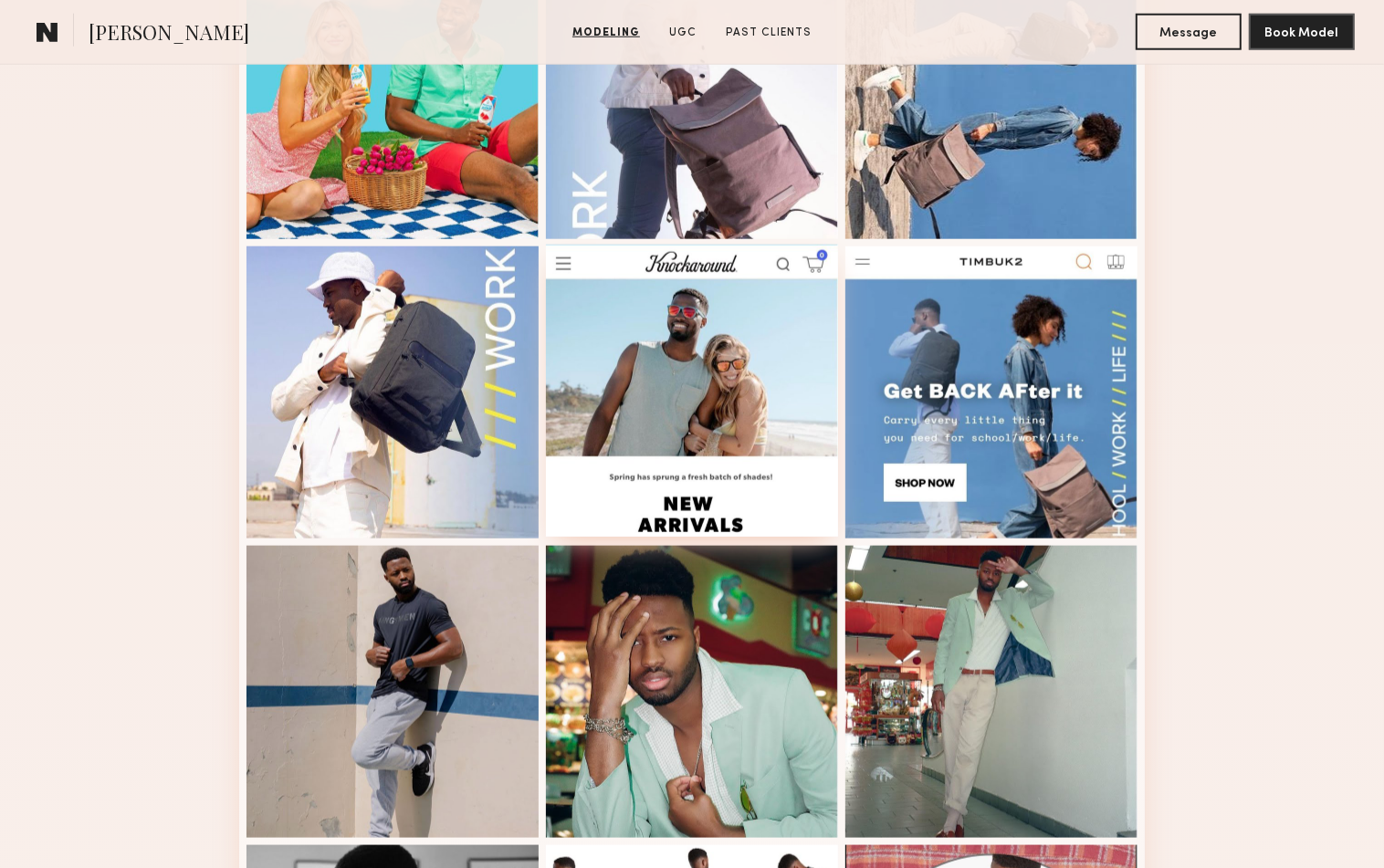 click at bounding box center (692, 391) 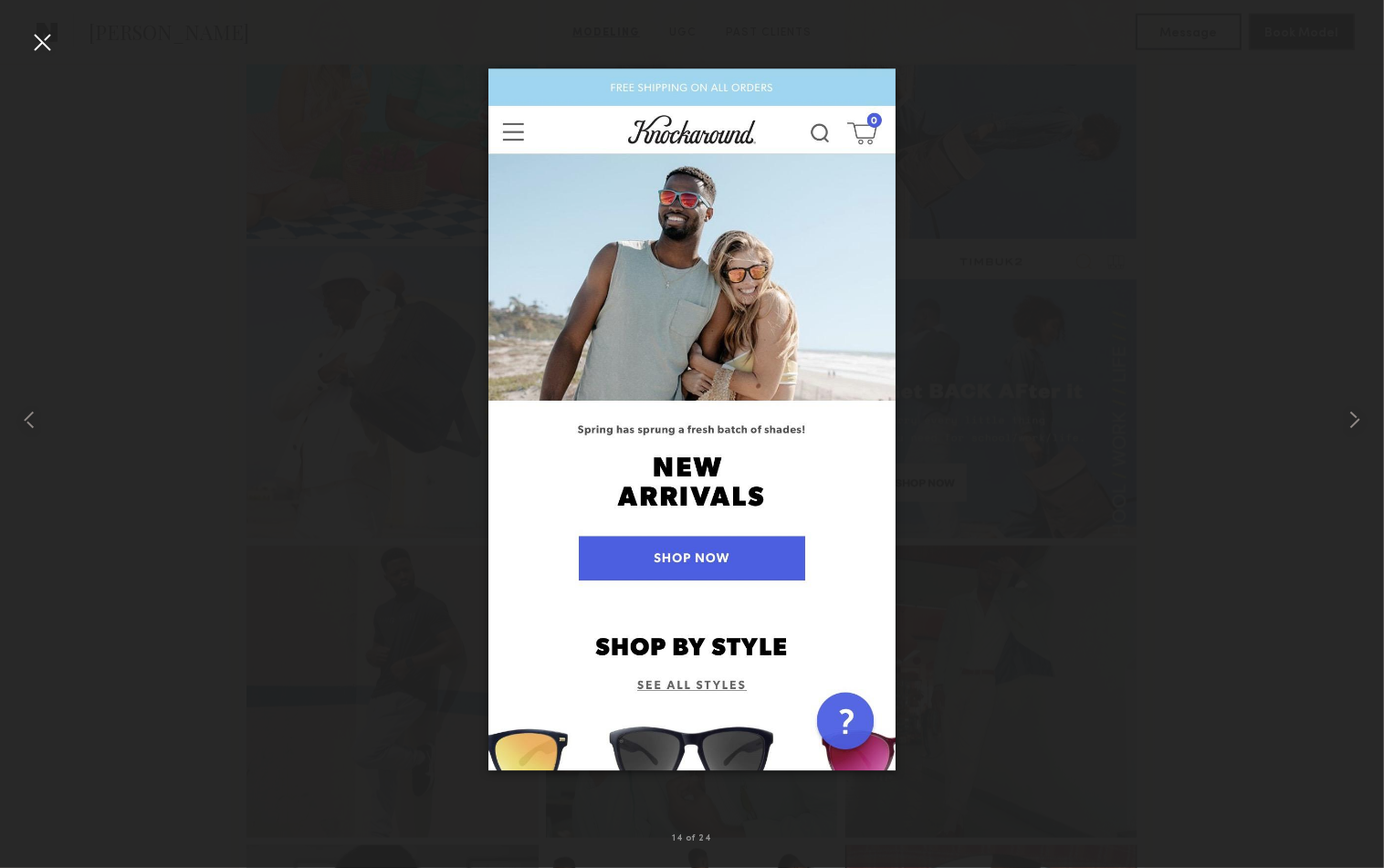 click at bounding box center (42, 42) 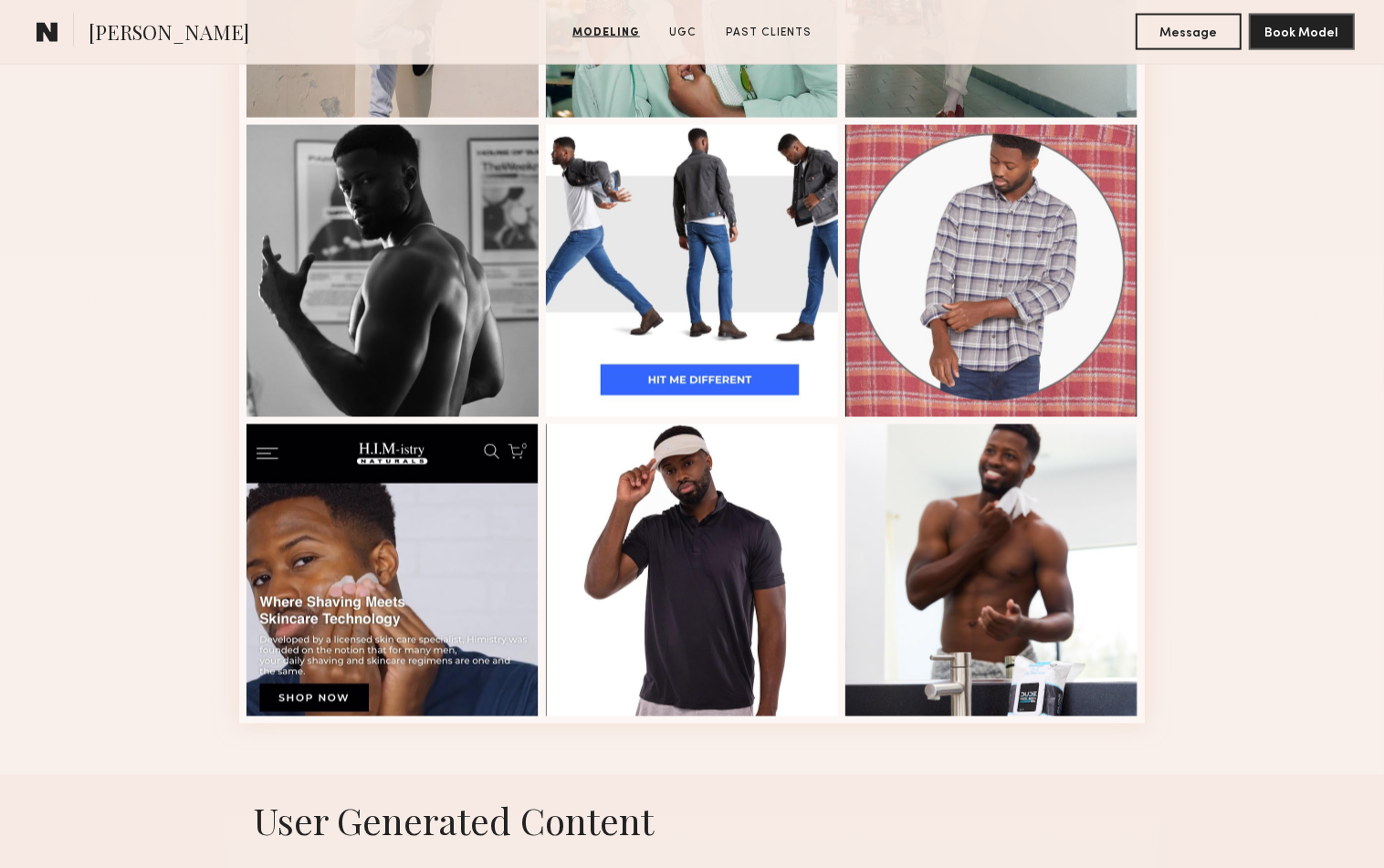 scroll, scrollTop: 2214, scrollLeft: 0, axis: vertical 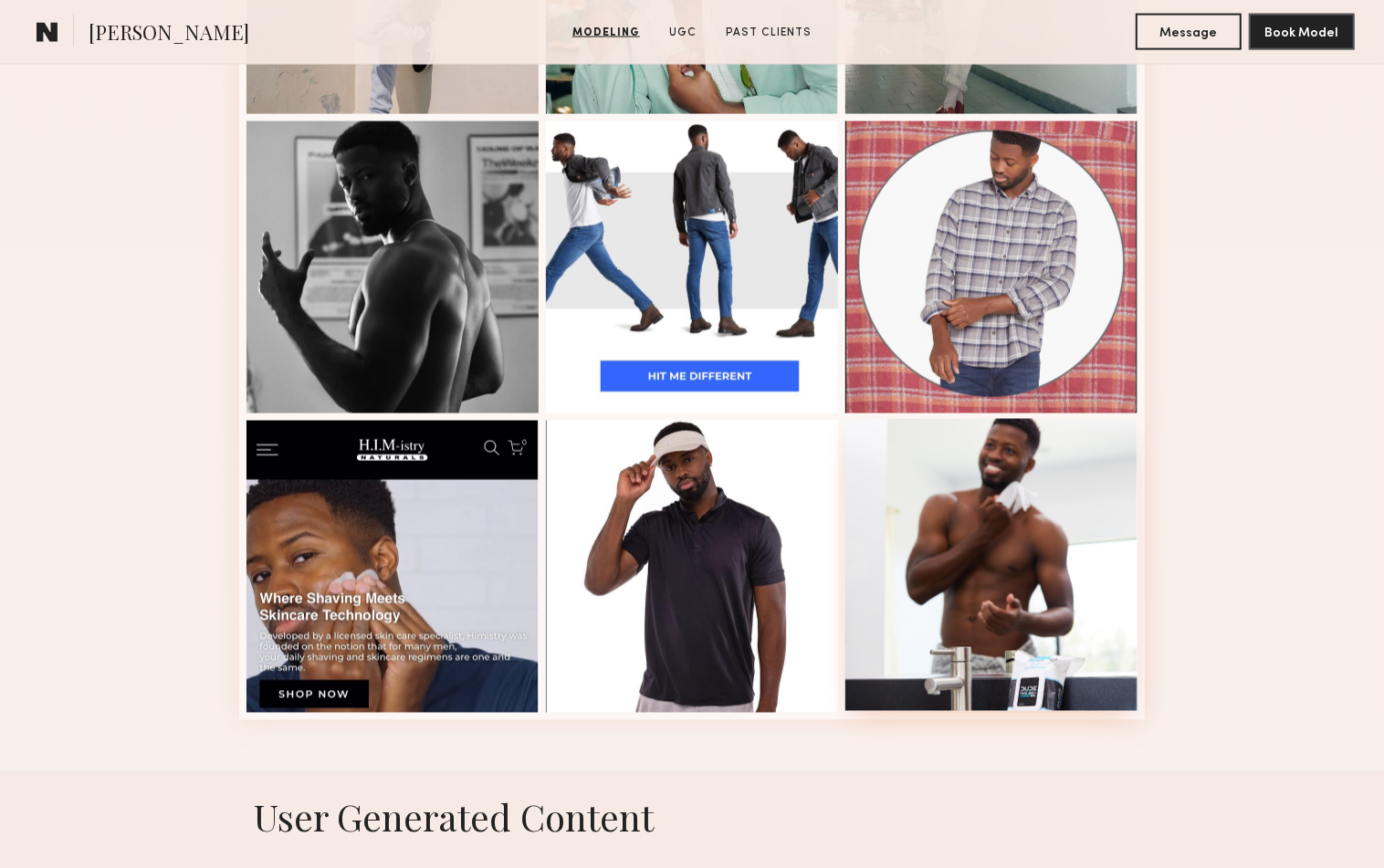 click at bounding box center (991, 565) 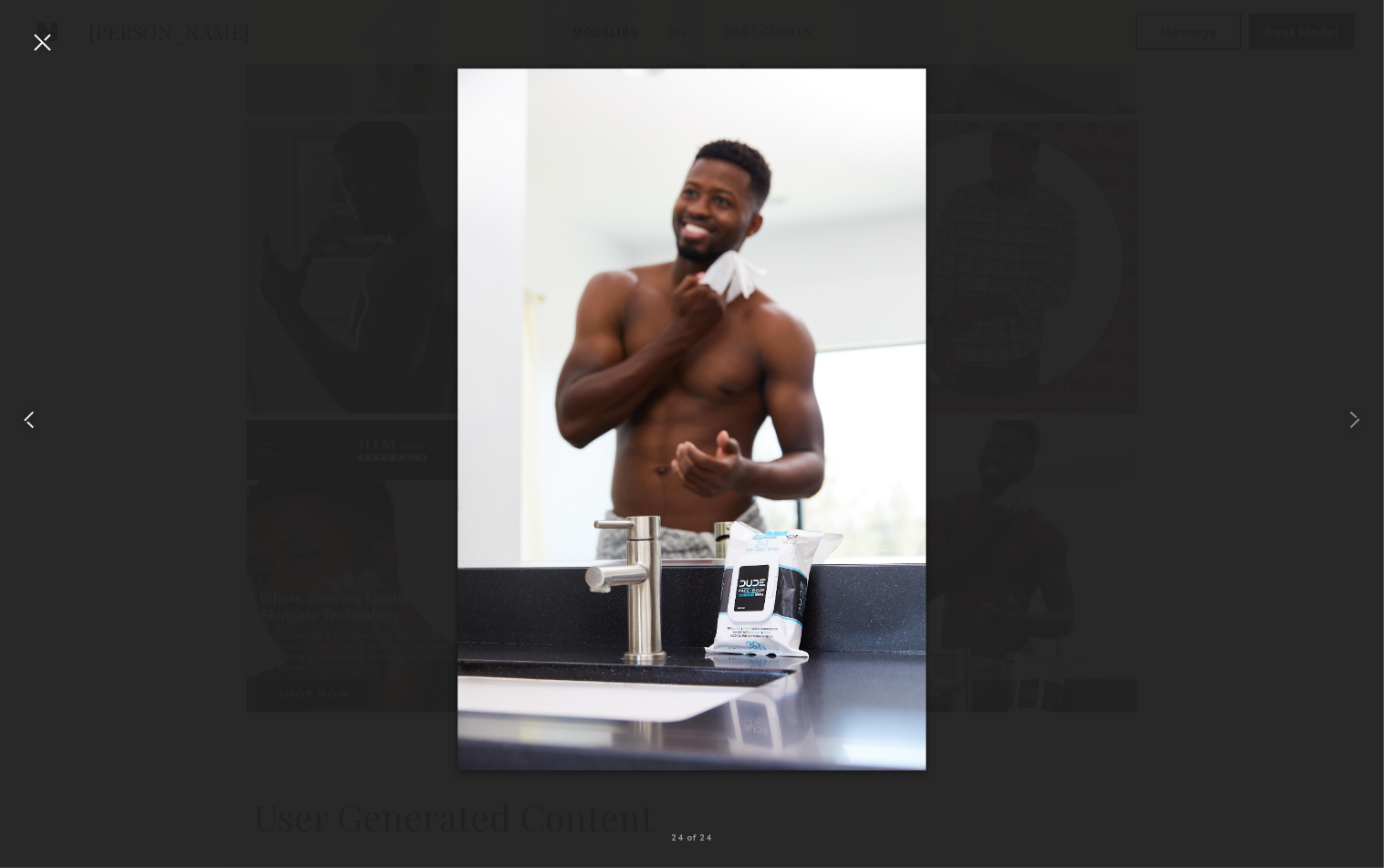 click at bounding box center [27, 419] 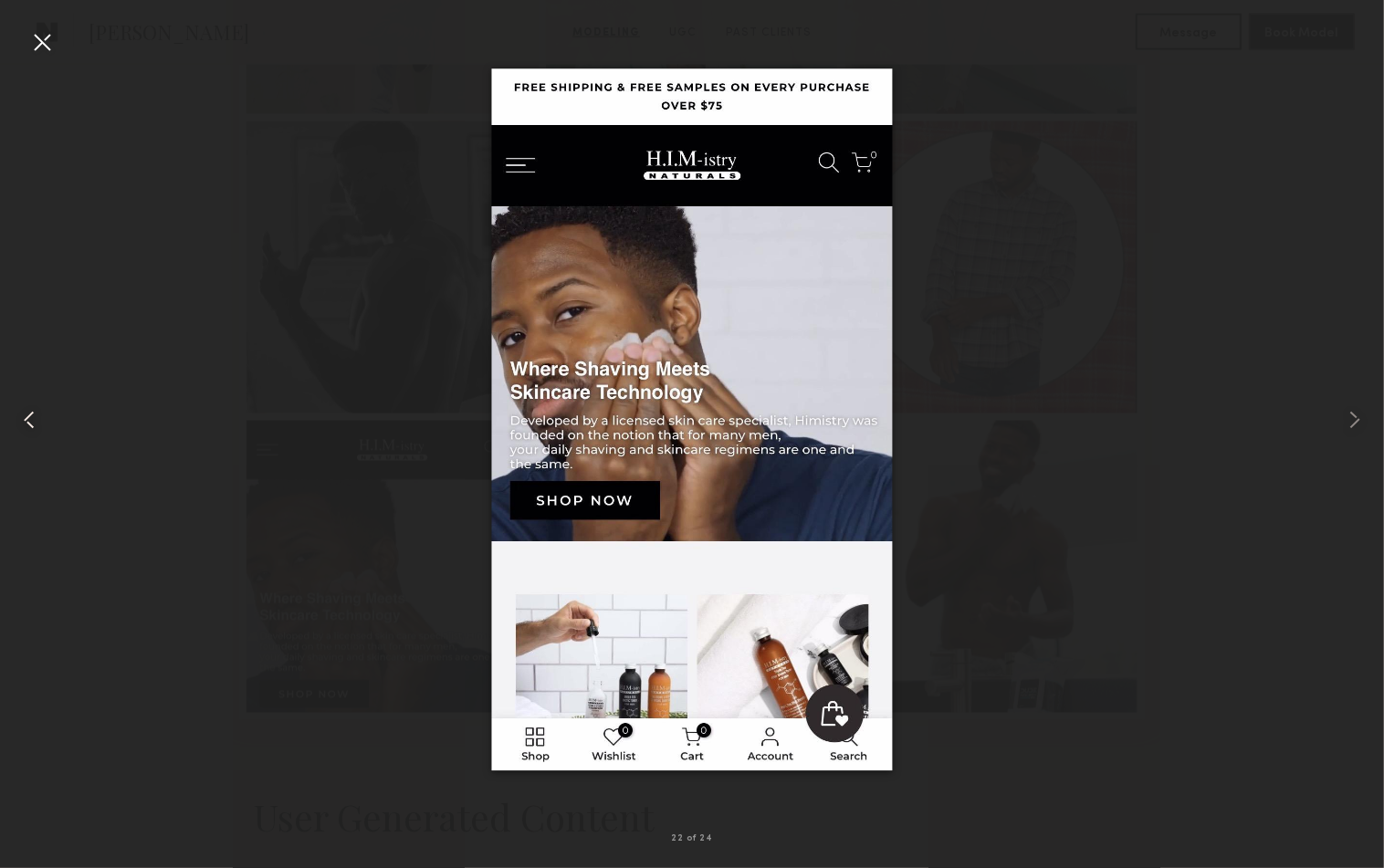 click at bounding box center (27, 419) 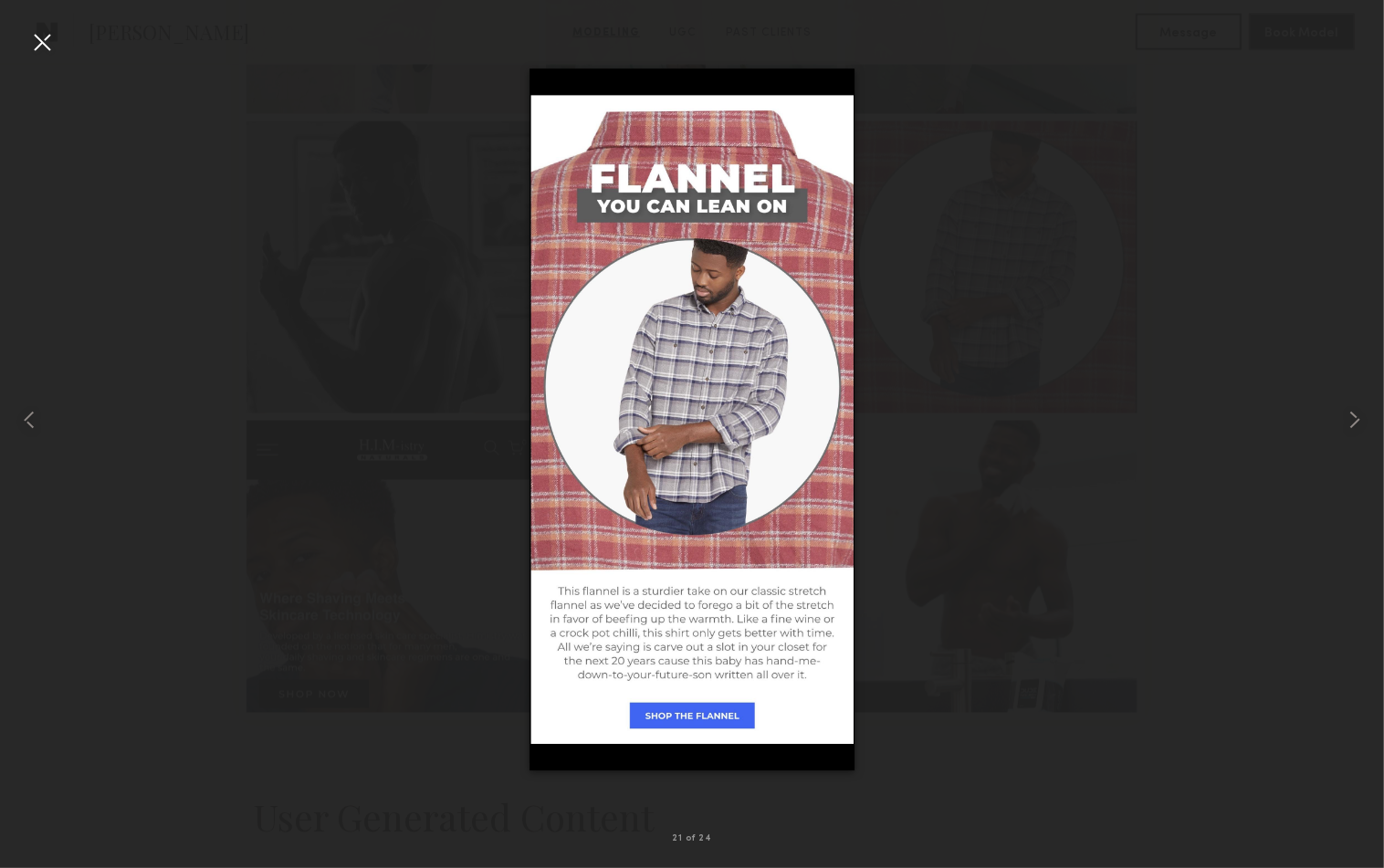 click at bounding box center [42, 42] 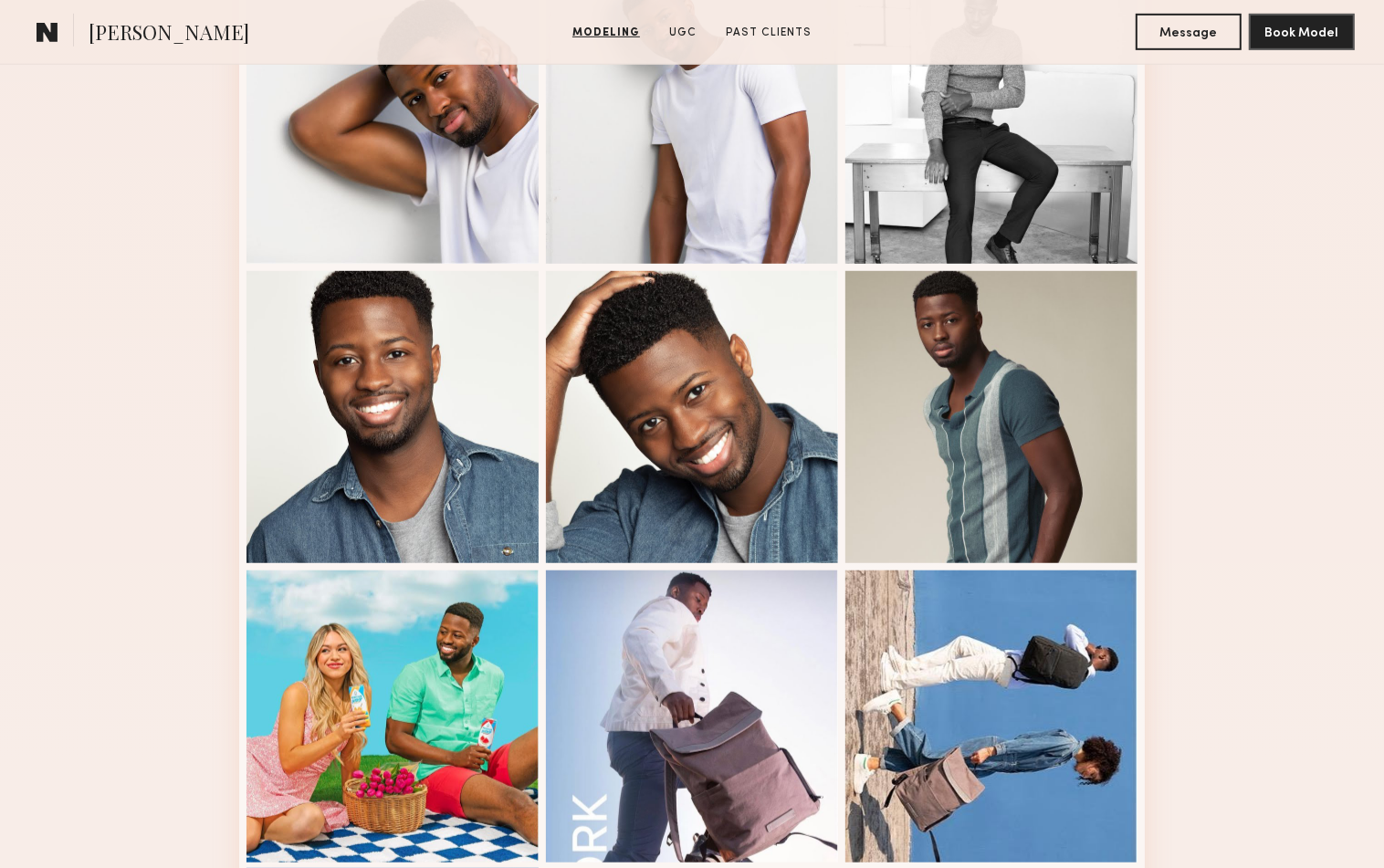 scroll, scrollTop: 732, scrollLeft: 0, axis: vertical 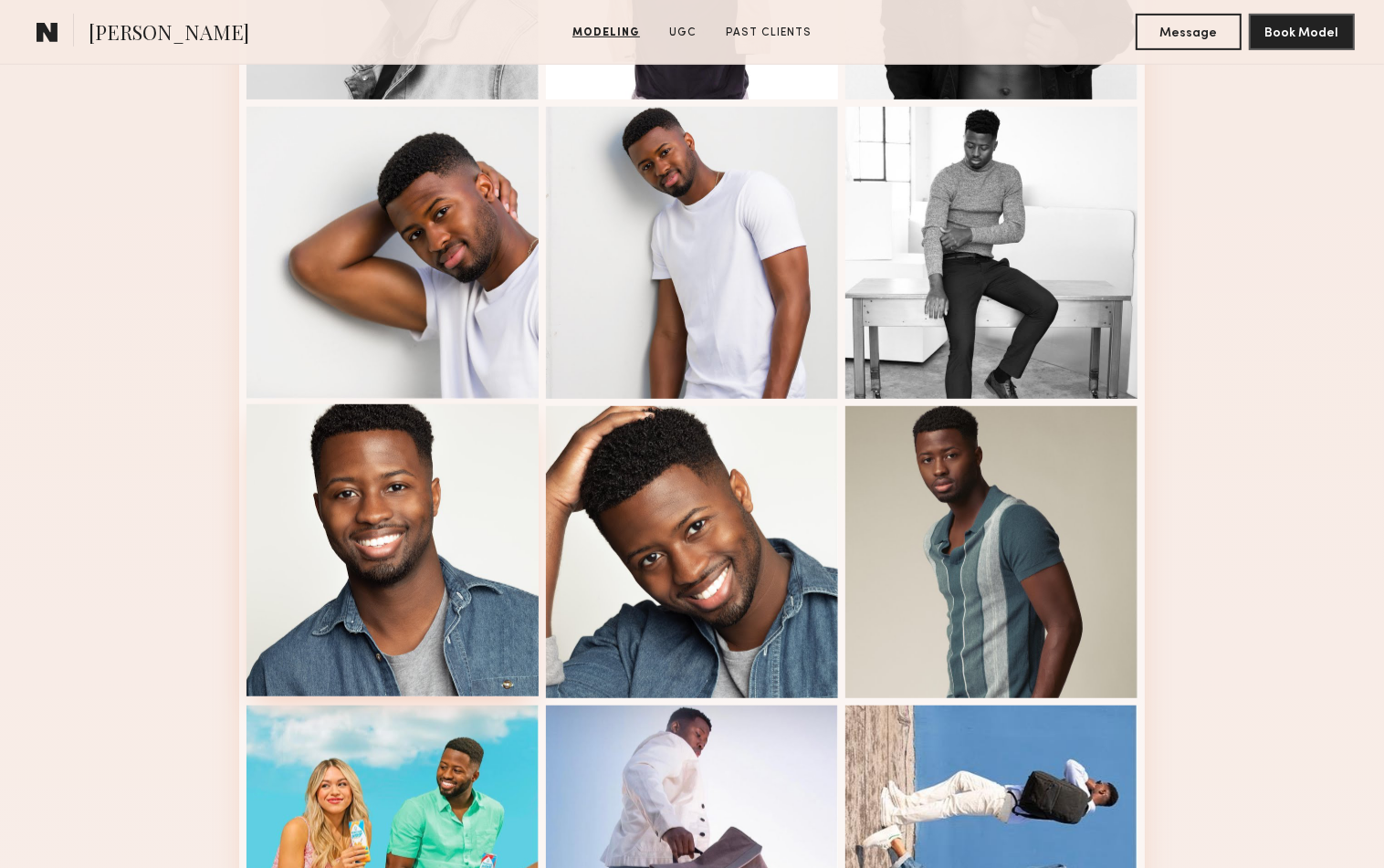 click at bounding box center [393, 550] 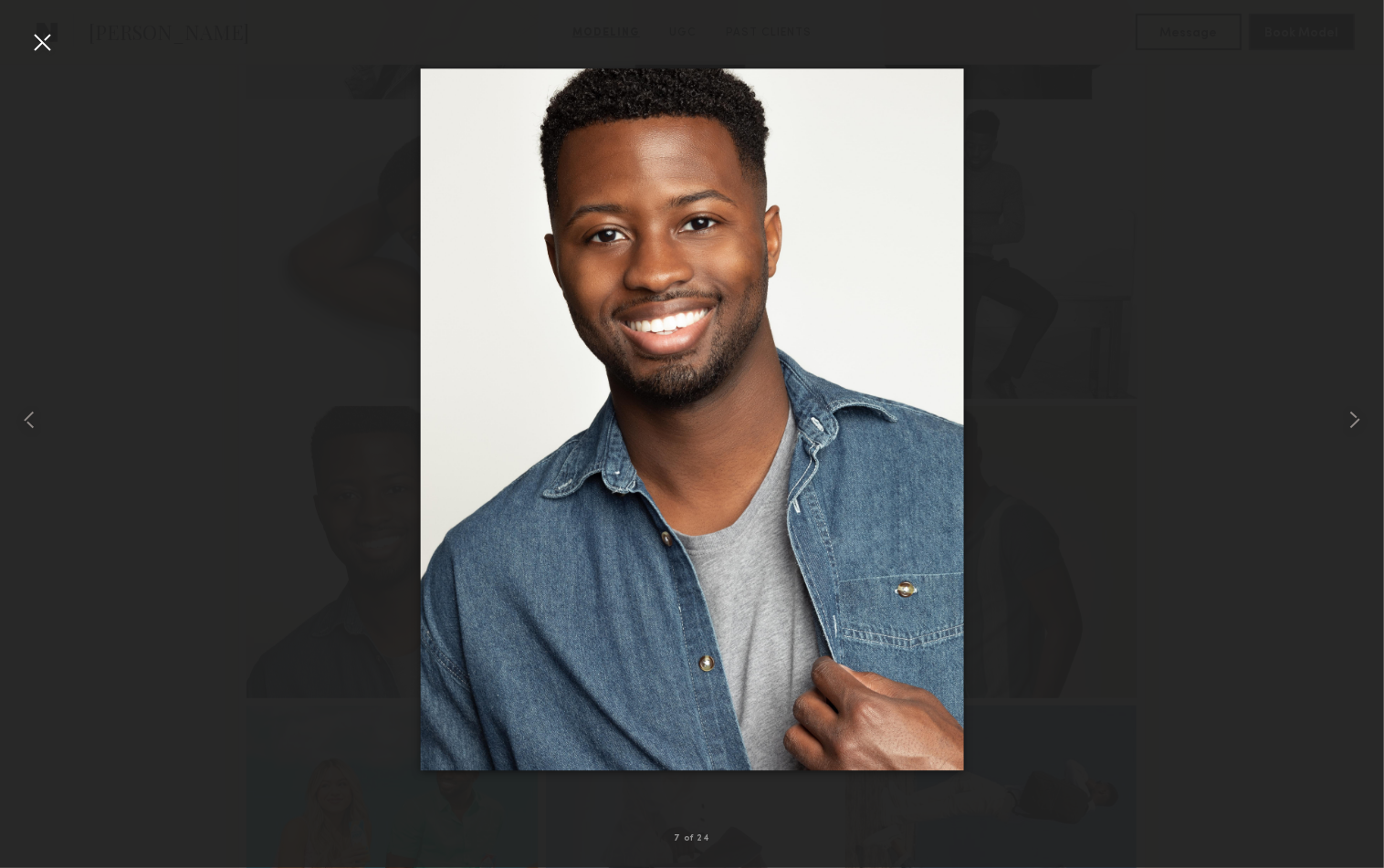 click at bounding box center (692, 419) 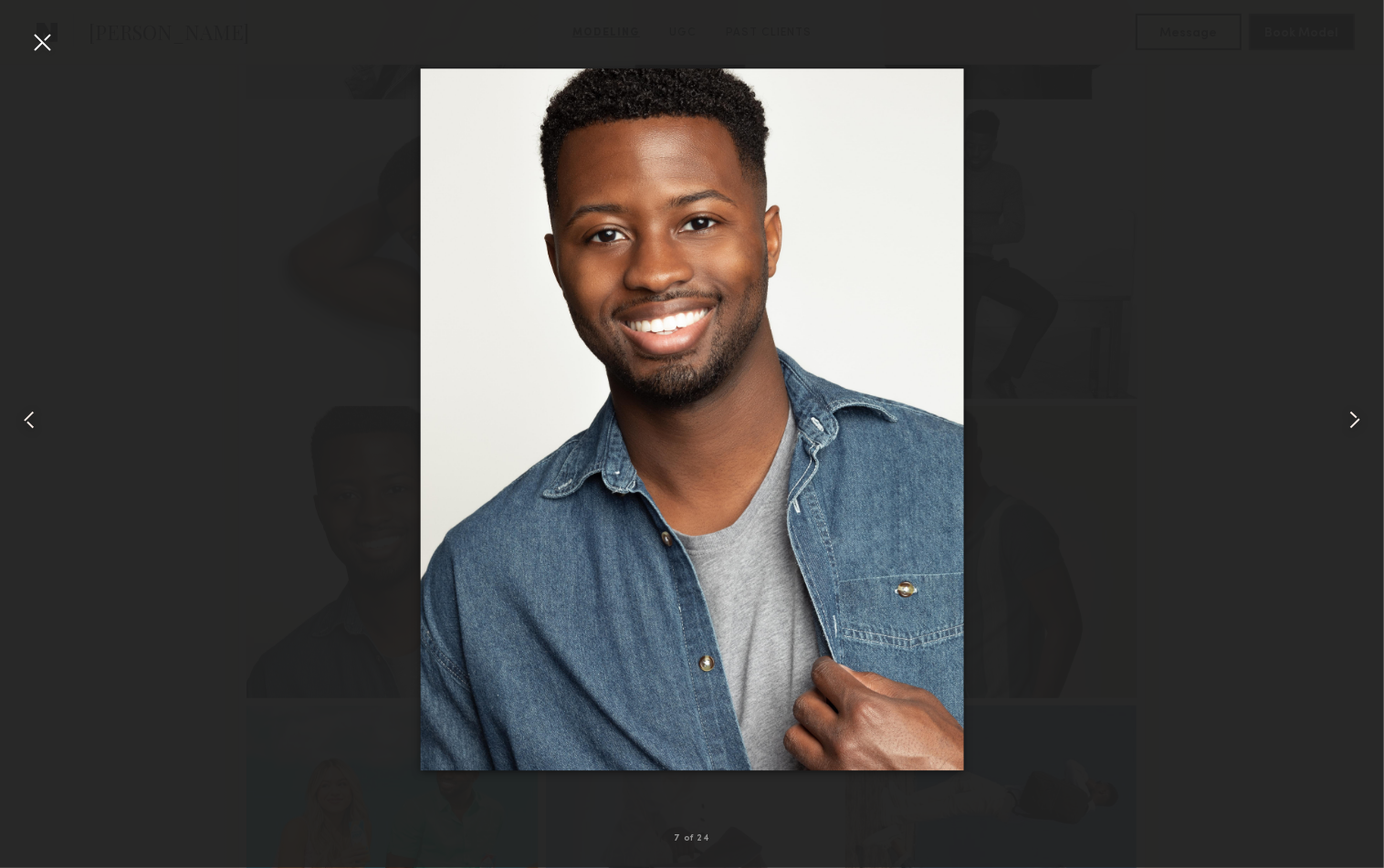 click at bounding box center [692, 419] 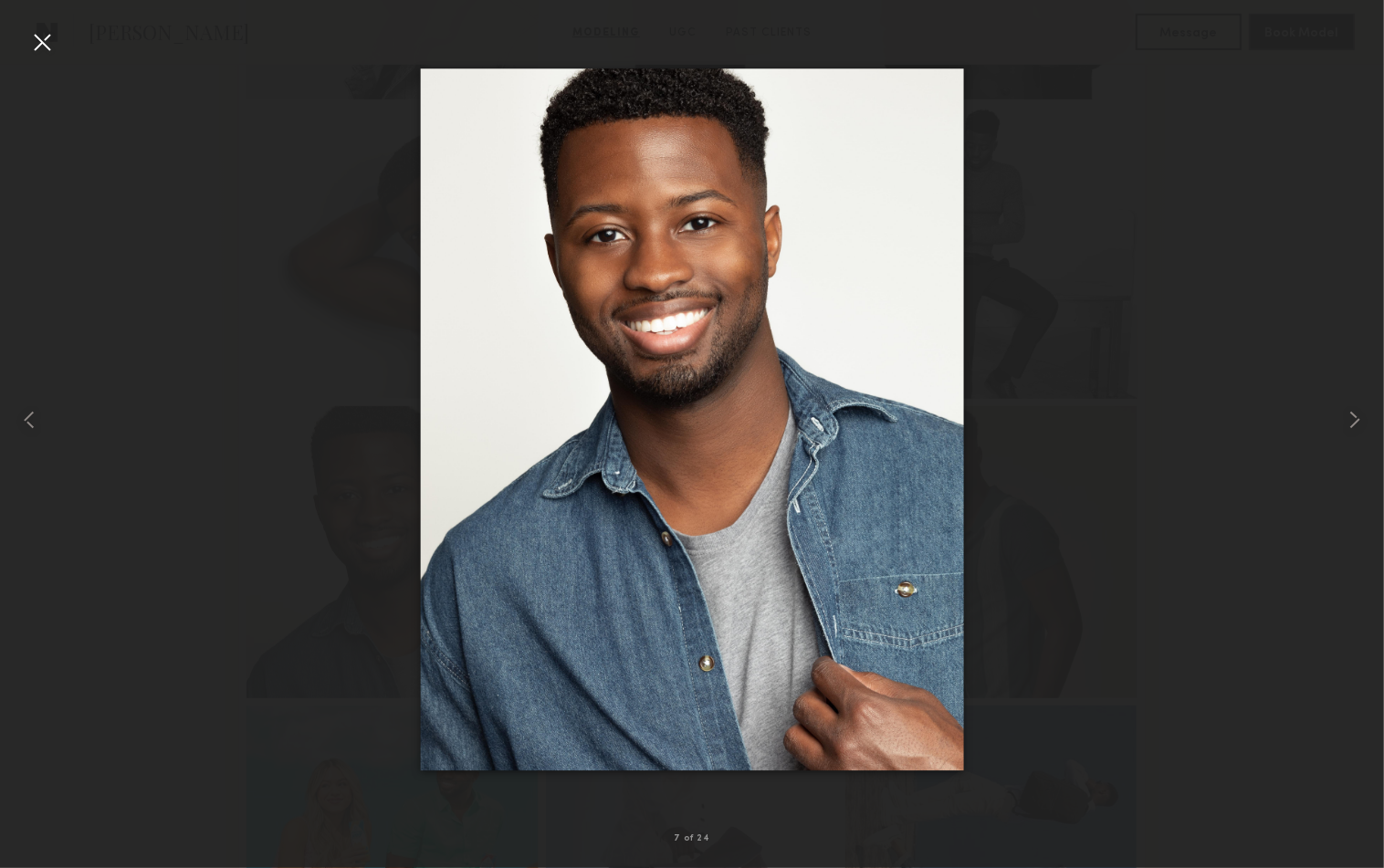 click at bounding box center [42, 42] 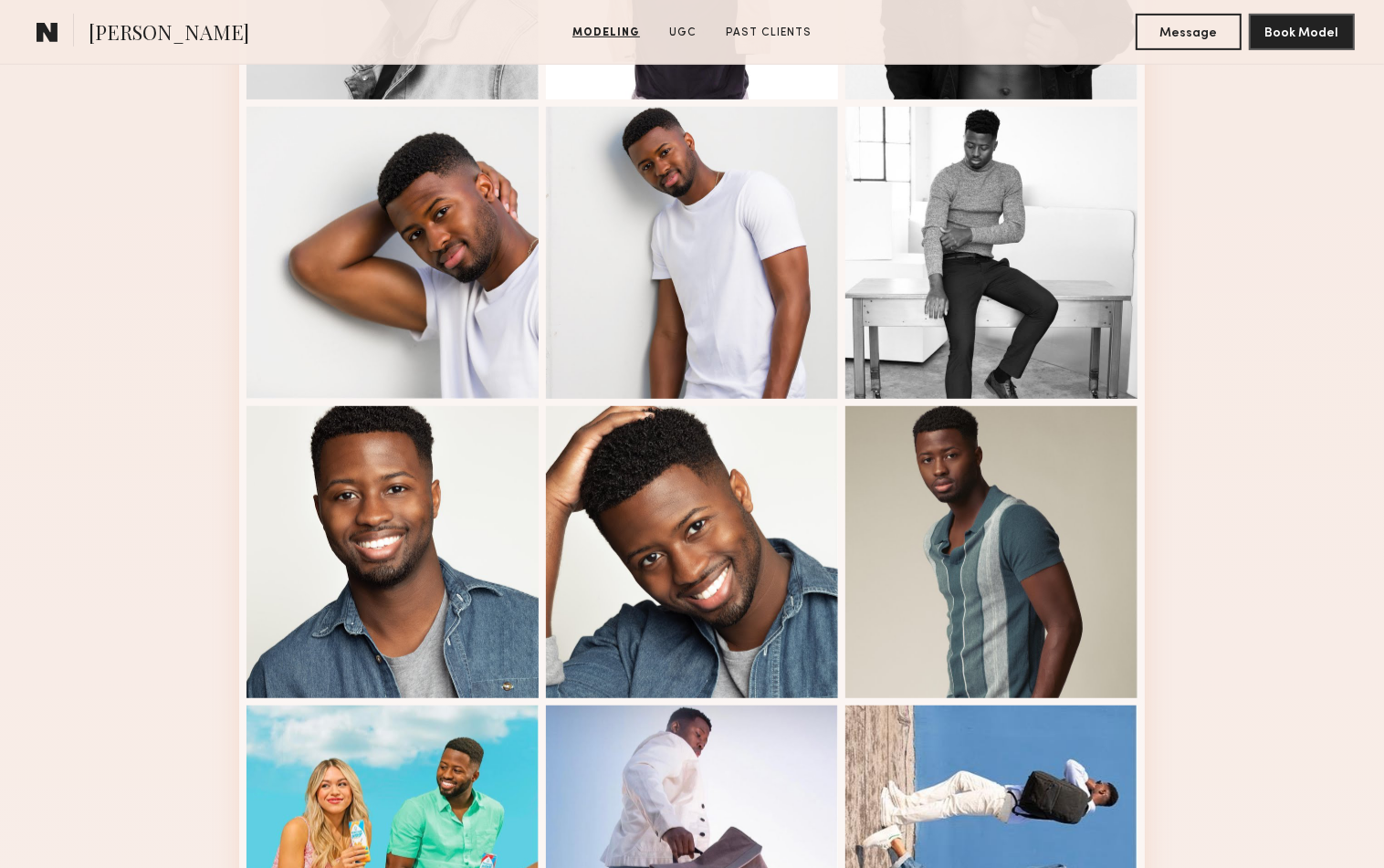 scroll, scrollTop: 0, scrollLeft: 0, axis: both 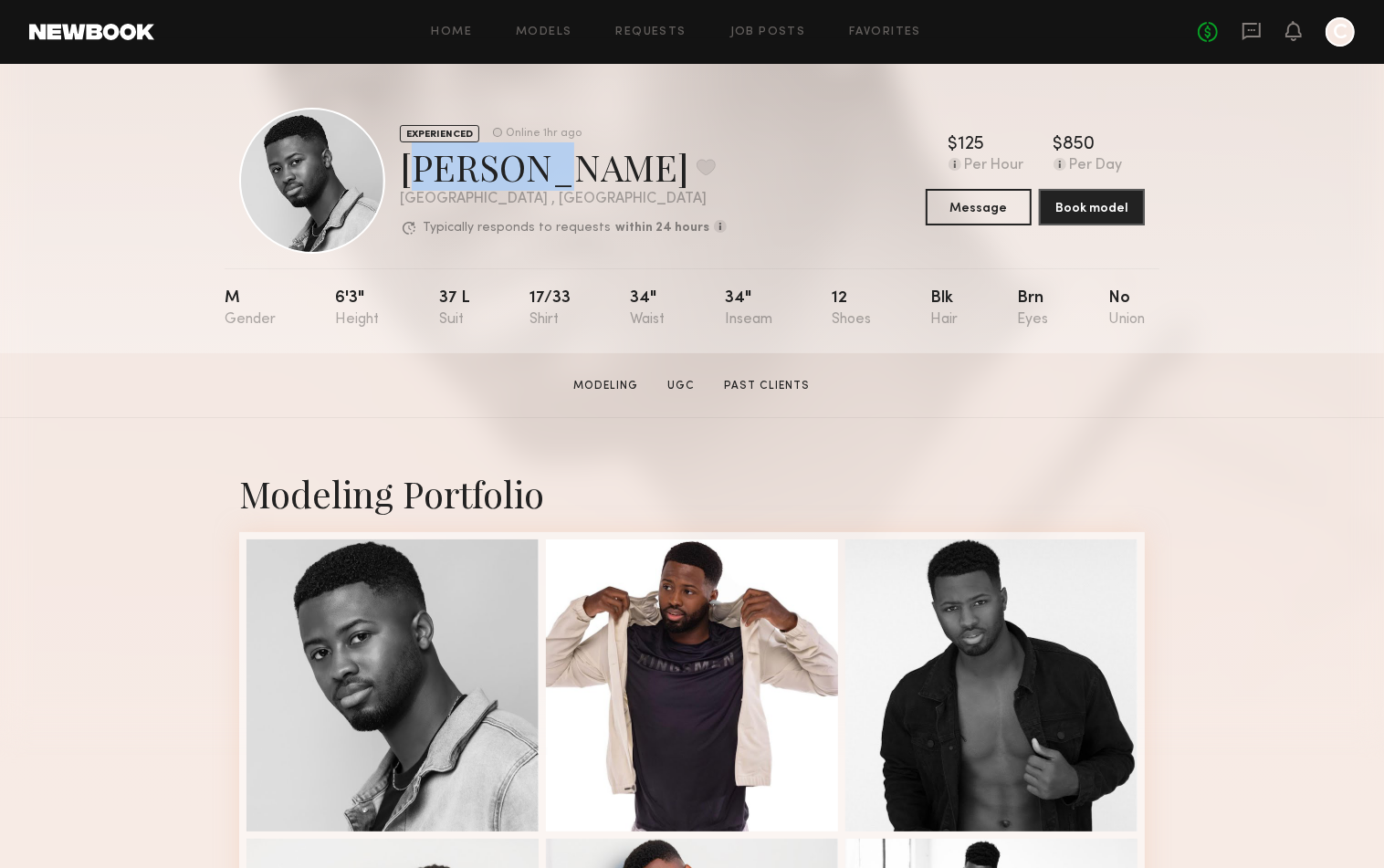 drag, startPoint x: 539, startPoint y: 175, endPoint x: 399, endPoint y: 177, distance: 140.01428 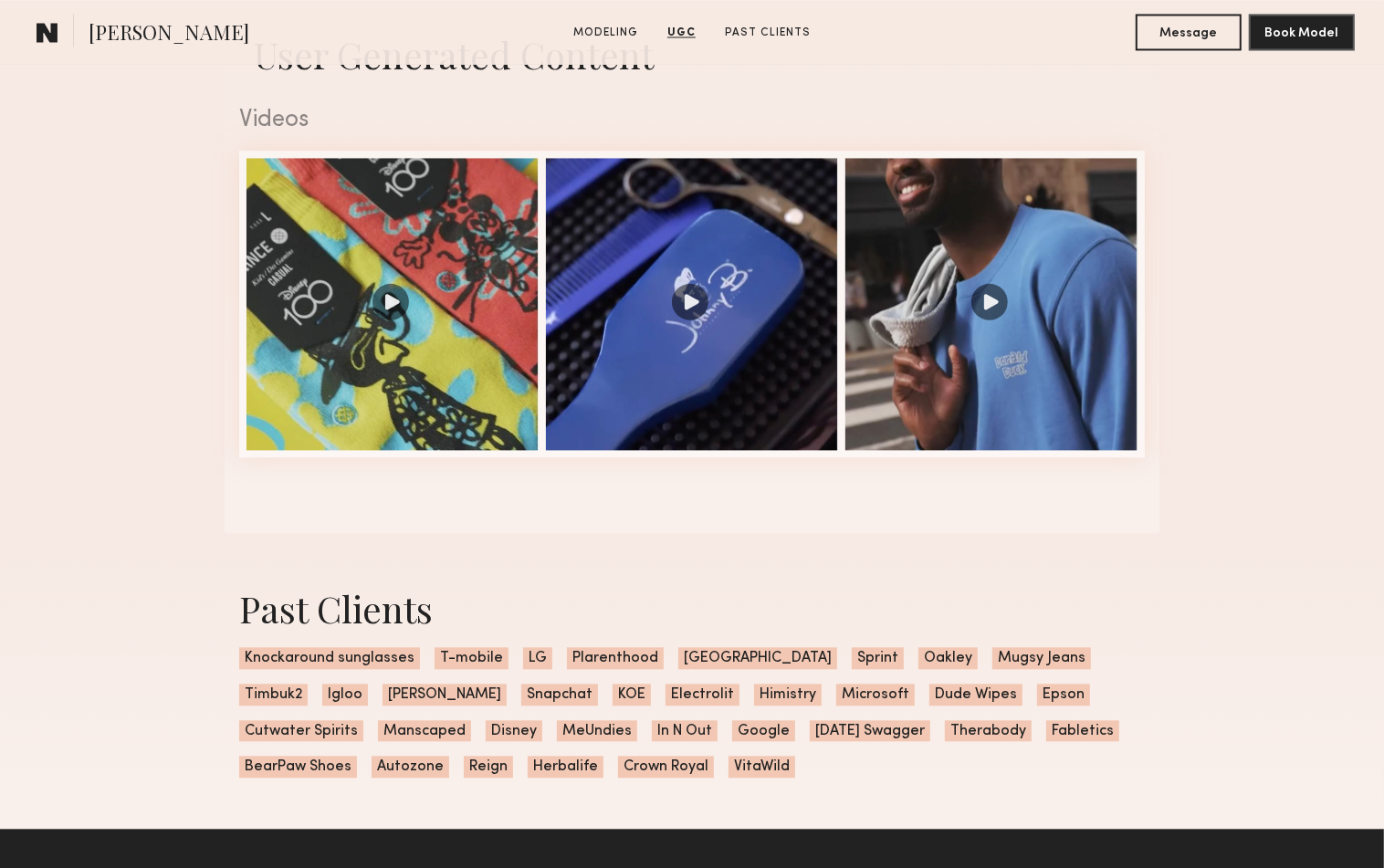 scroll, scrollTop: 2976, scrollLeft: 0, axis: vertical 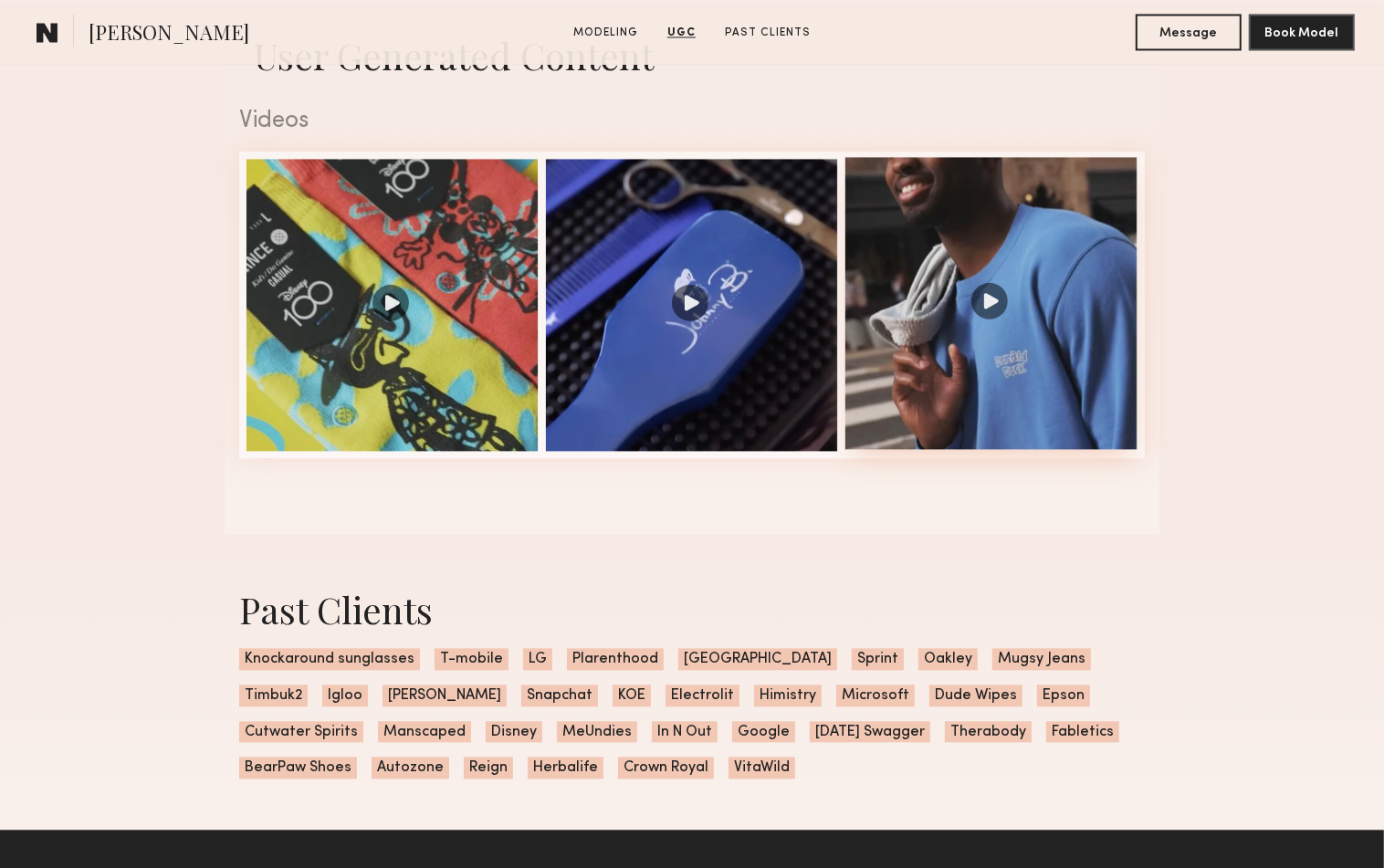 click at bounding box center [991, 303] 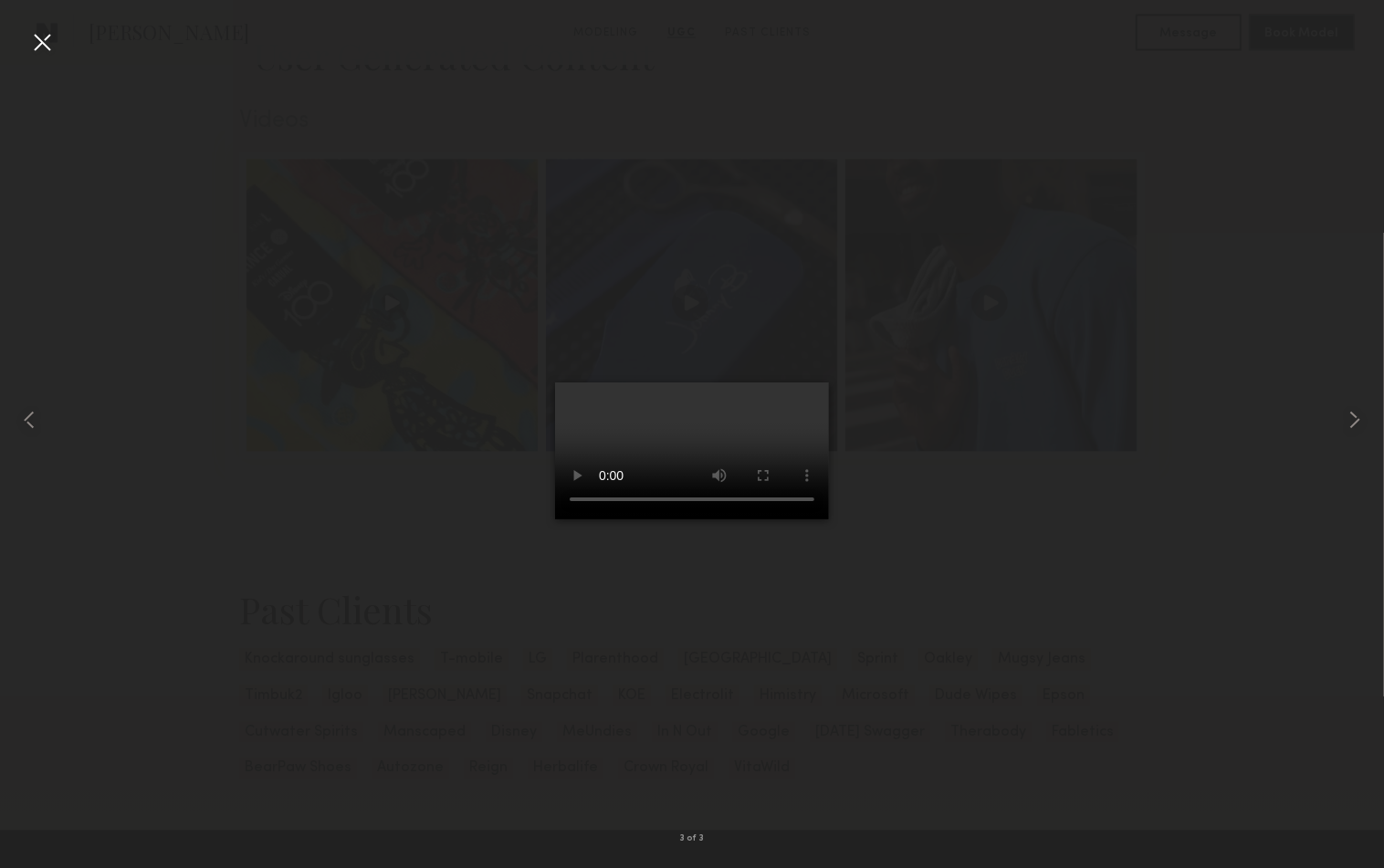 click at bounding box center [42, 42] 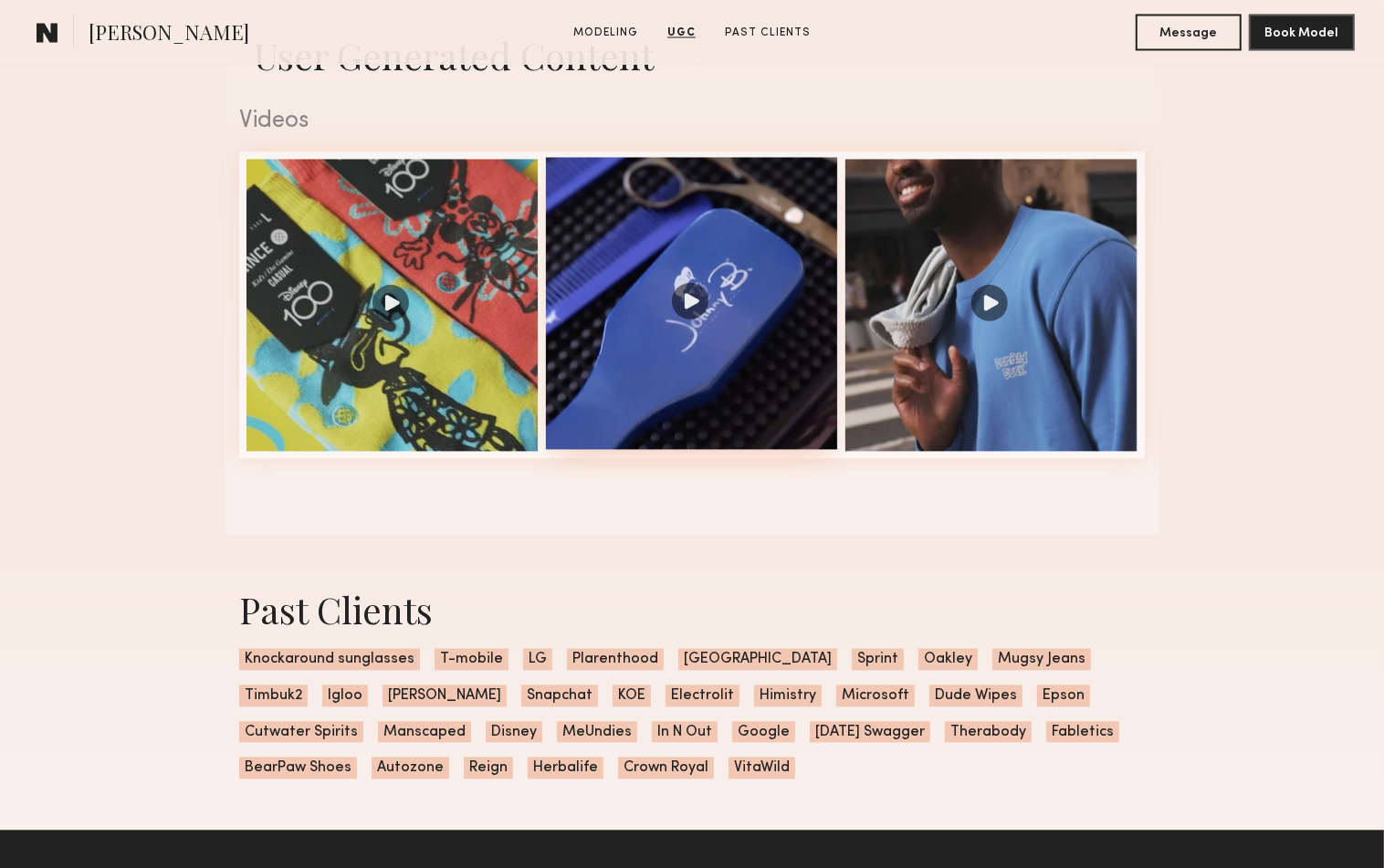 click at bounding box center (692, 303) 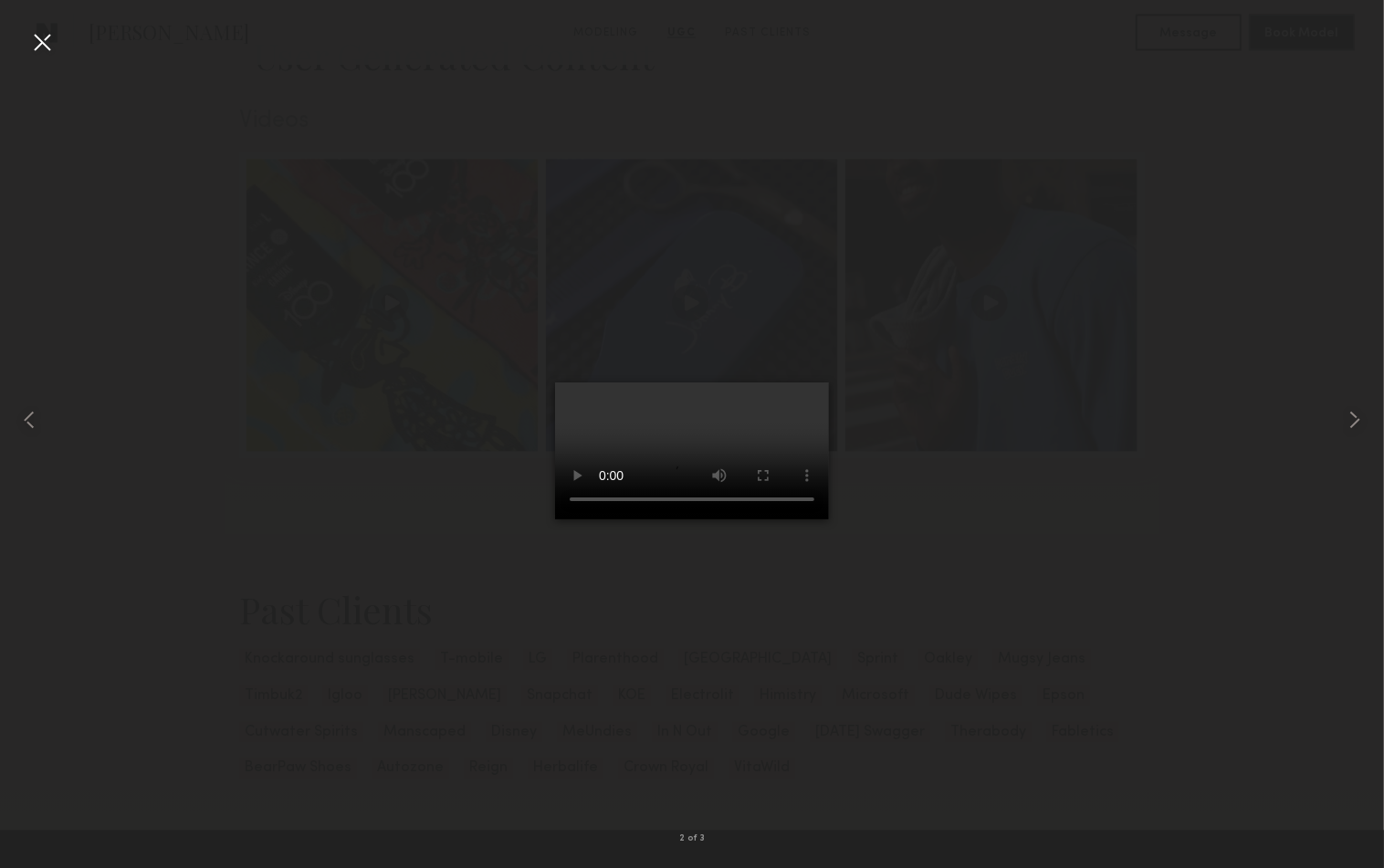 type 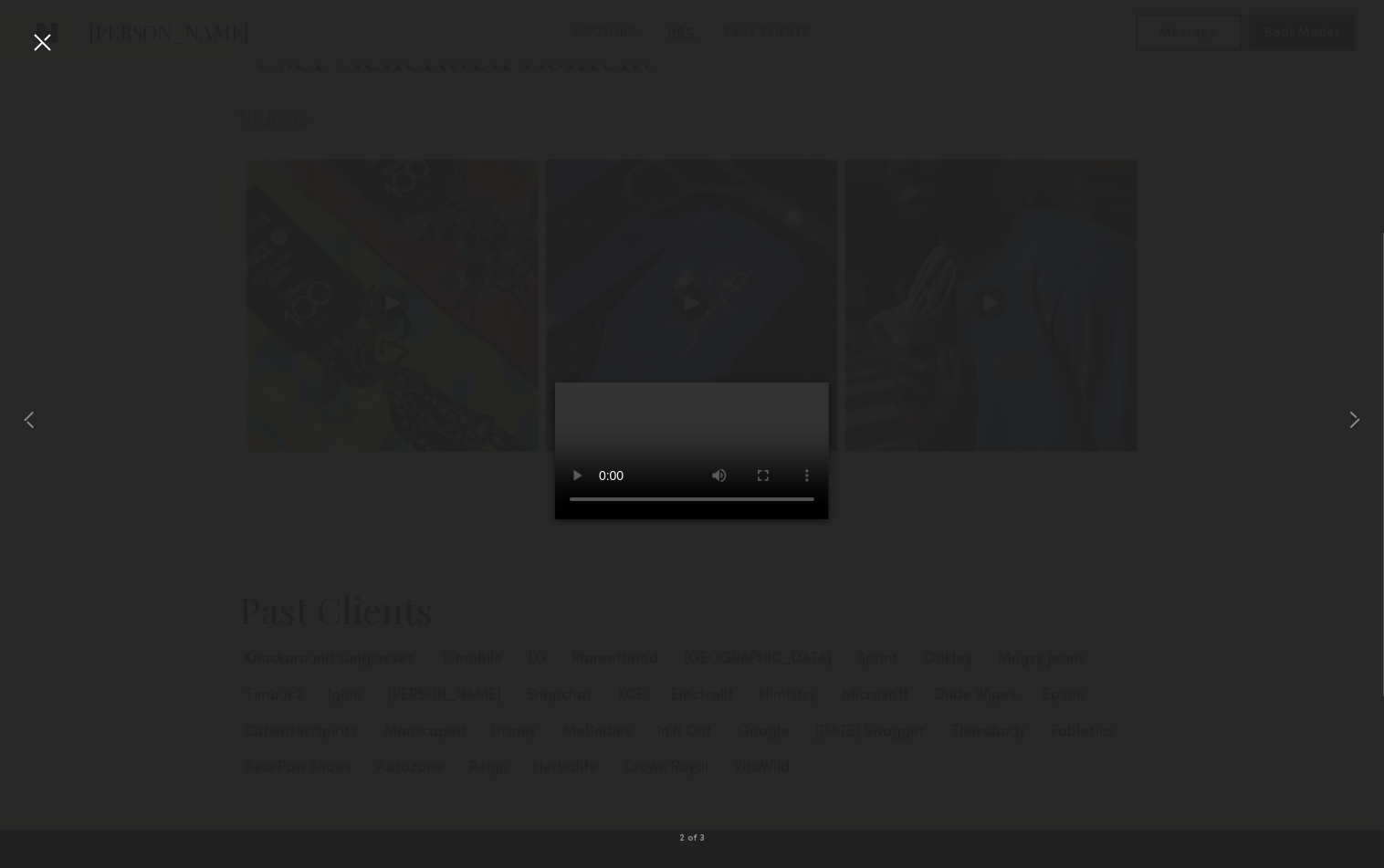 click at bounding box center (692, 419) 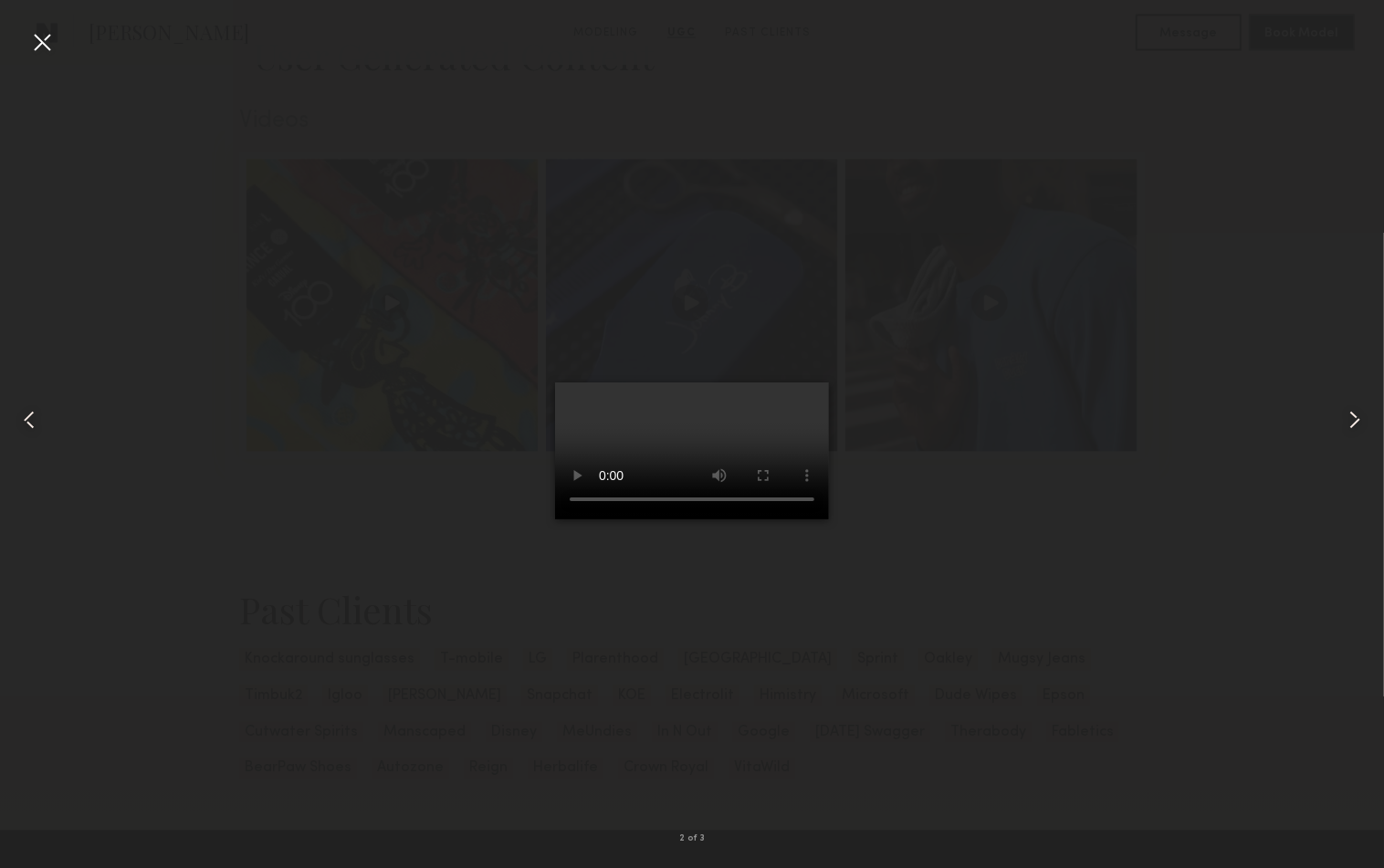 click at bounding box center [42, 42] 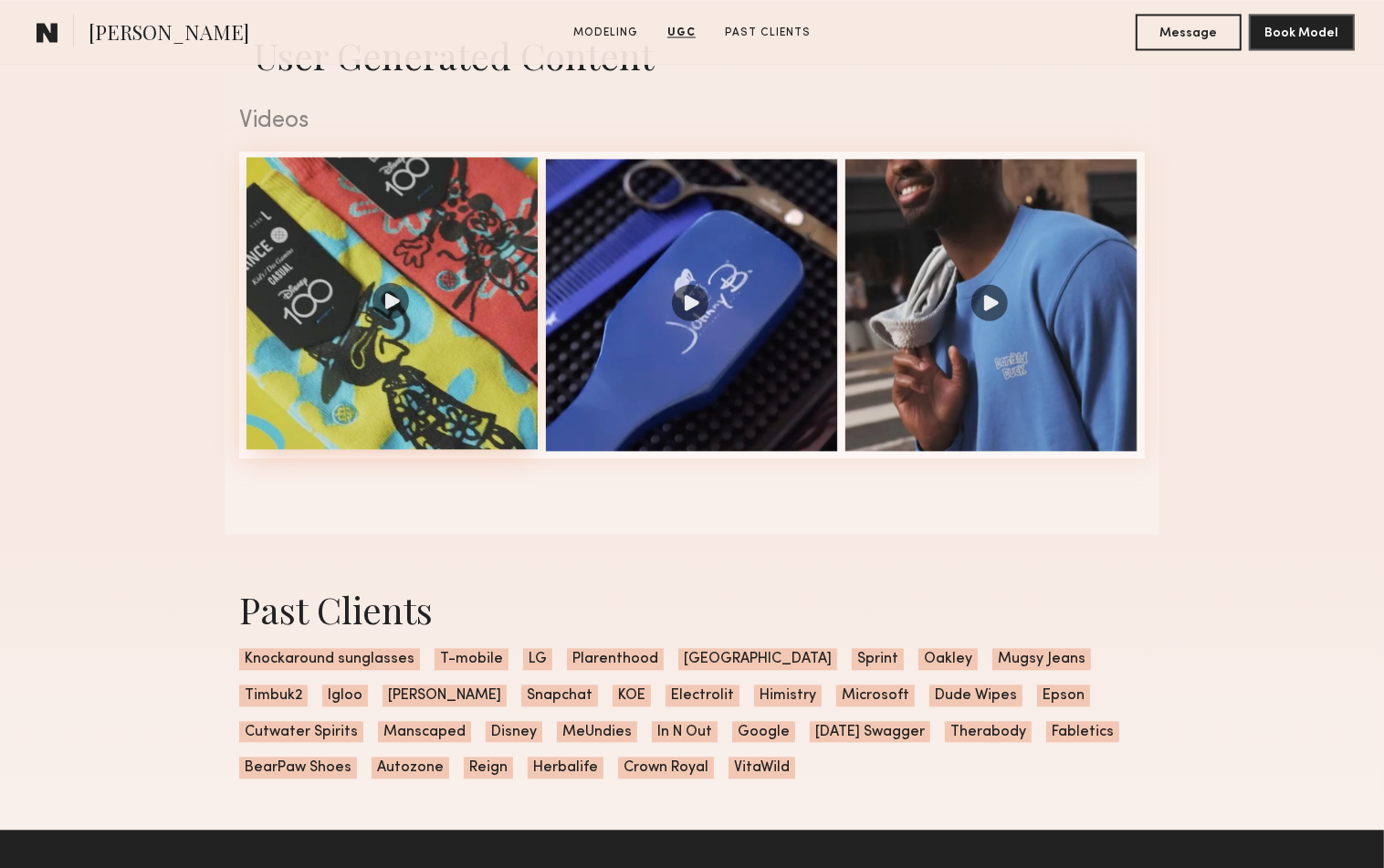 click at bounding box center (393, 303) 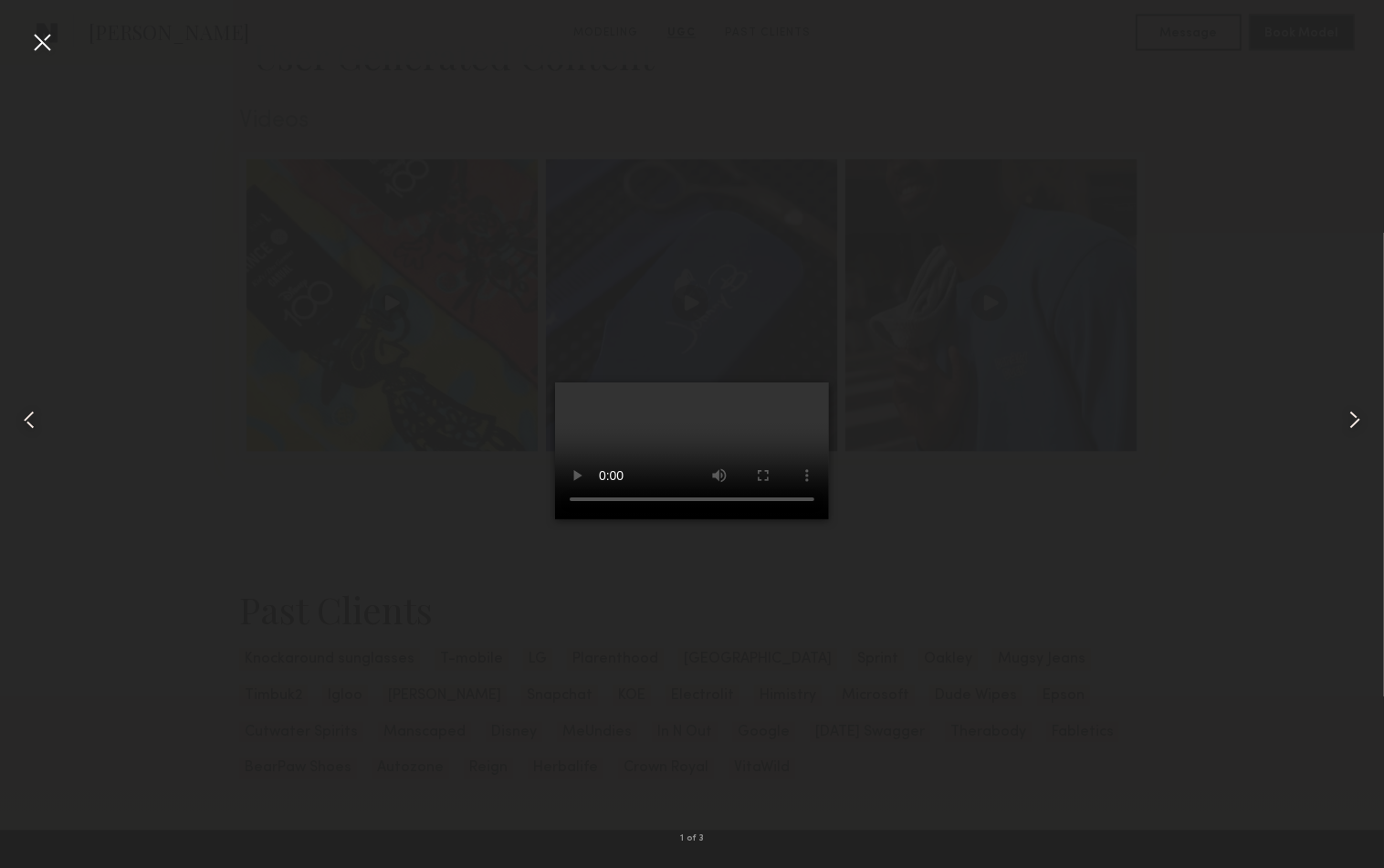 click at bounding box center [692, 419] 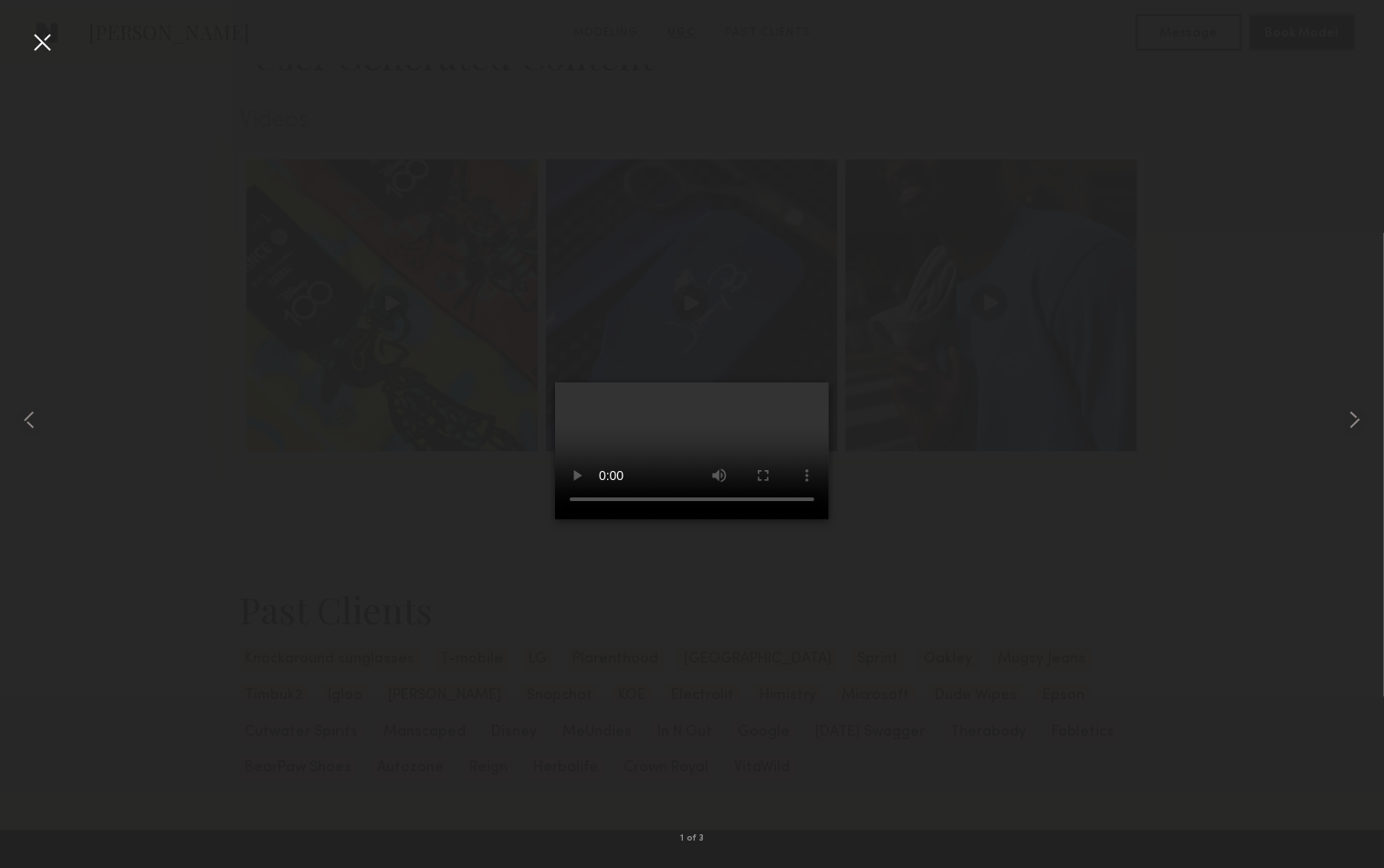 click at bounding box center (42, 42) 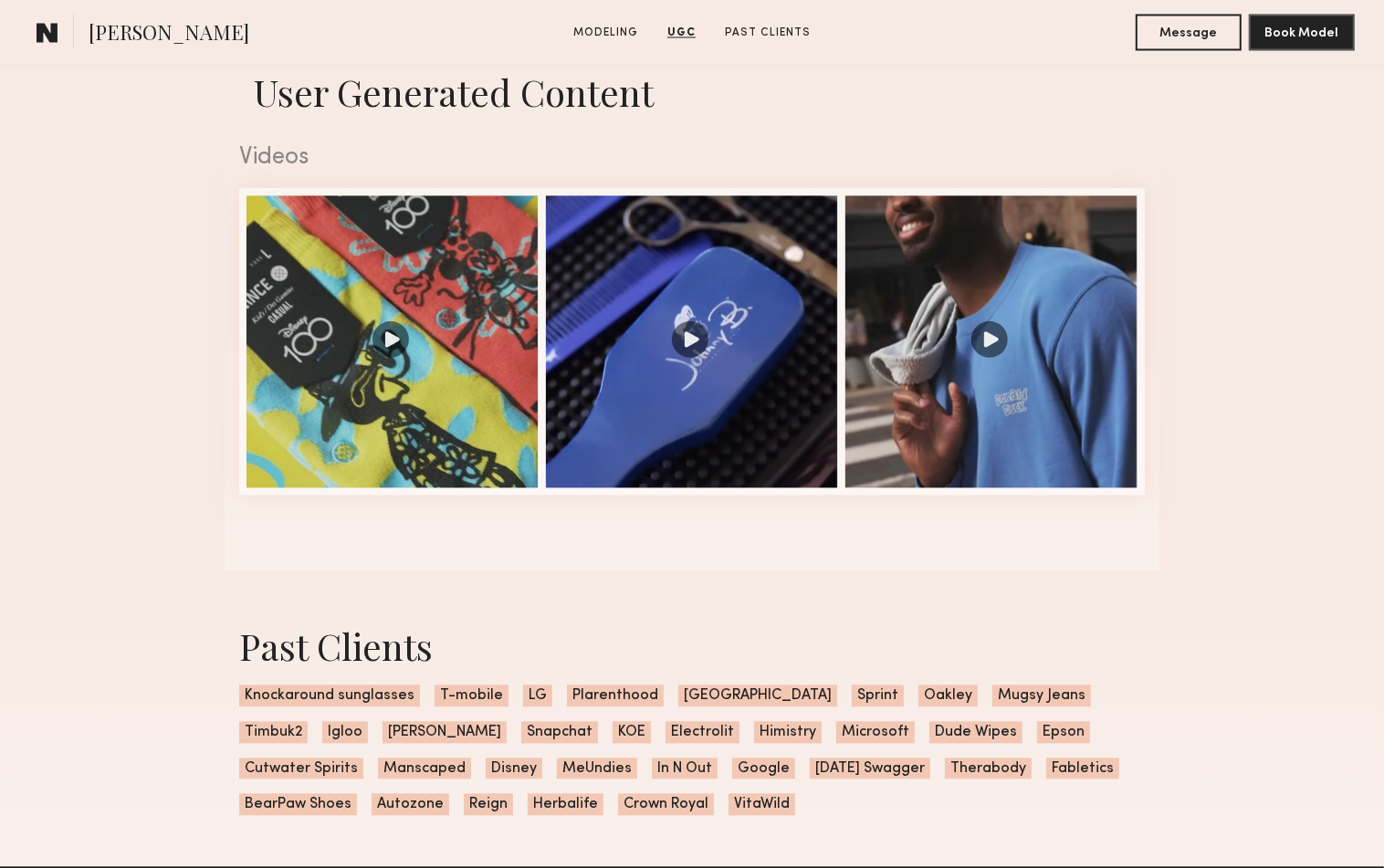 scroll, scrollTop: 2926, scrollLeft: 0, axis: vertical 